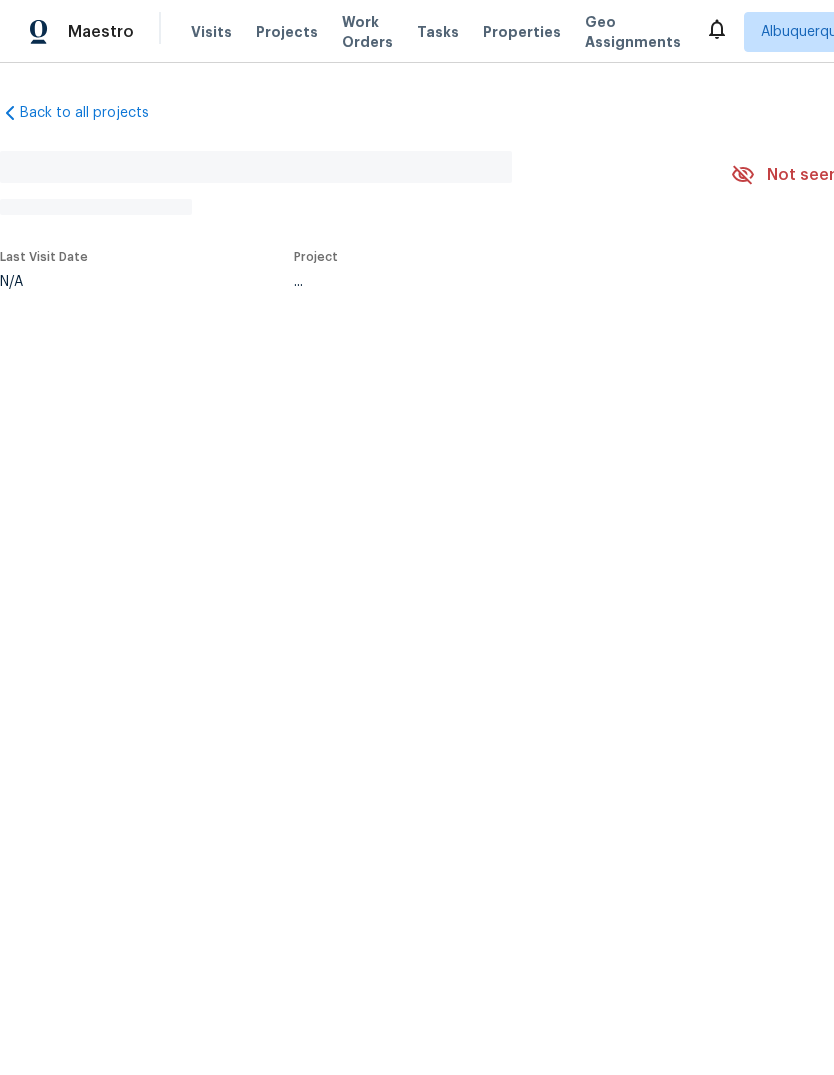 scroll, scrollTop: 0, scrollLeft: 0, axis: both 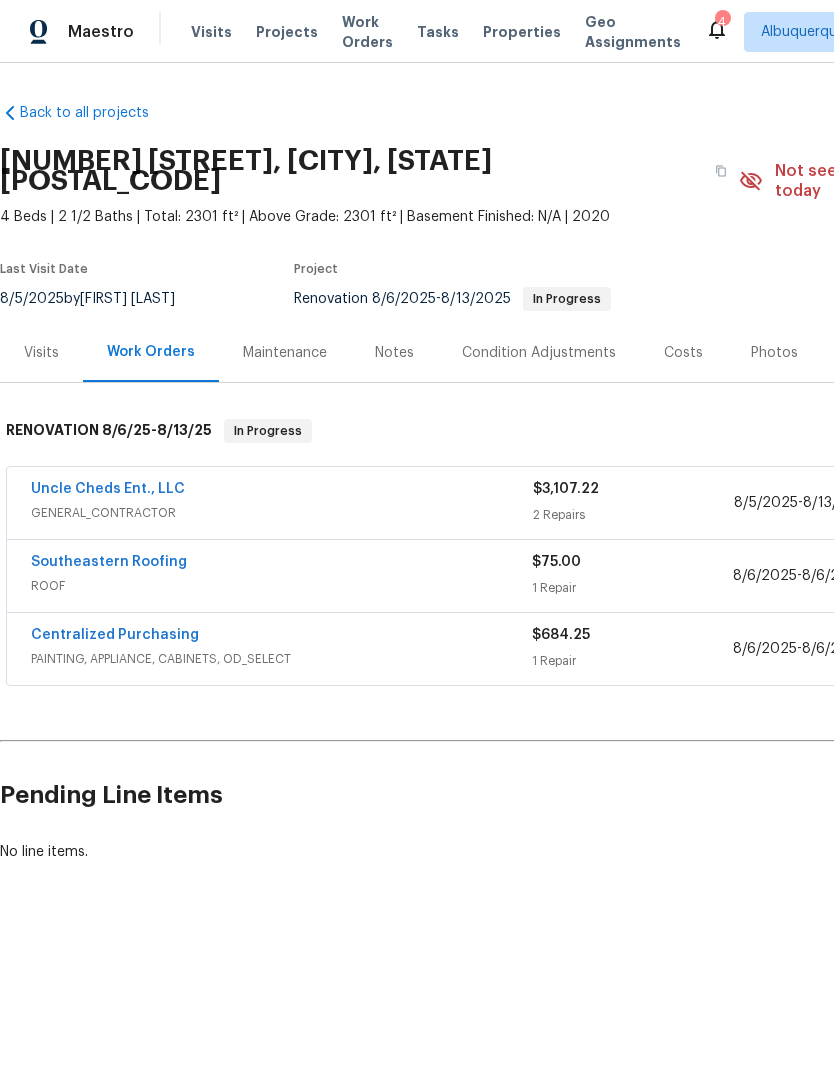 click on "Condition Adjustments" at bounding box center (539, 352) 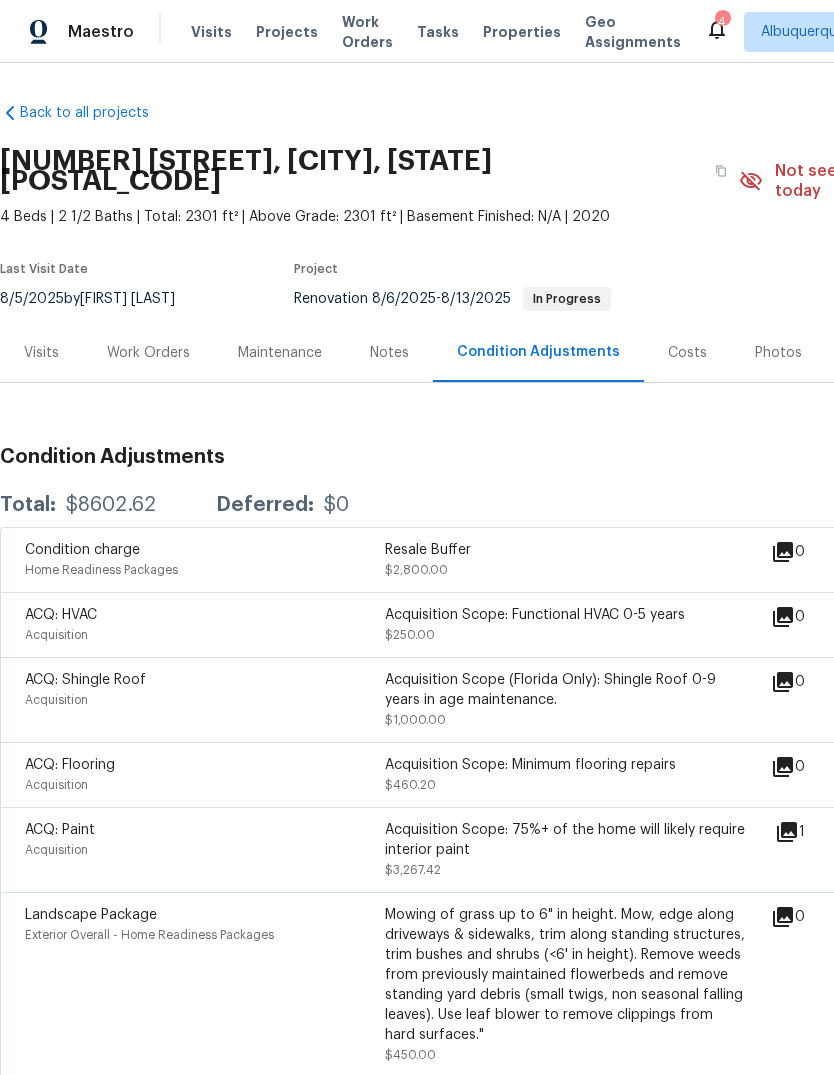 click on "Acquisition Scope: Functional HVAC 0-5 years" at bounding box center [565, 615] 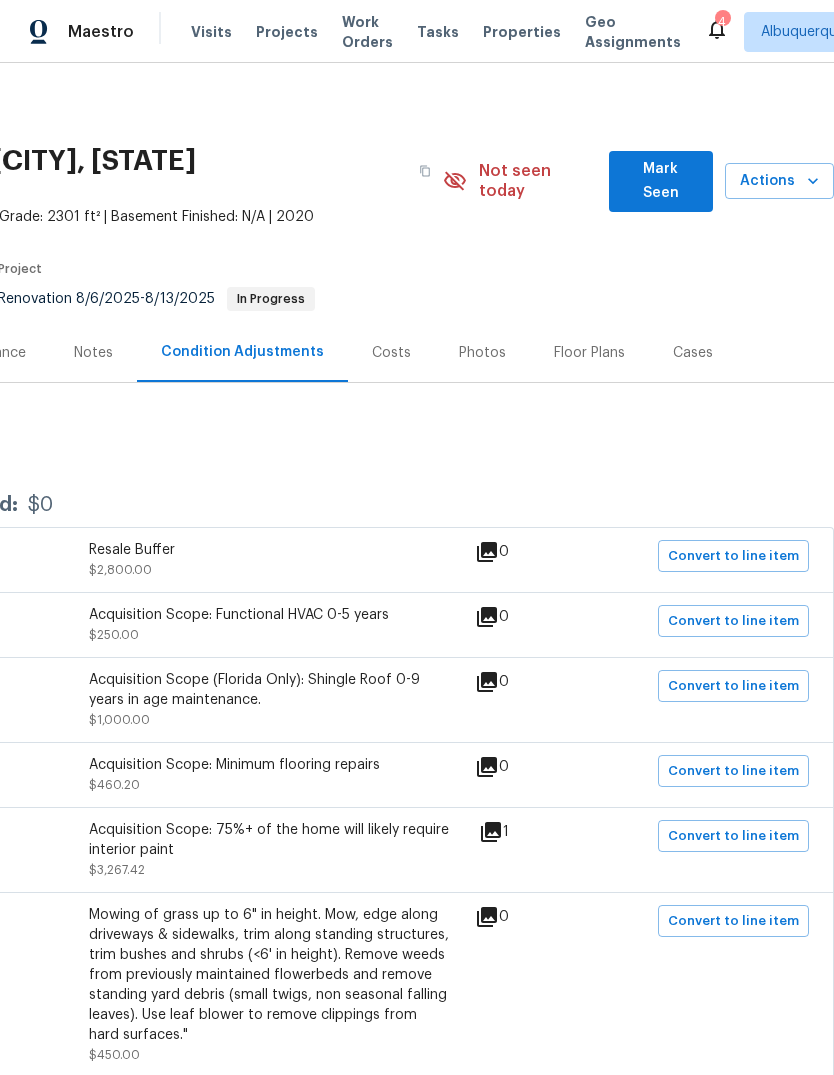 scroll, scrollTop: 0, scrollLeft: 296, axis: horizontal 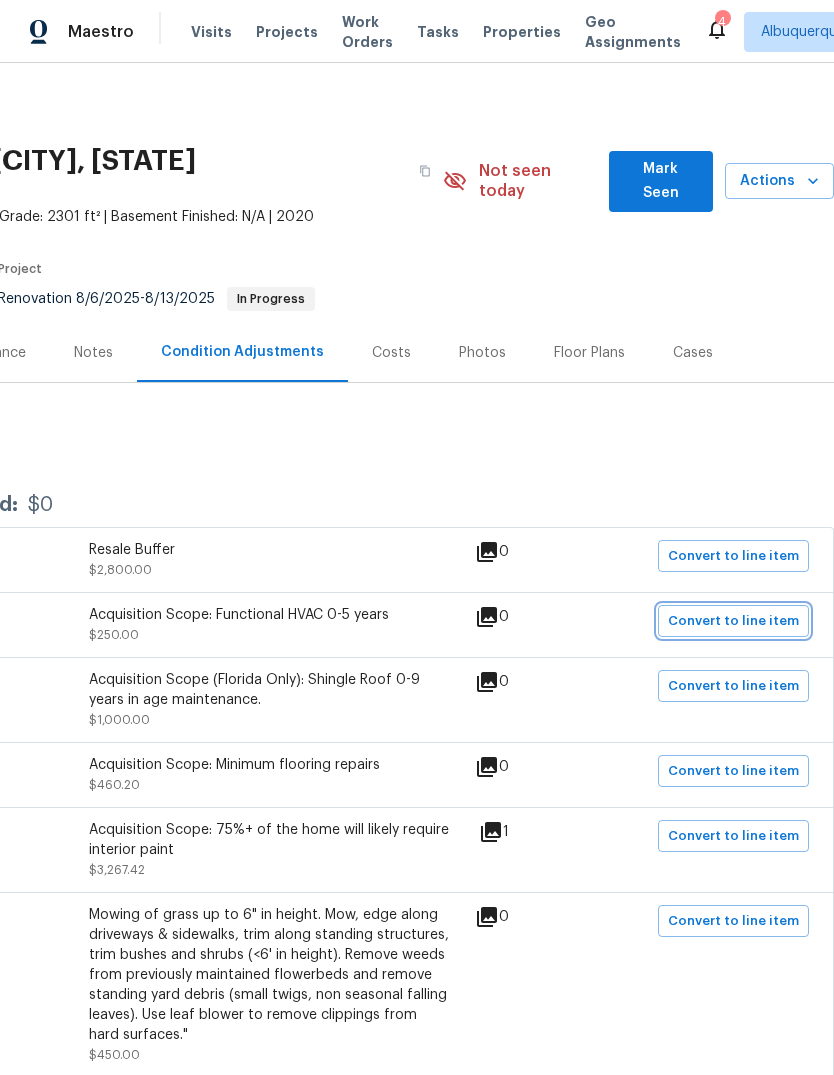 click on "Convert to line item" at bounding box center [733, 621] 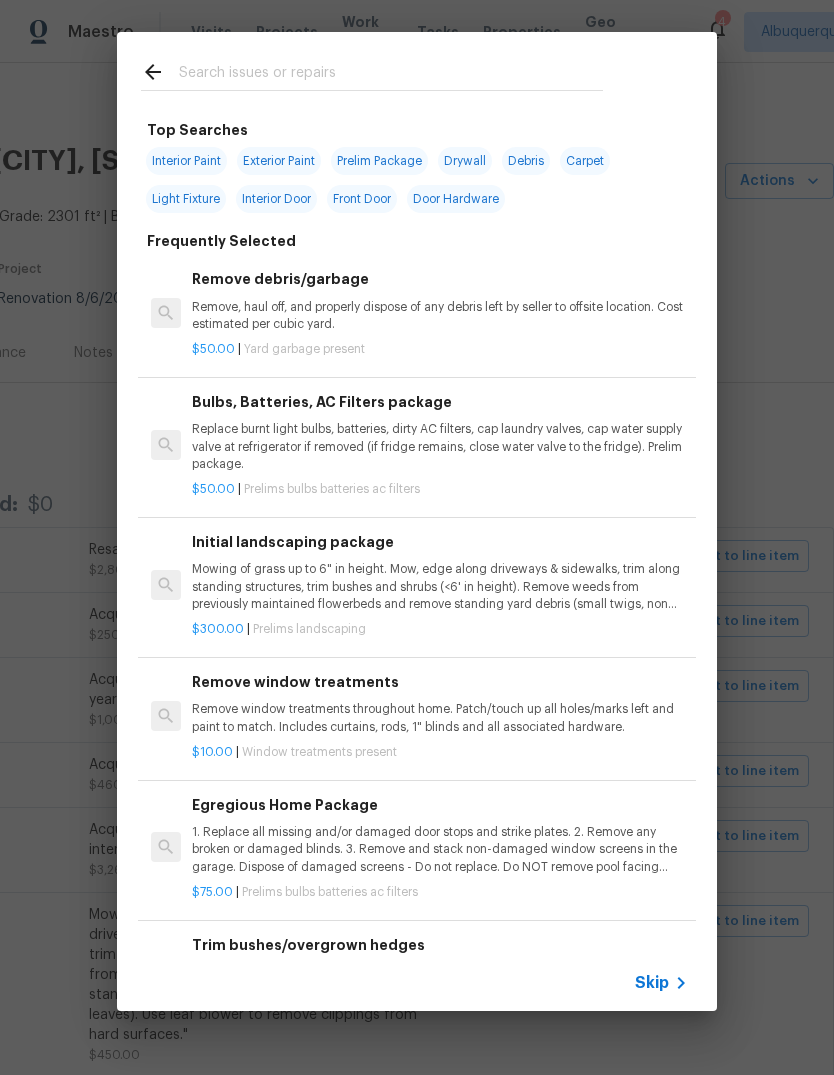 click on "Skip" at bounding box center (652, 983) 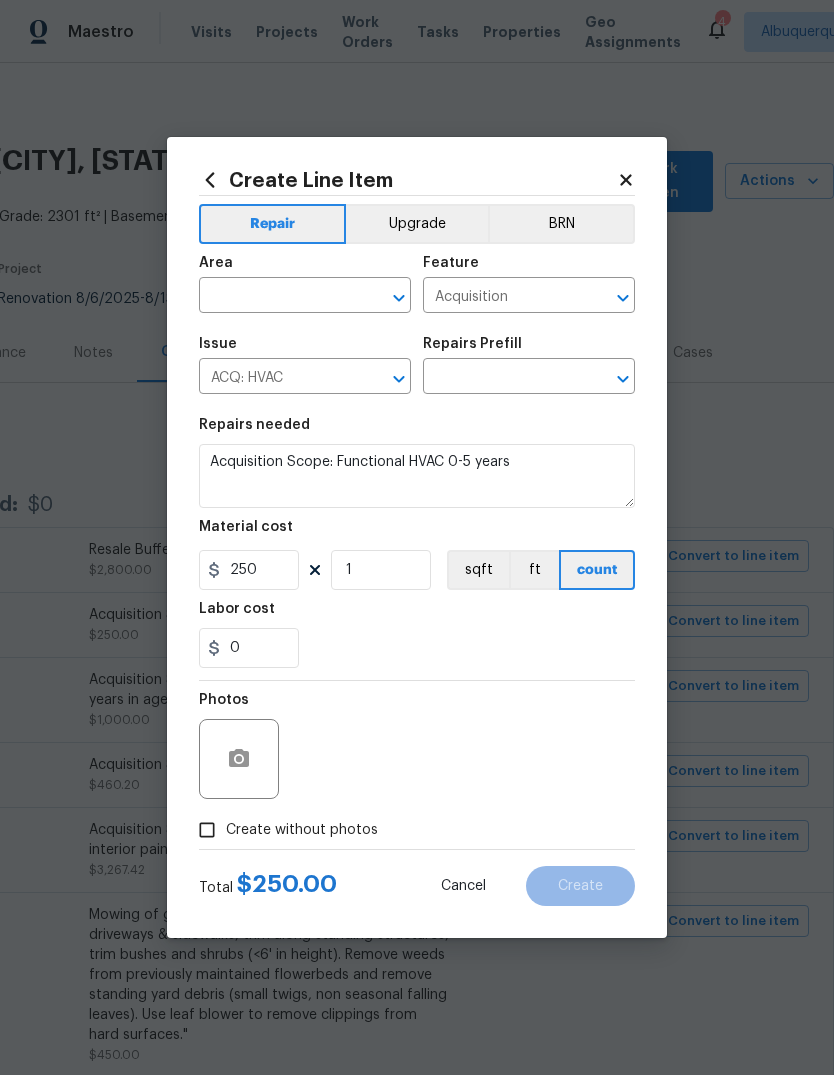 click at bounding box center [277, 297] 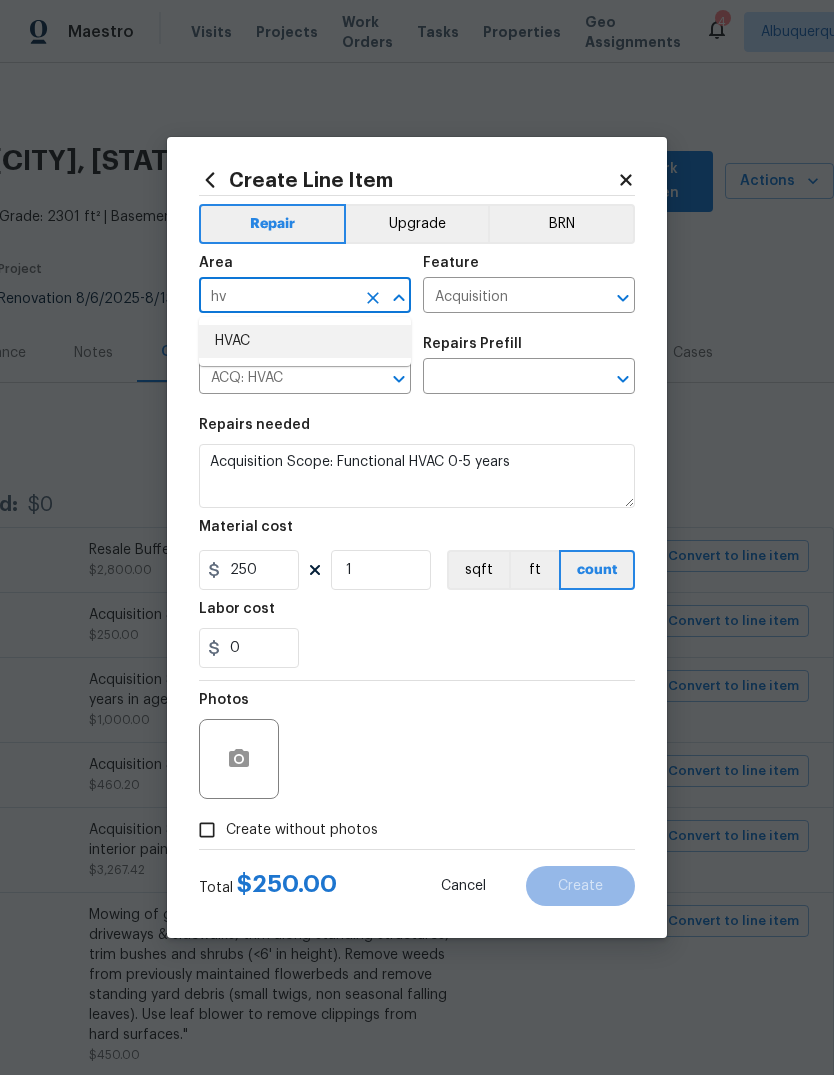 click on "HVAC" at bounding box center [305, 341] 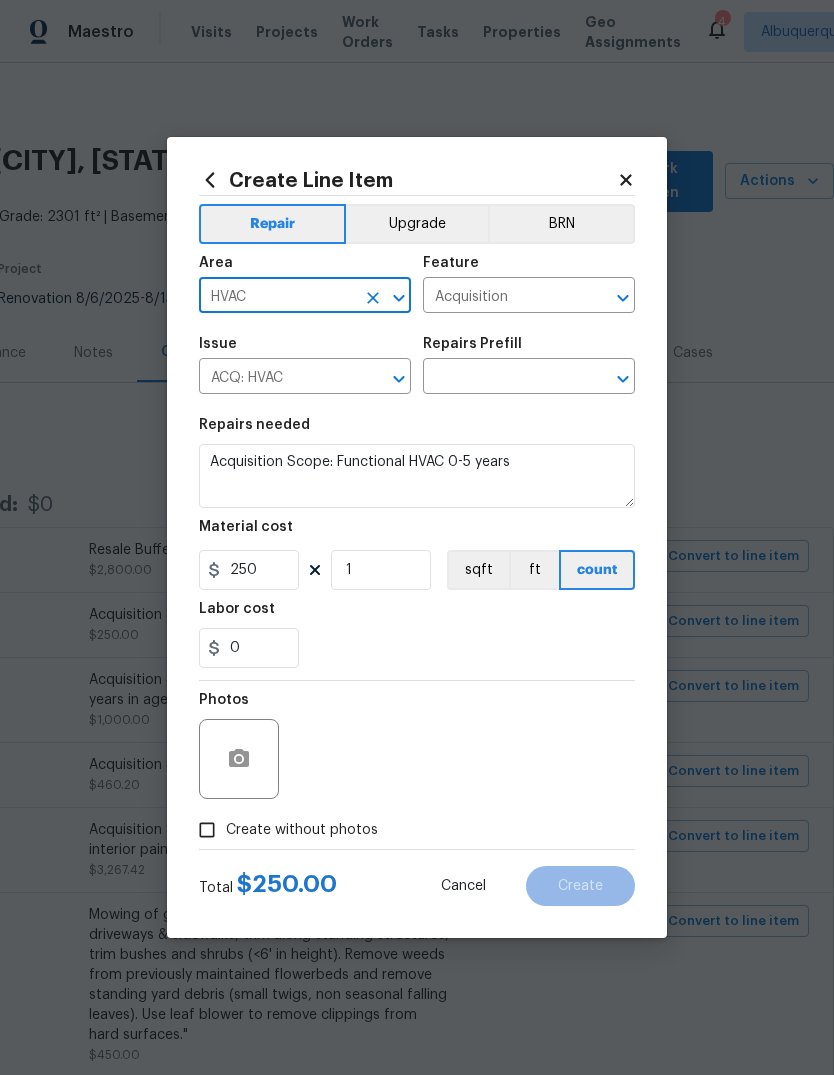 click at bounding box center [501, 378] 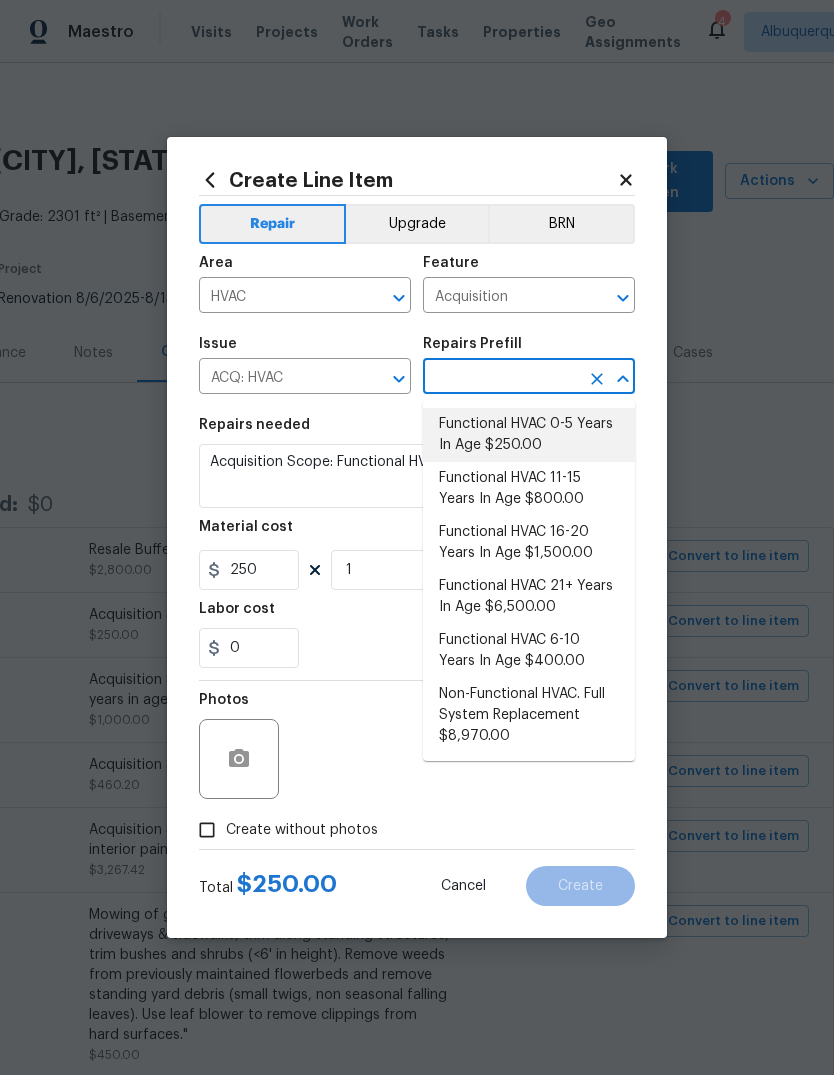 click on "Functional HVAC 0-5 Years In Age $250.00" at bounding box center [529, 435] 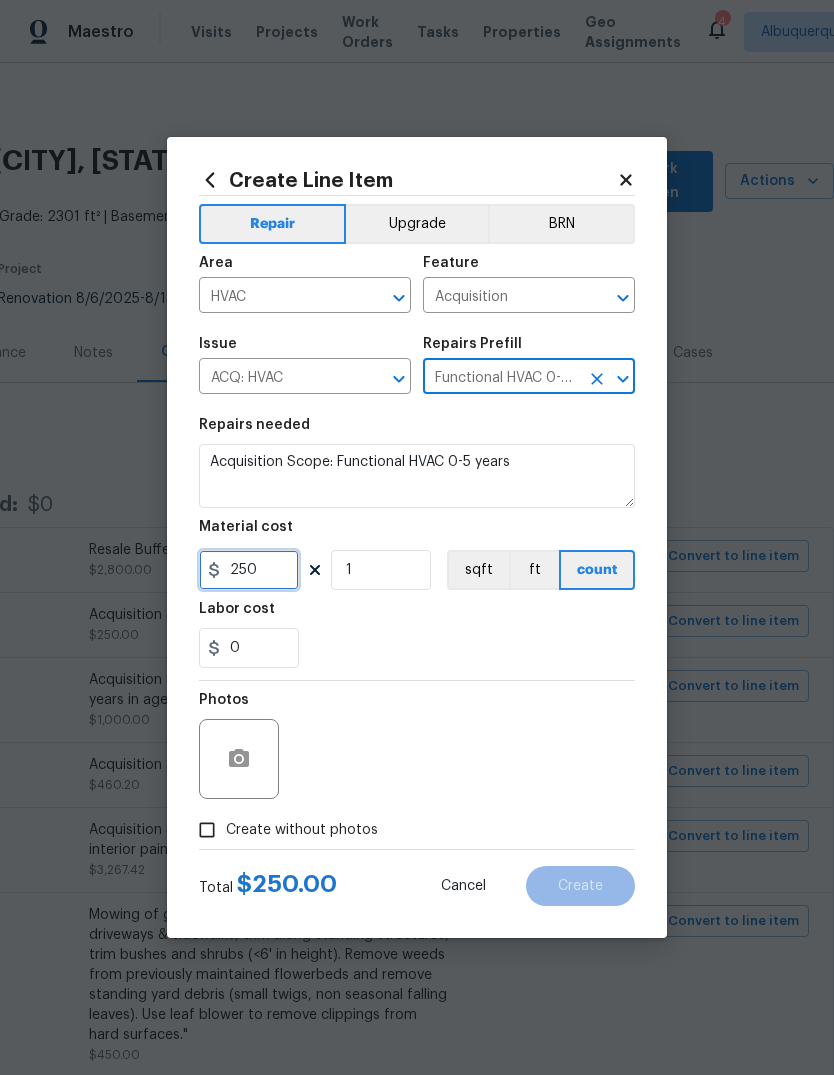 click on "250" at bounding box center [249, 570] 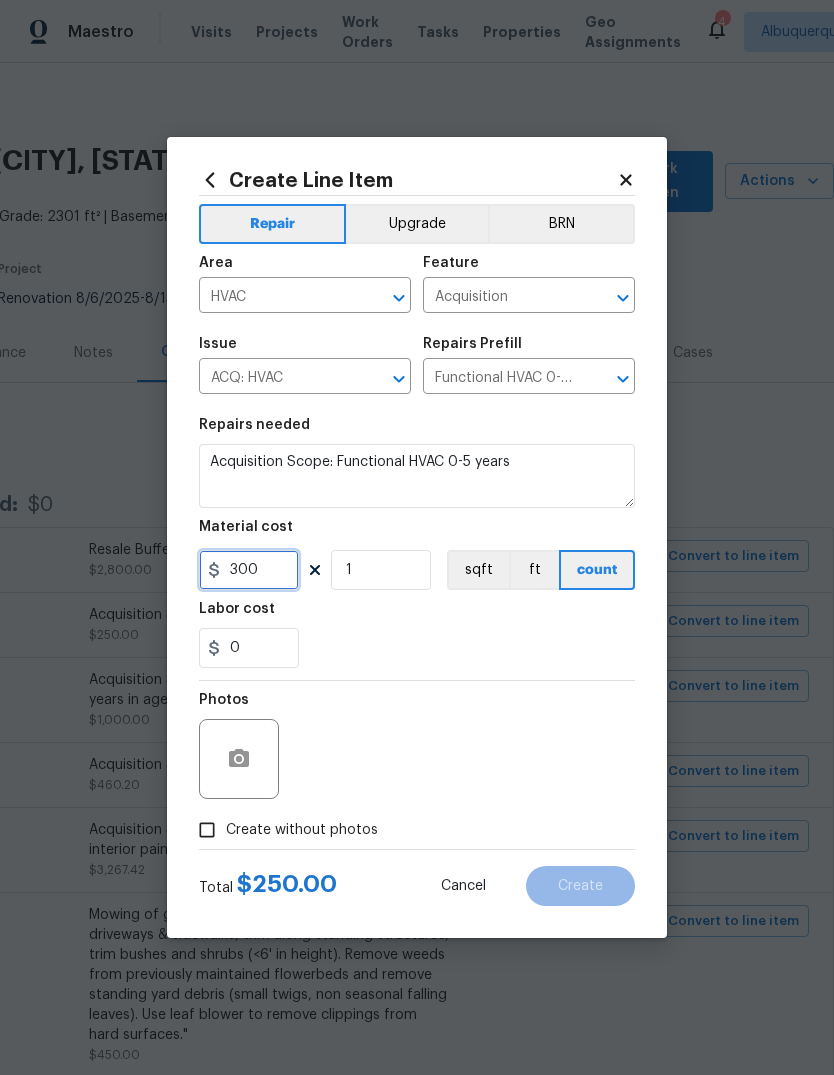 type on "300" 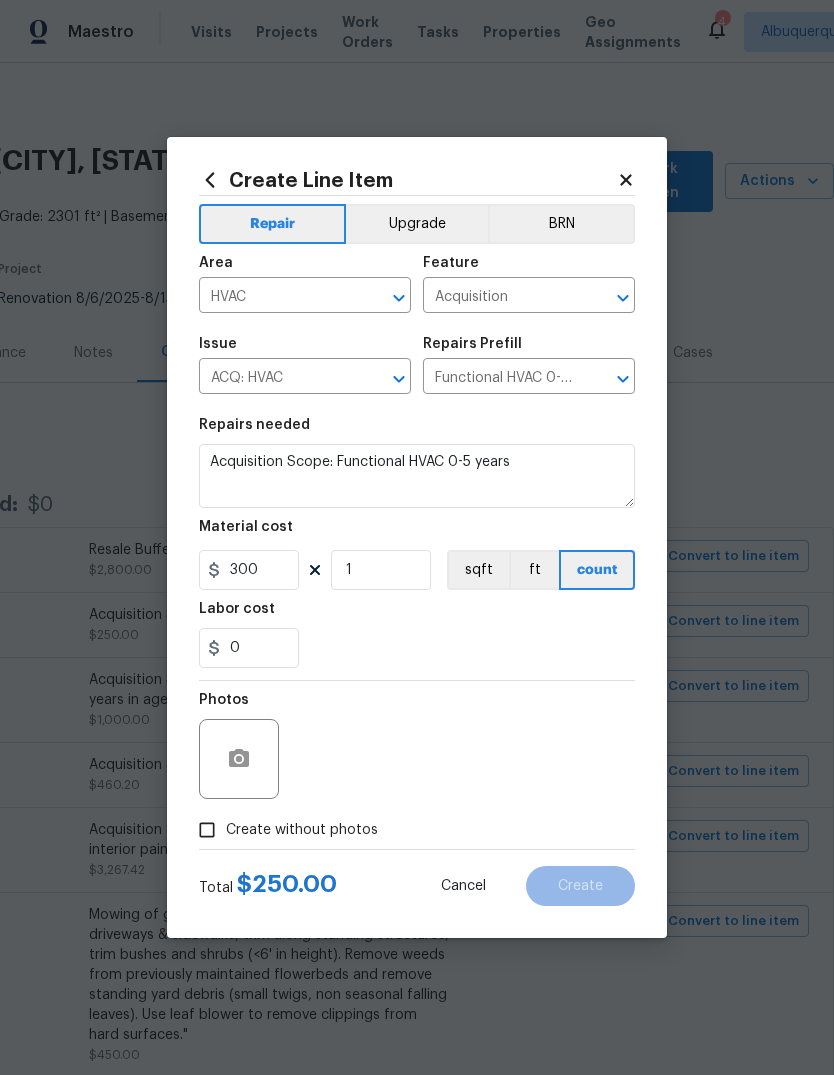 click on "0" at bounding box center (417, 648) 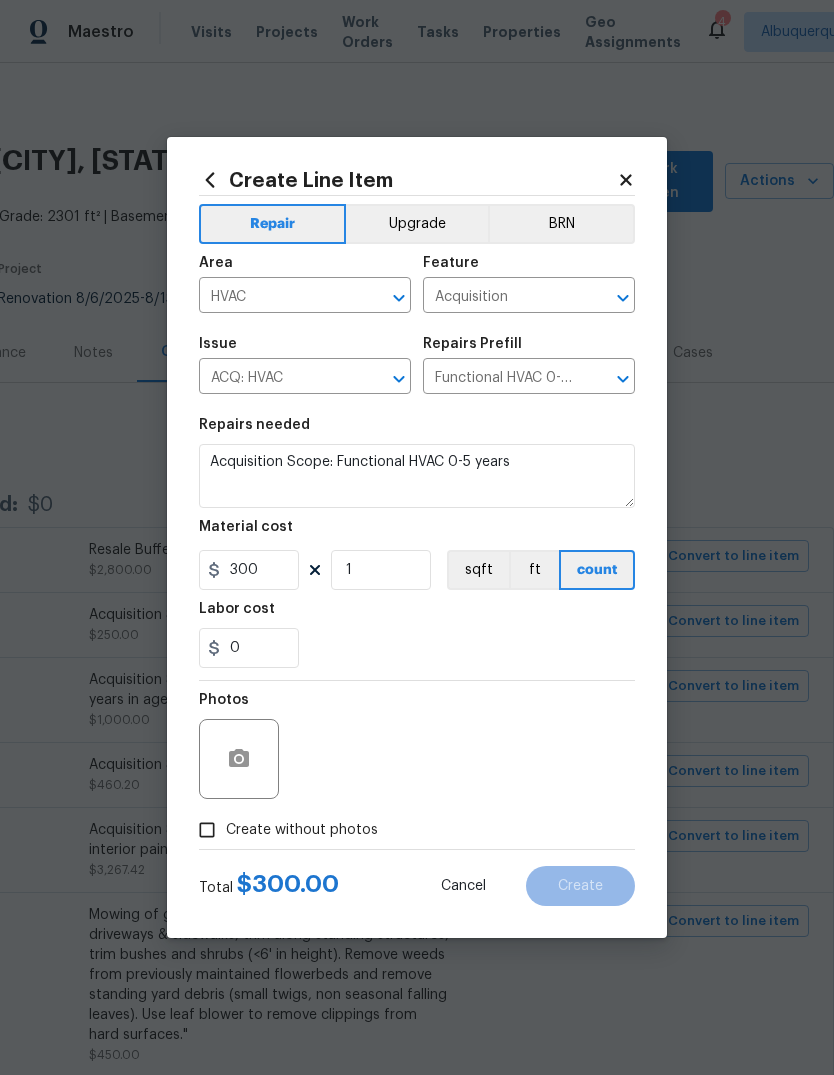 click on "Create without photos" at bounding box center [283, 830] 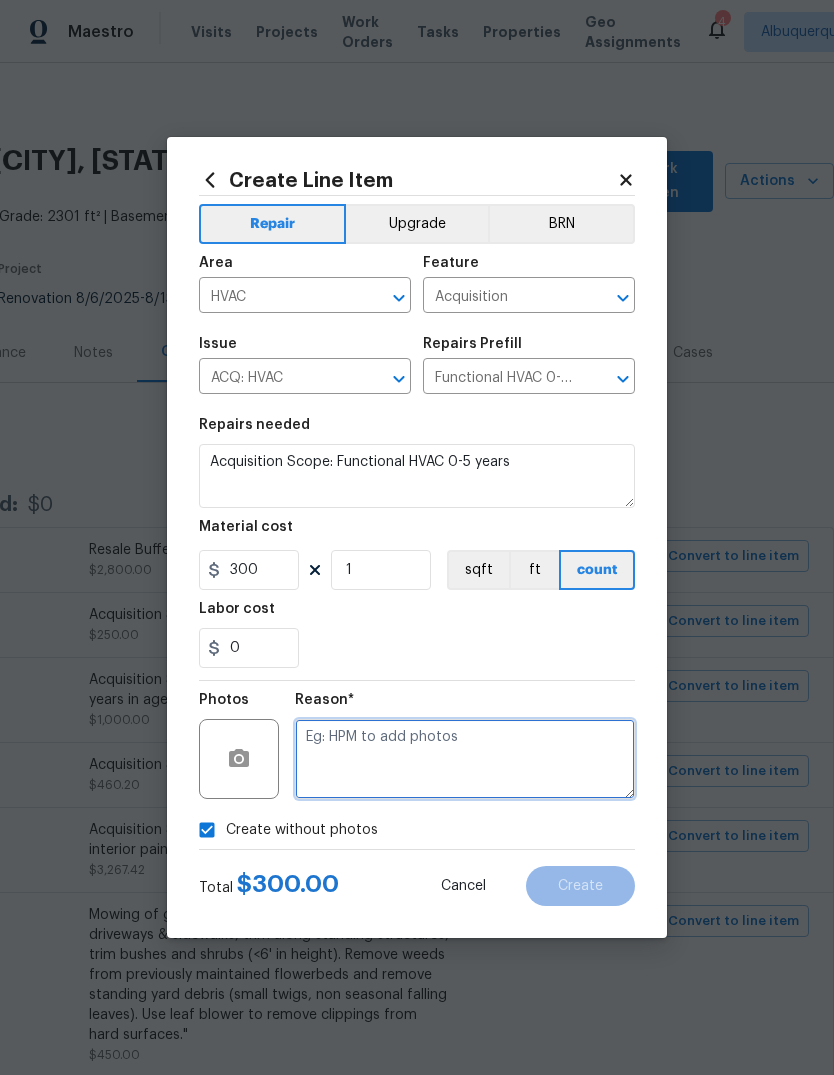 click at bounding box center [465, 759] 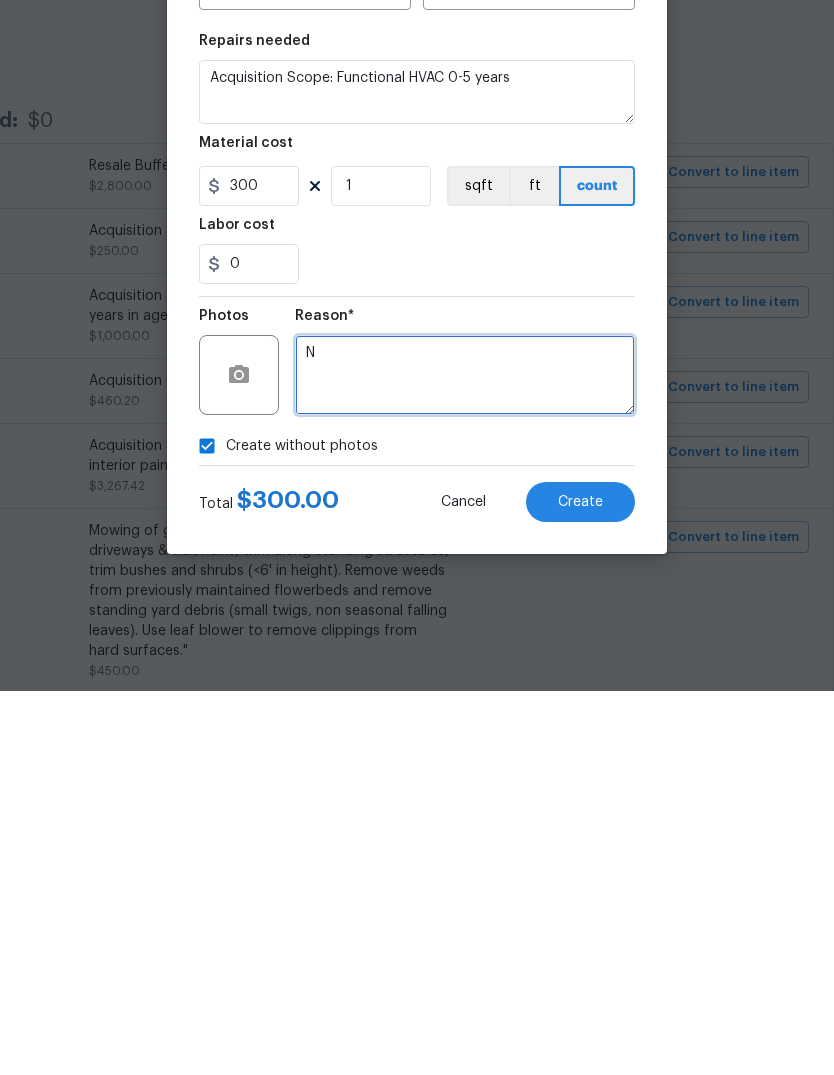 type on "N" 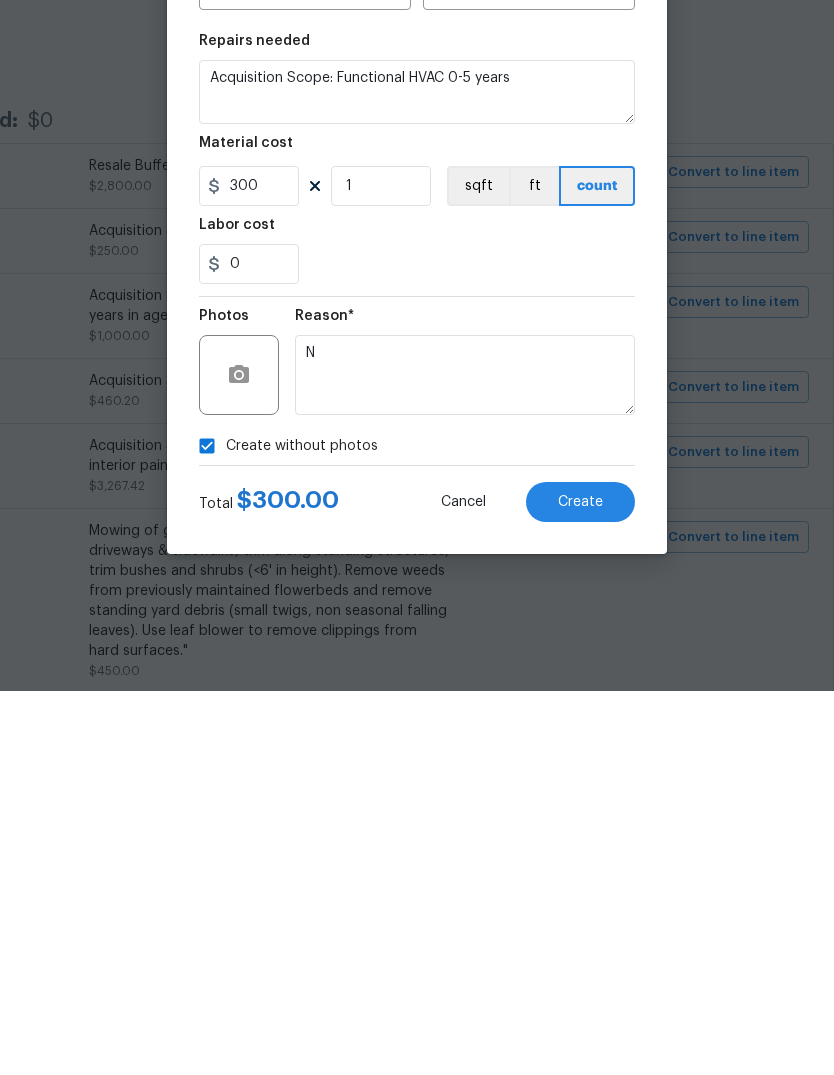 click on "Create" at bounding box center [580, 886] 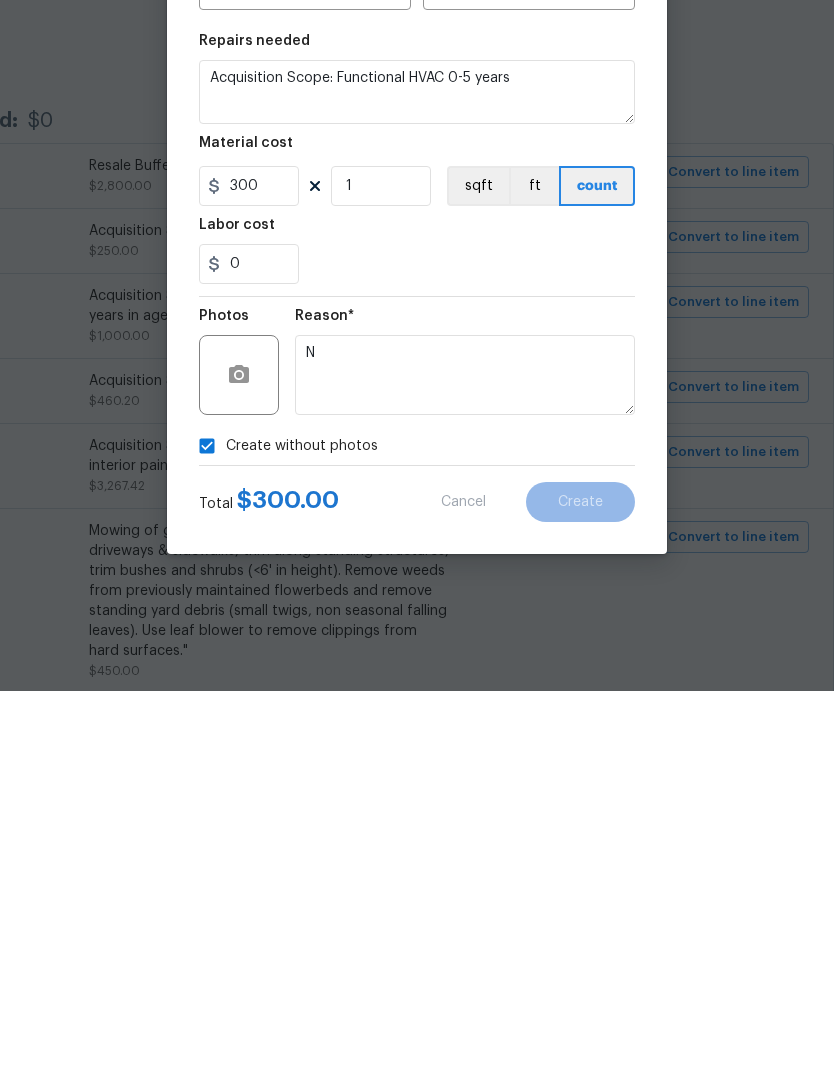 scroll, scrollTop: 75, scrollLeft: 0, axis: vertical 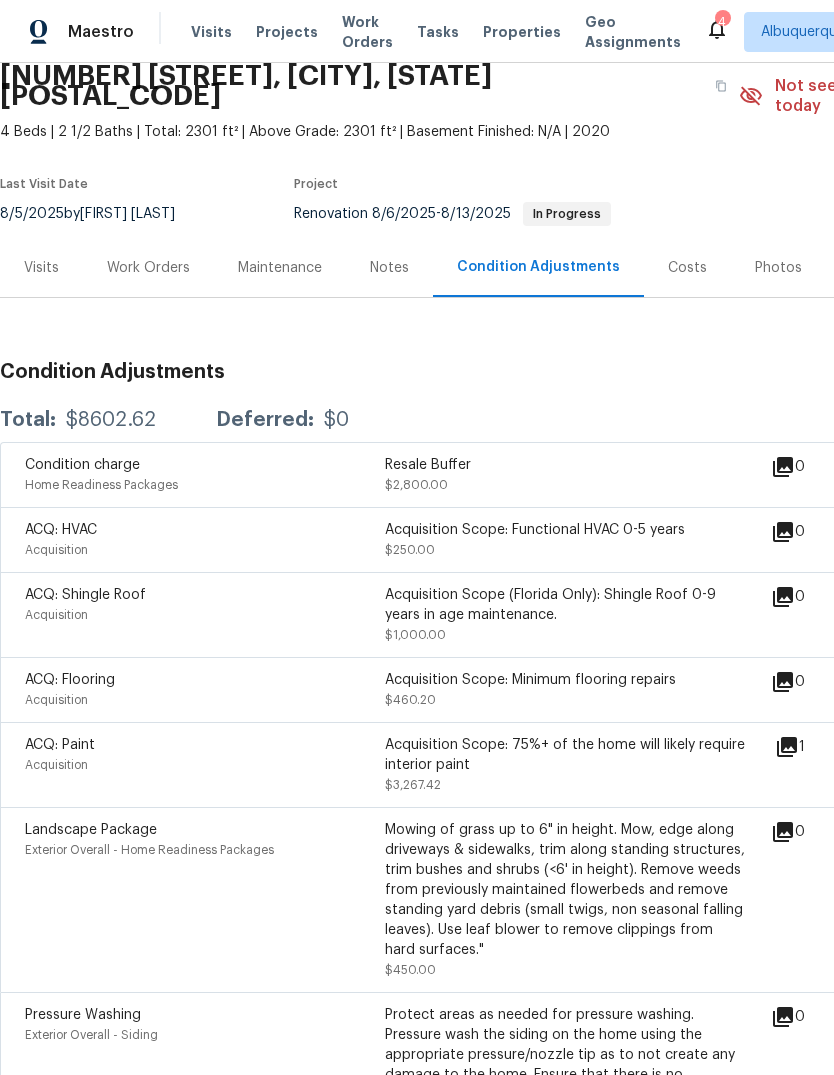 click on "Work Orders" at bounding box center [148, 268] 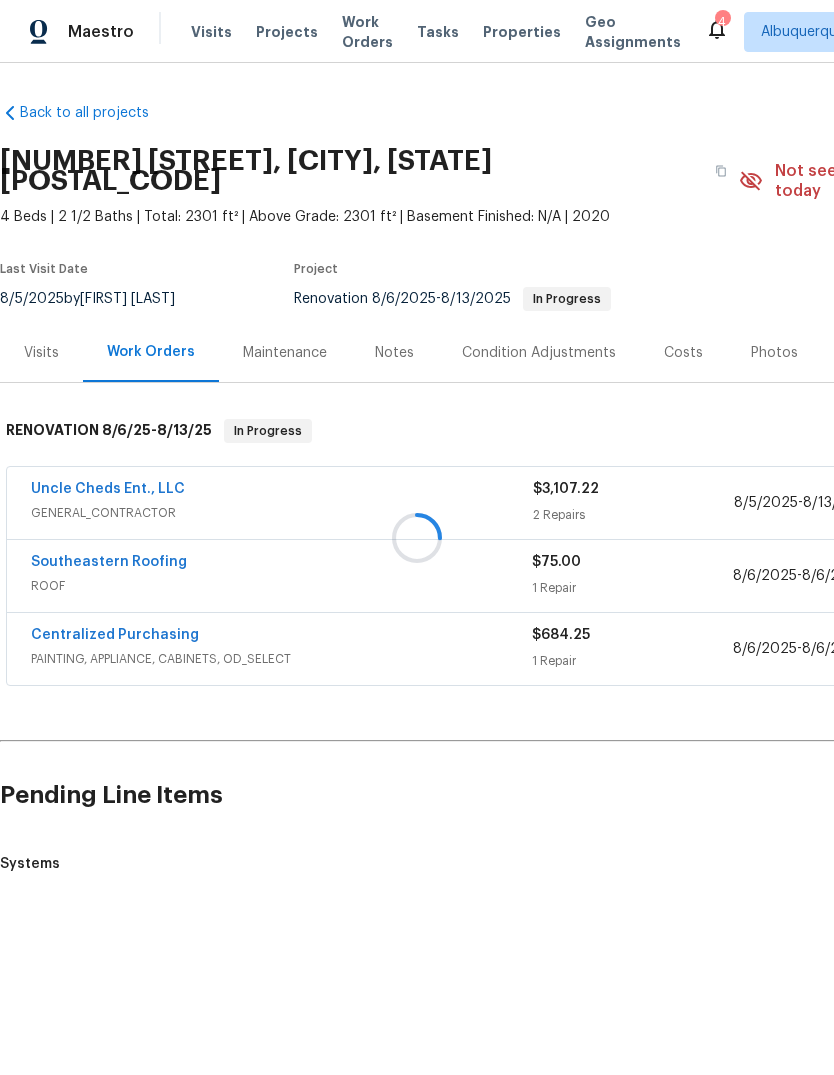 scroll, scrollTop: 0, scrollLeft: 0, axis: both 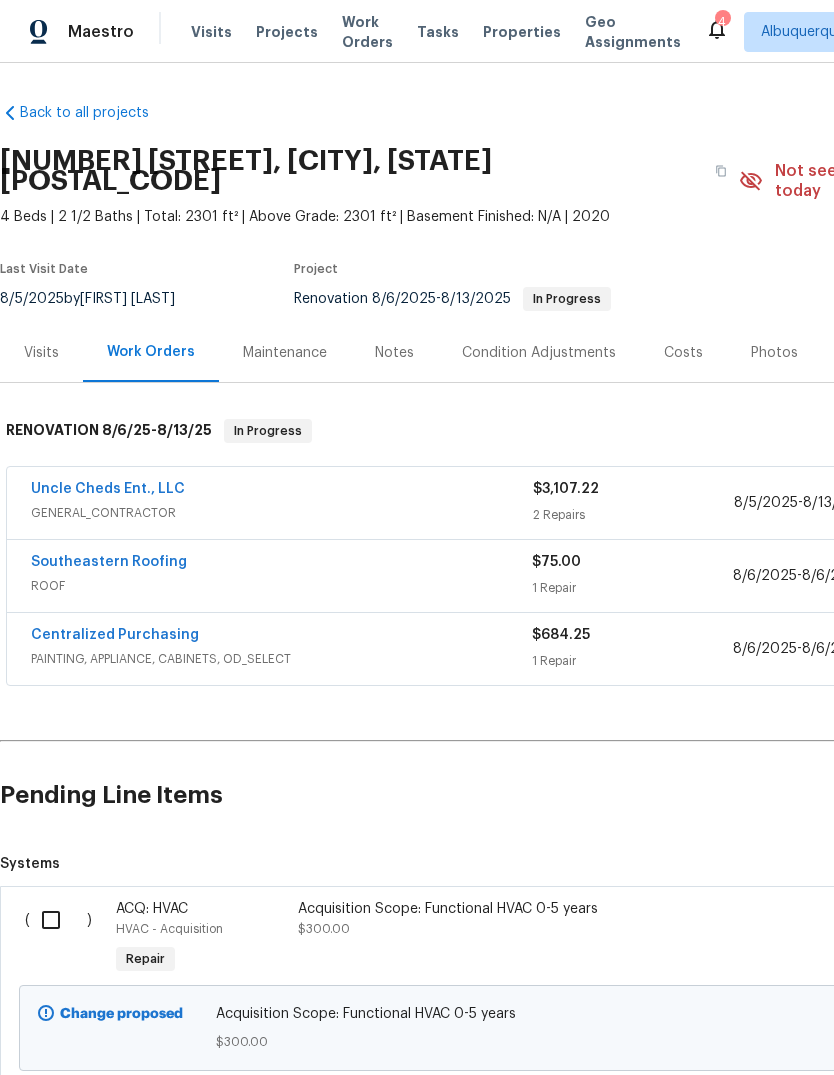 click at bounding box center (58, 920) 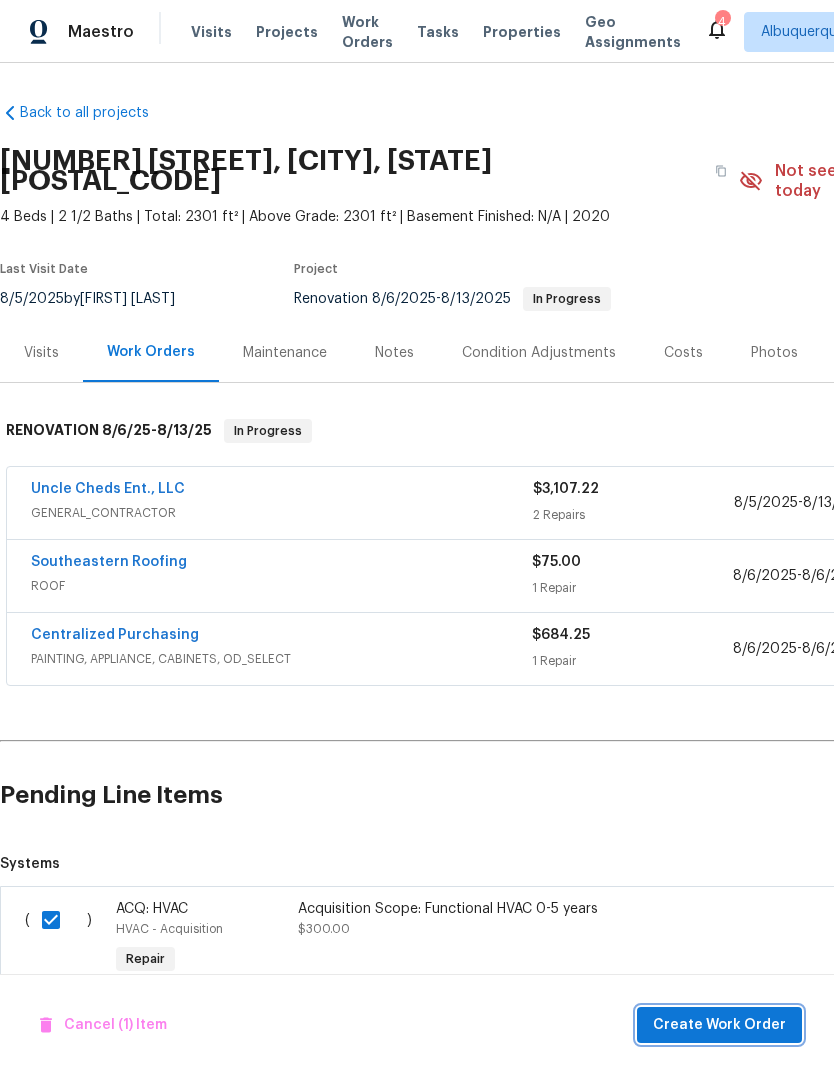 click on "Create Work Order" at bounding box center (719, 1025) 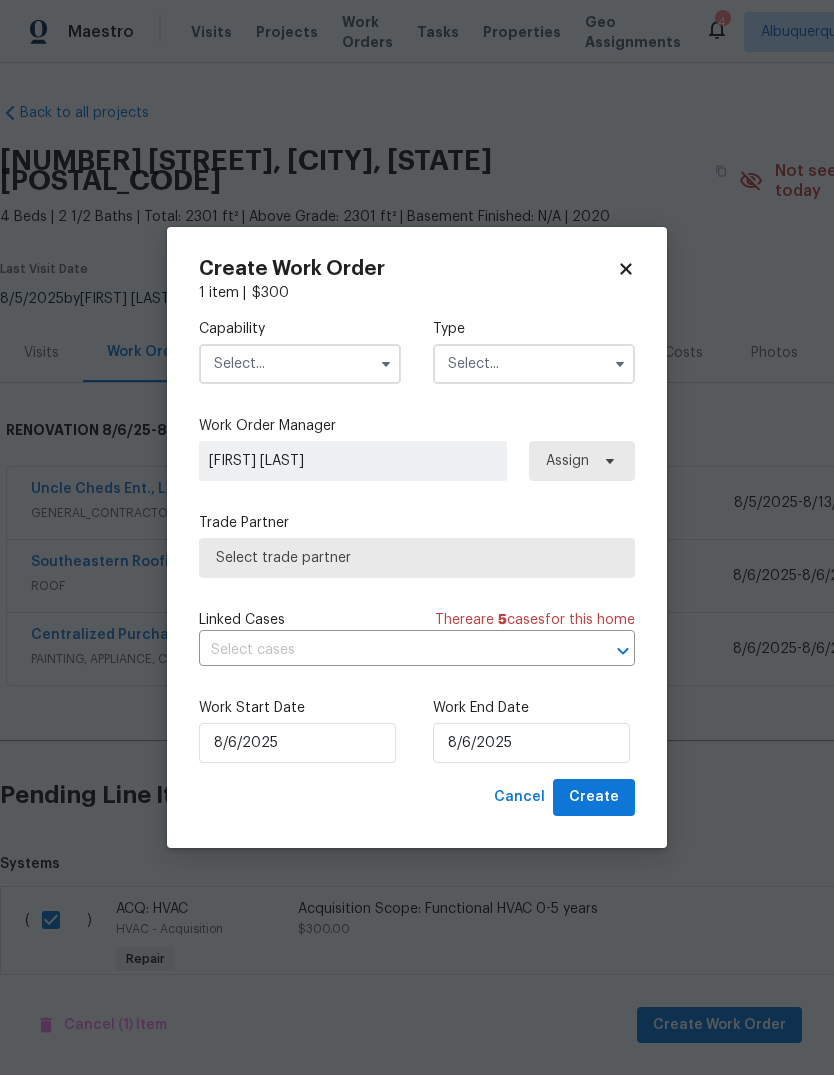click at bounding box center (300, 364) 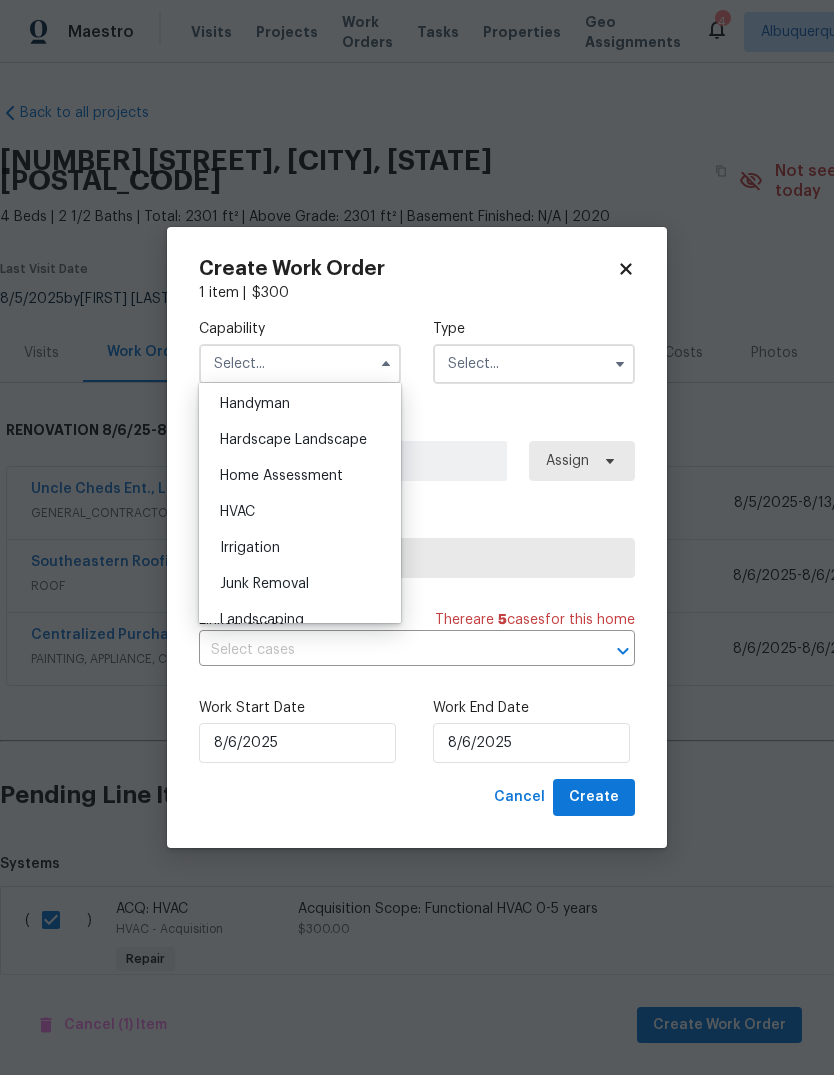 scroll, scrollTop: 1102, scrollLeft: 0, axis: vertical 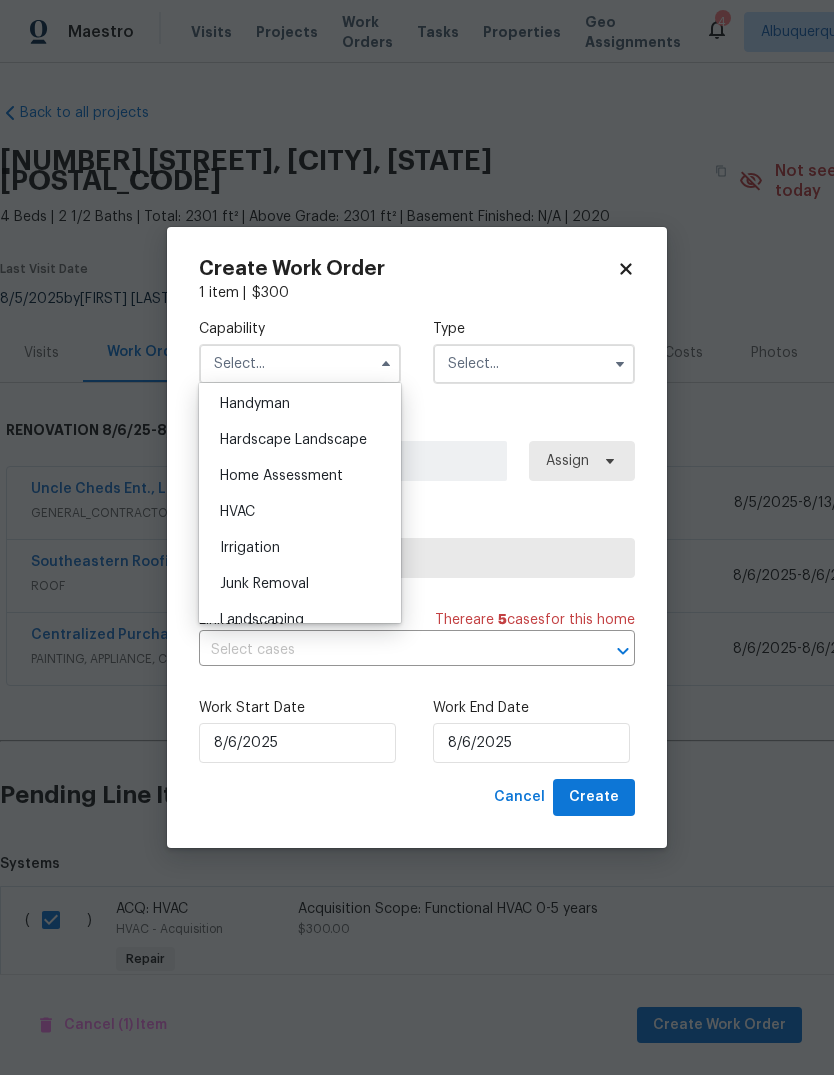 click on "HVAC" at bounding box center (300, 512) 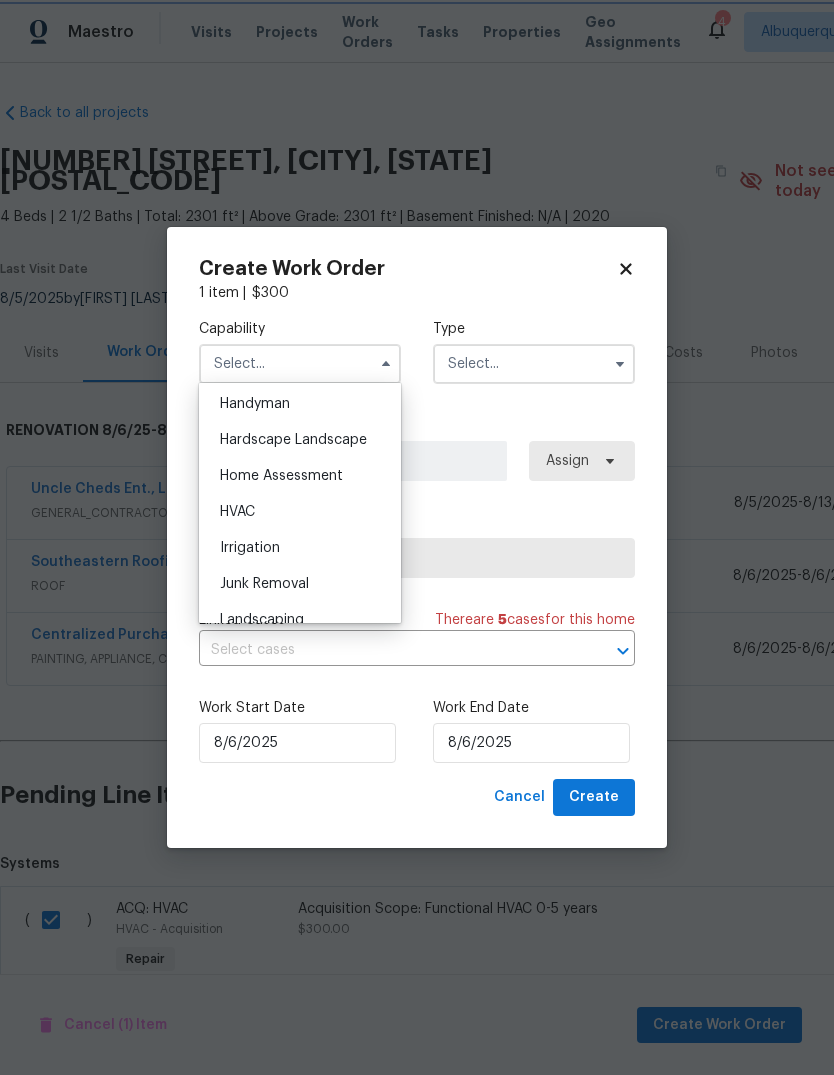 type on "HVAC" 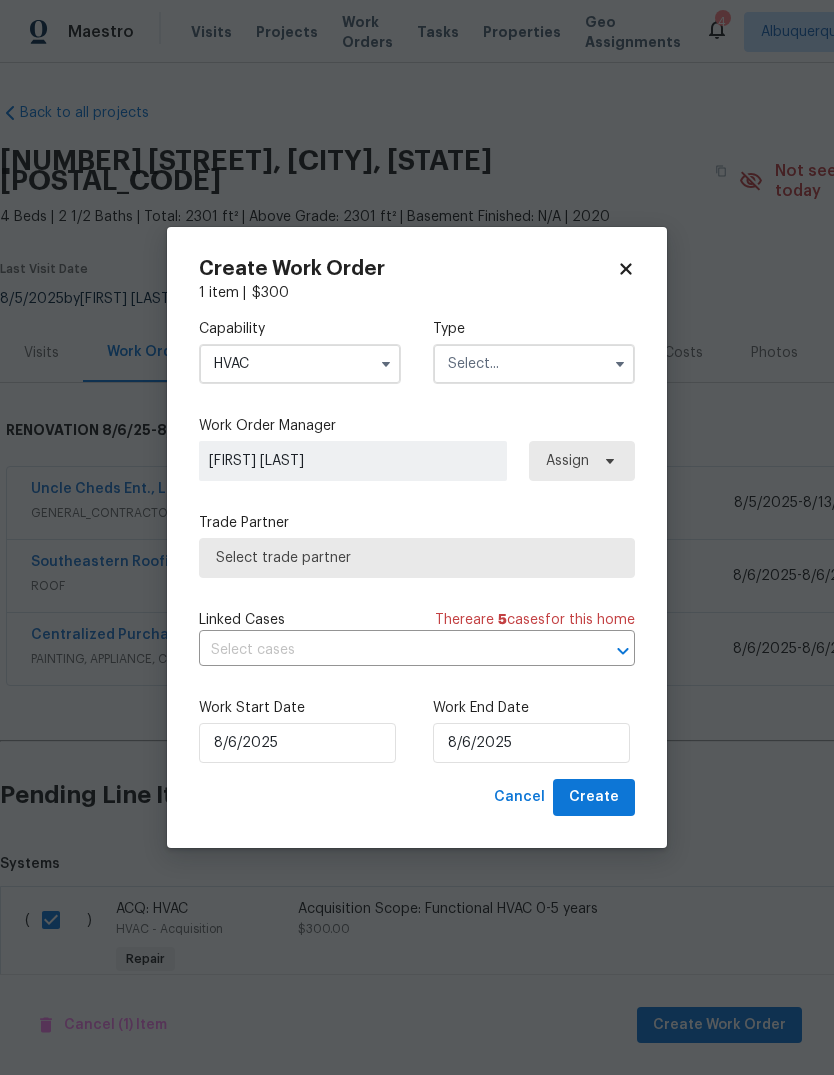 click at bounding box center (534, 364) 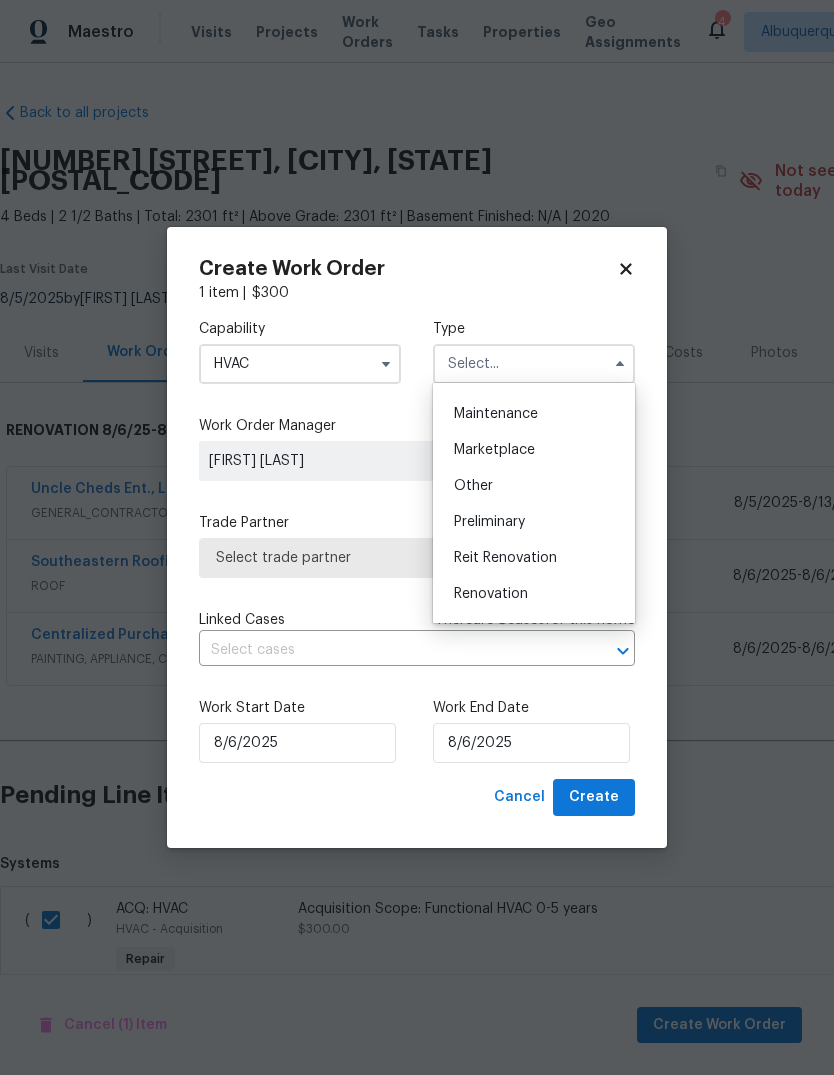 scroll, scrollTop: 331, scrollLeft: 0, axis: vertical 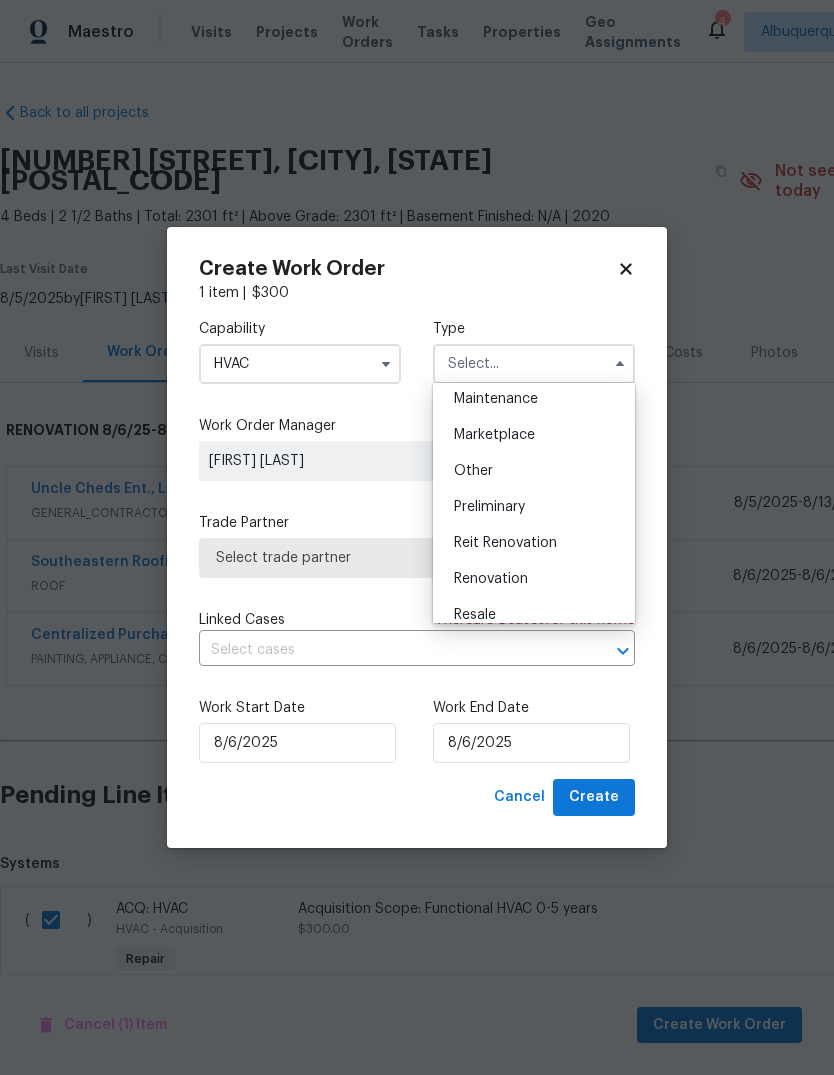 click on "Renovation" at bounding box center [491, 579] 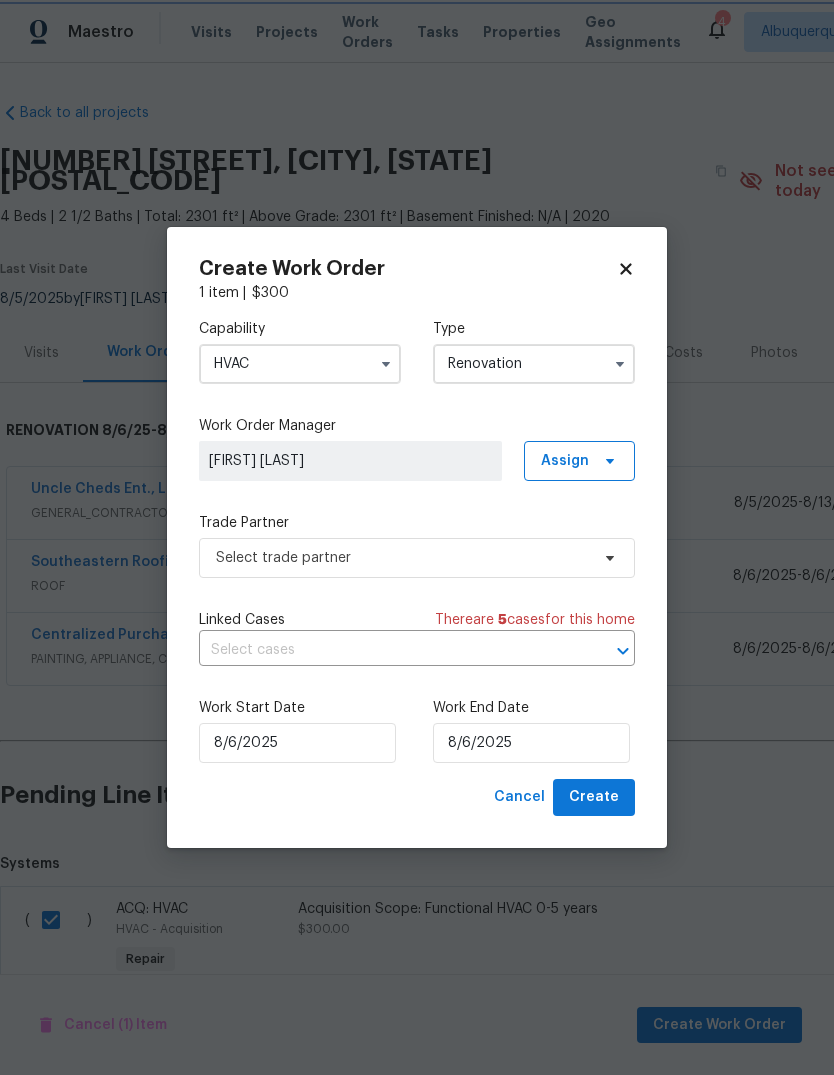 scroll, scrollTop: 0, scrollLeft: 0, axis: both 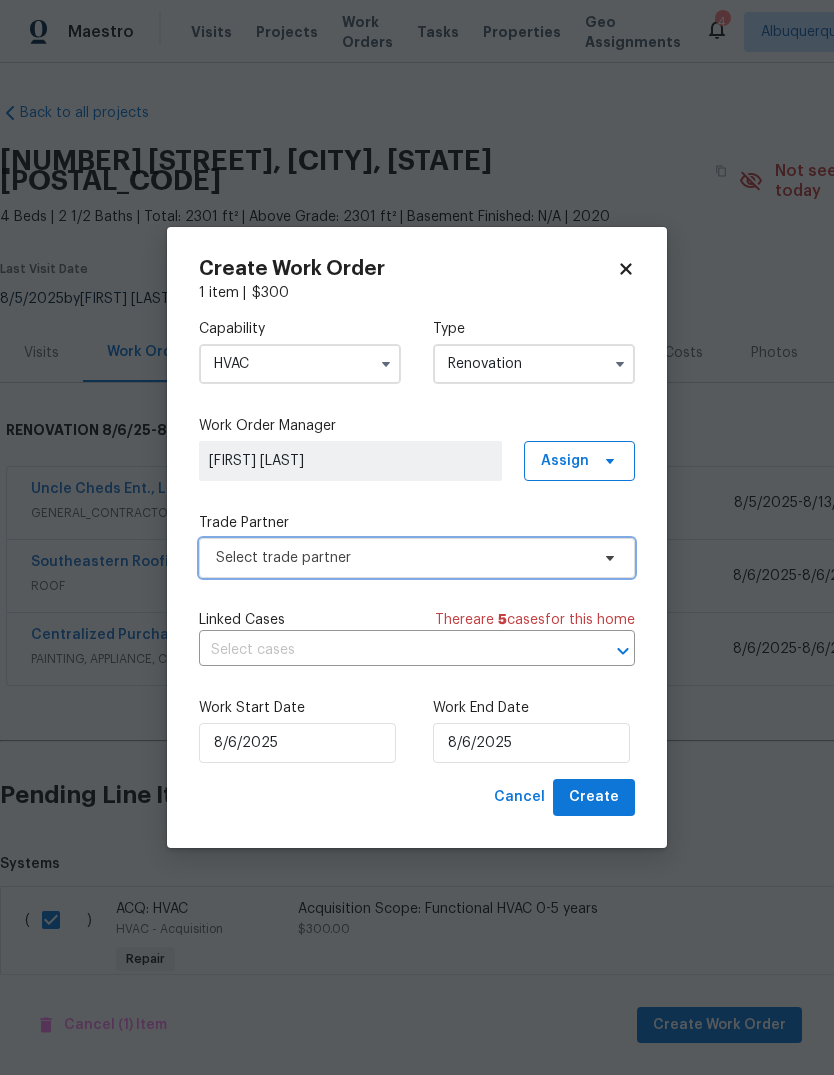 click on "Select trade partner" at bounding box center [402, 558] 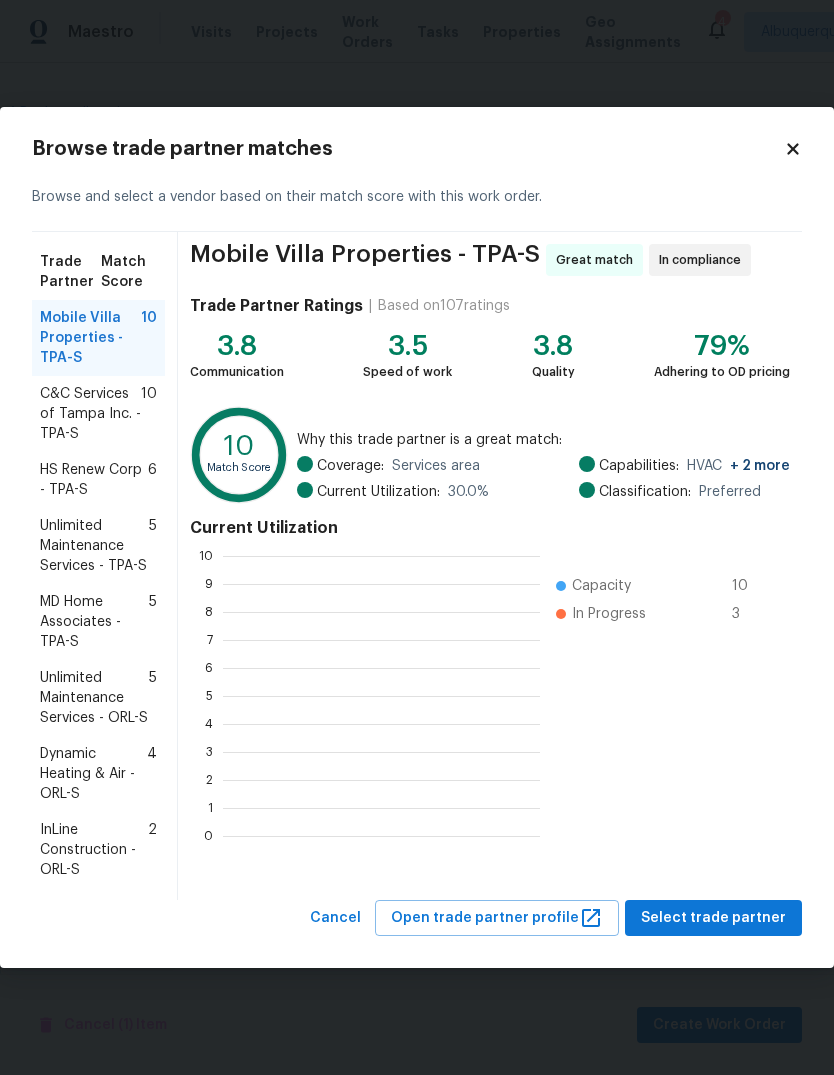 scroll, scrollTop: 2, scrollLeft: 2, axis: both 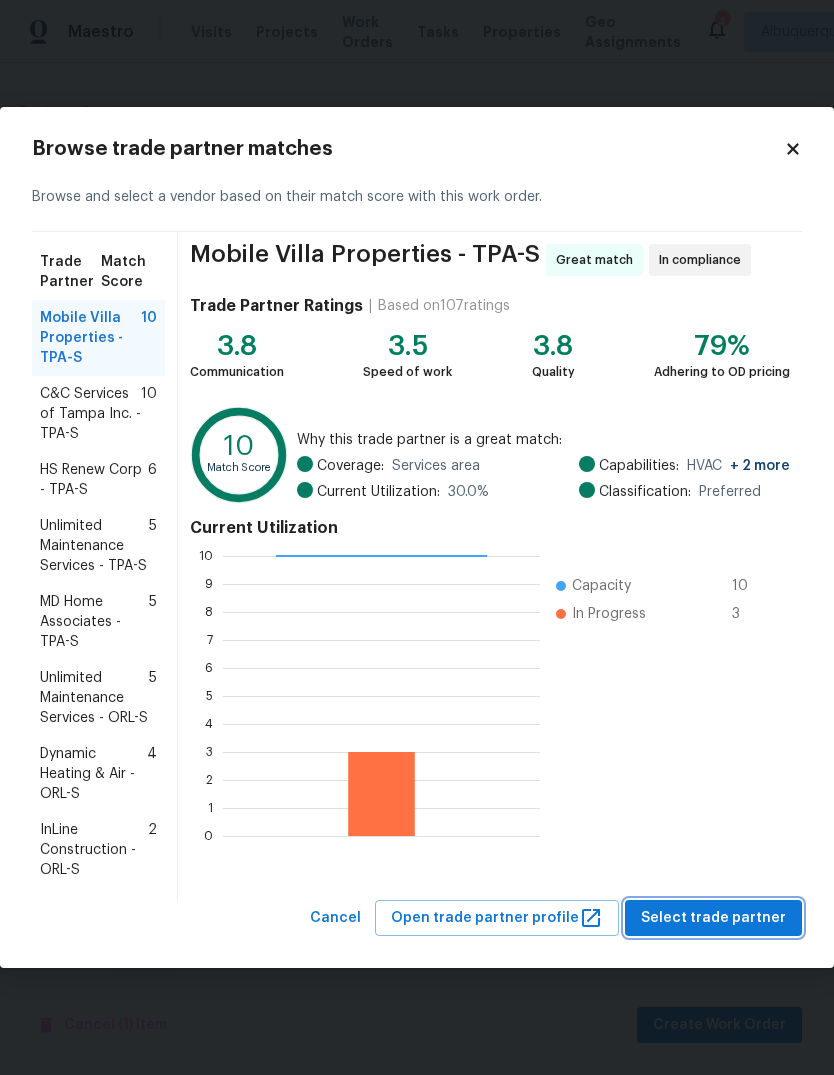 click on "Select trade partner" at bounding box center [713, 918] 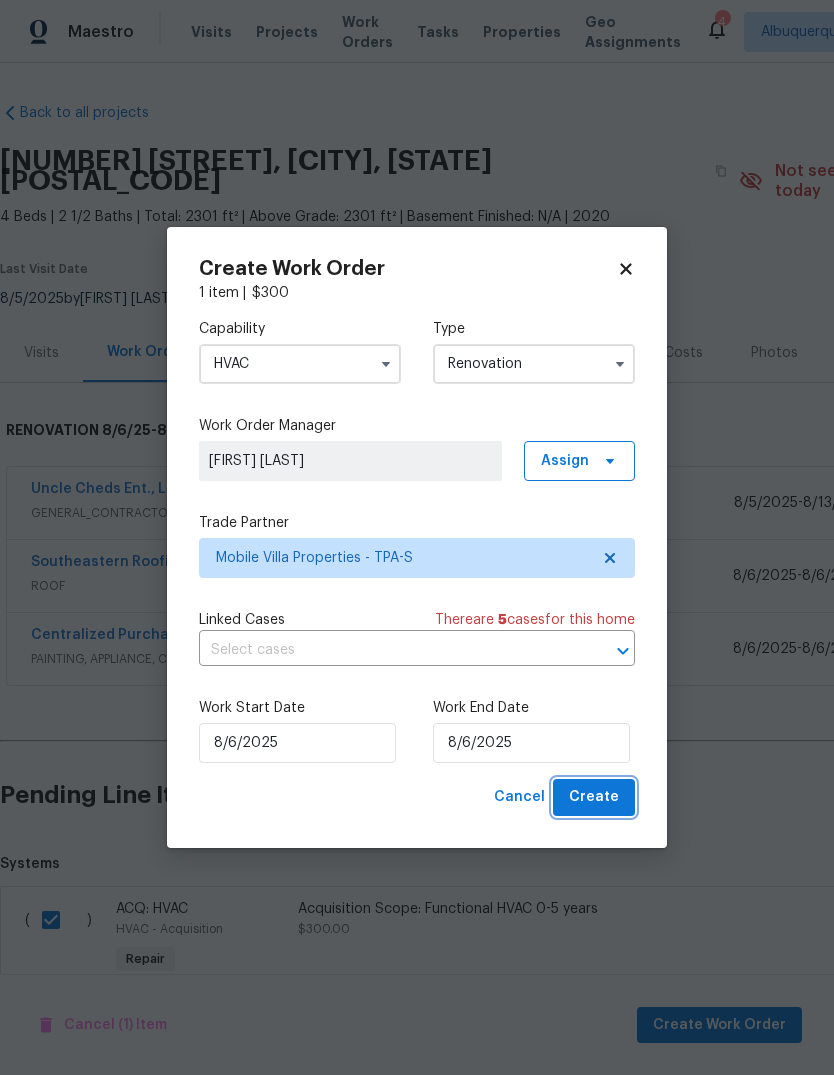 click on "Create" at bounding box center [594, 797] 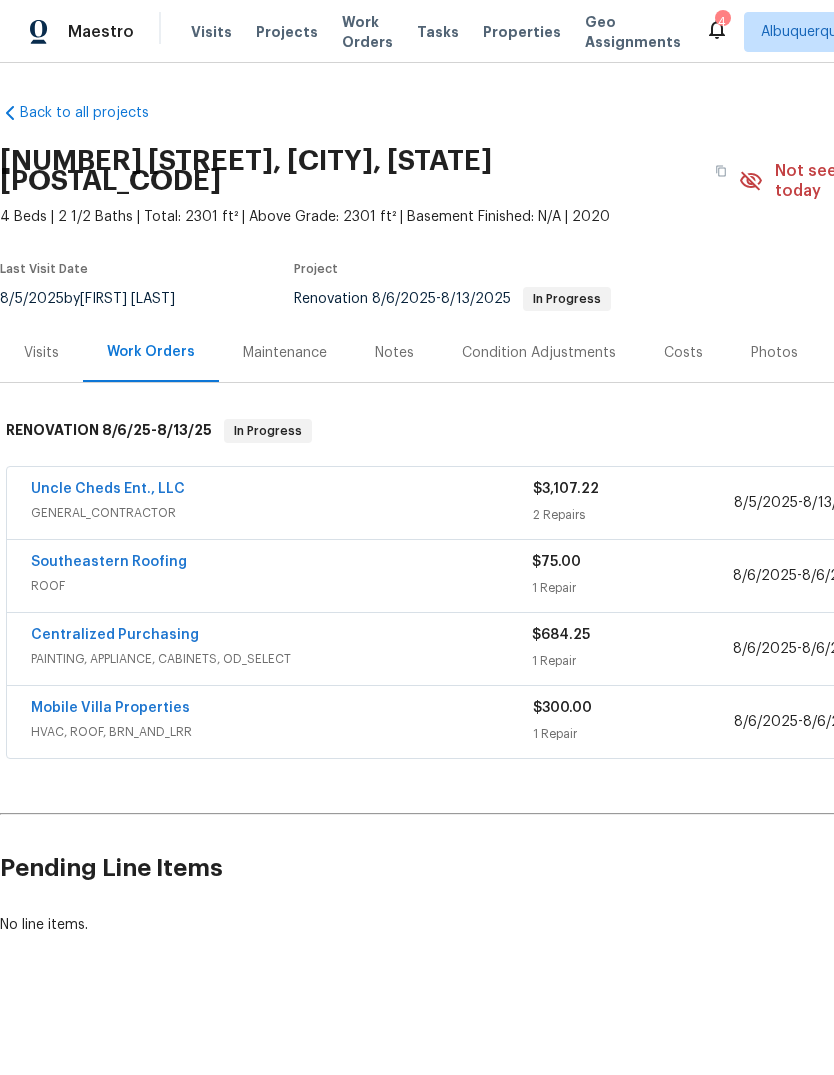 click on "Uncle Cheds Ent., LLC" at bounding box center (108, 489) 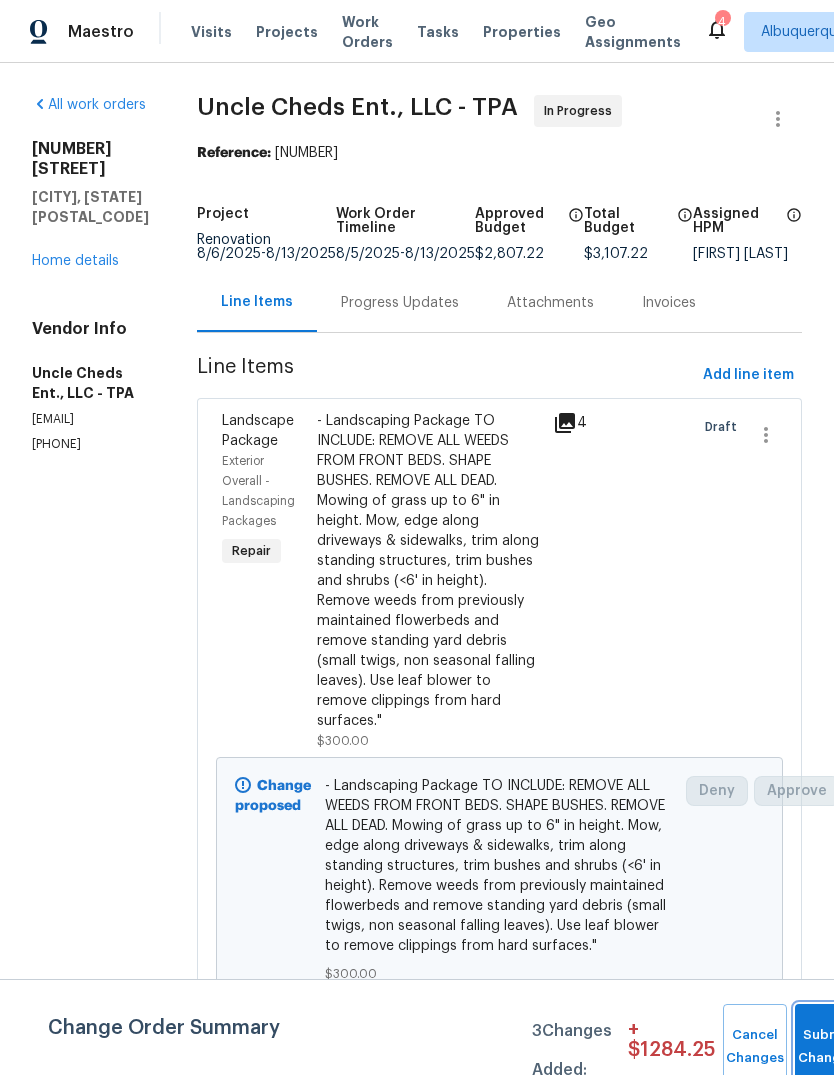 click on "Submit Changes" at bounding box center (827, 1047) 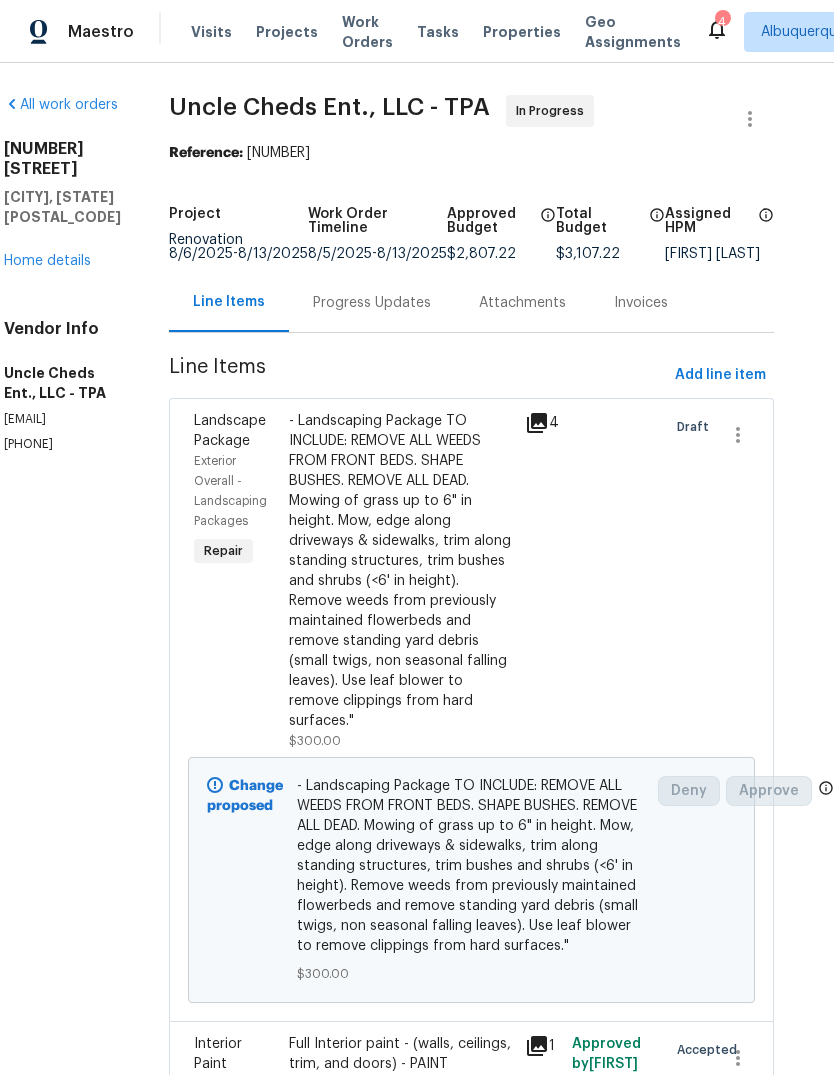 scroll, scrollTop: 0, scrollLeft: 27, axis: horizontal 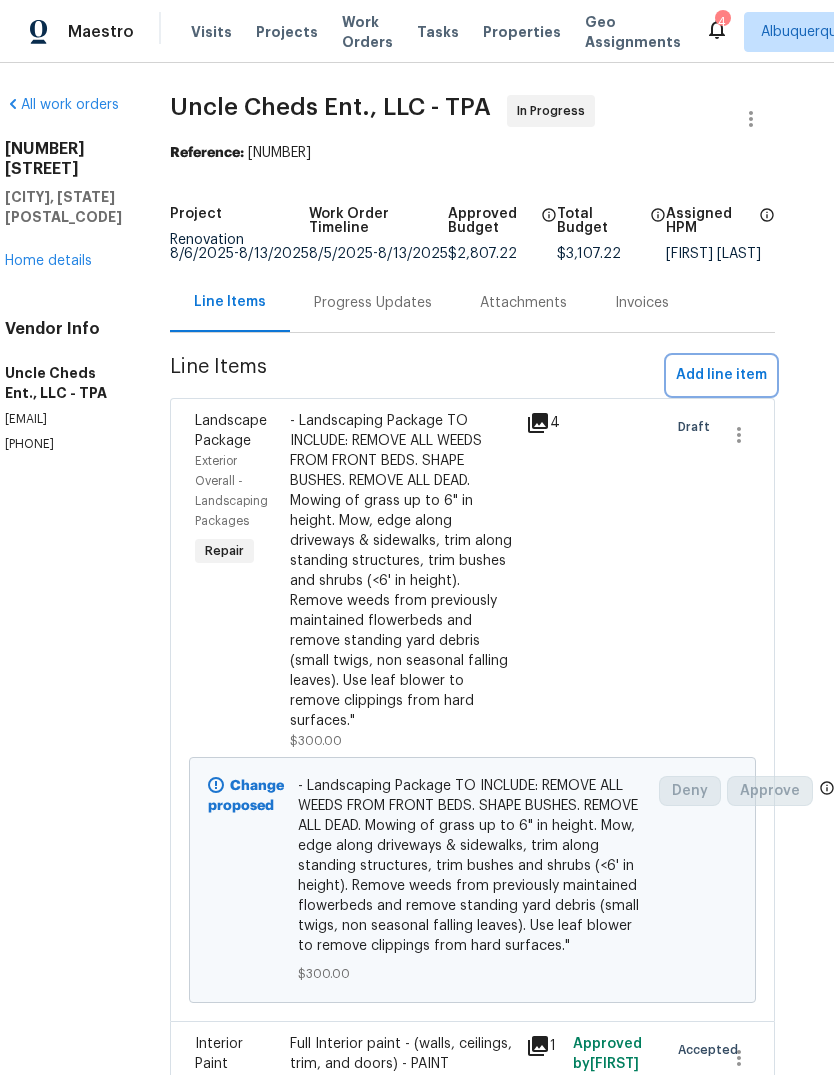 click on "Add line item" at bounding box center [721, 375] 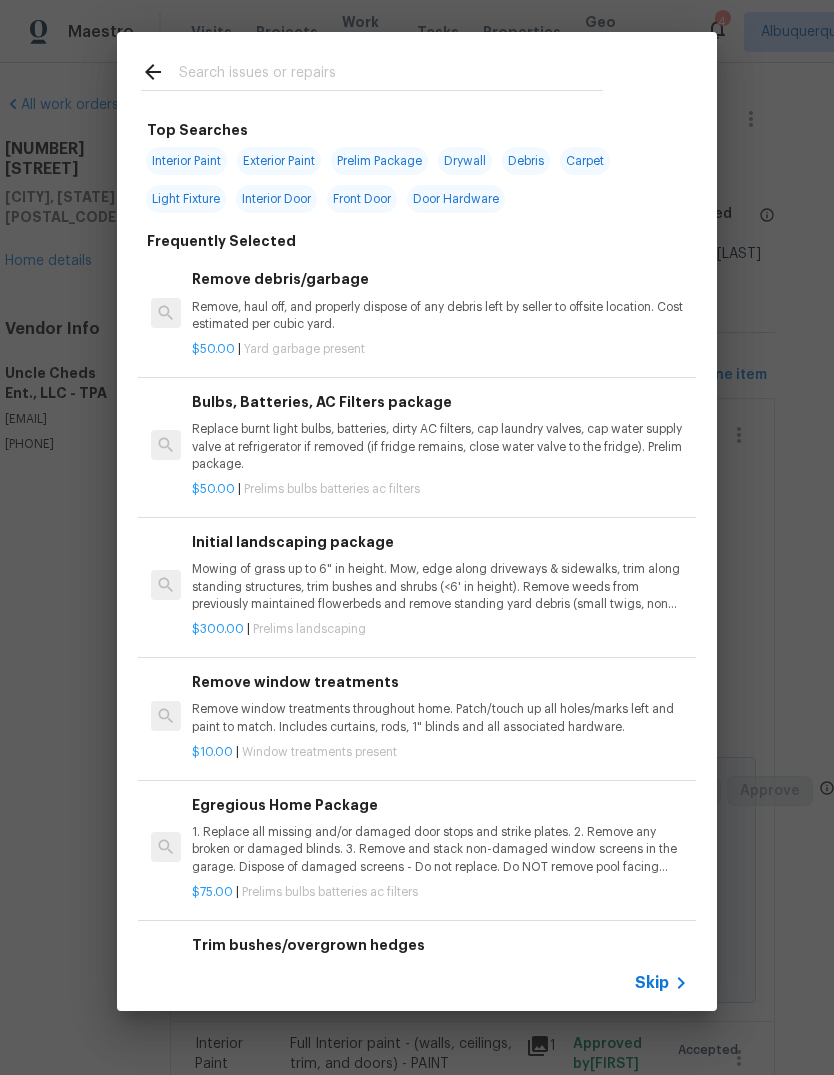 click on "Remove, haul off, and properly dispose of any debris left by seller to offsite location. Cost estimated per cubic yard." at bounding box center (440, 316) 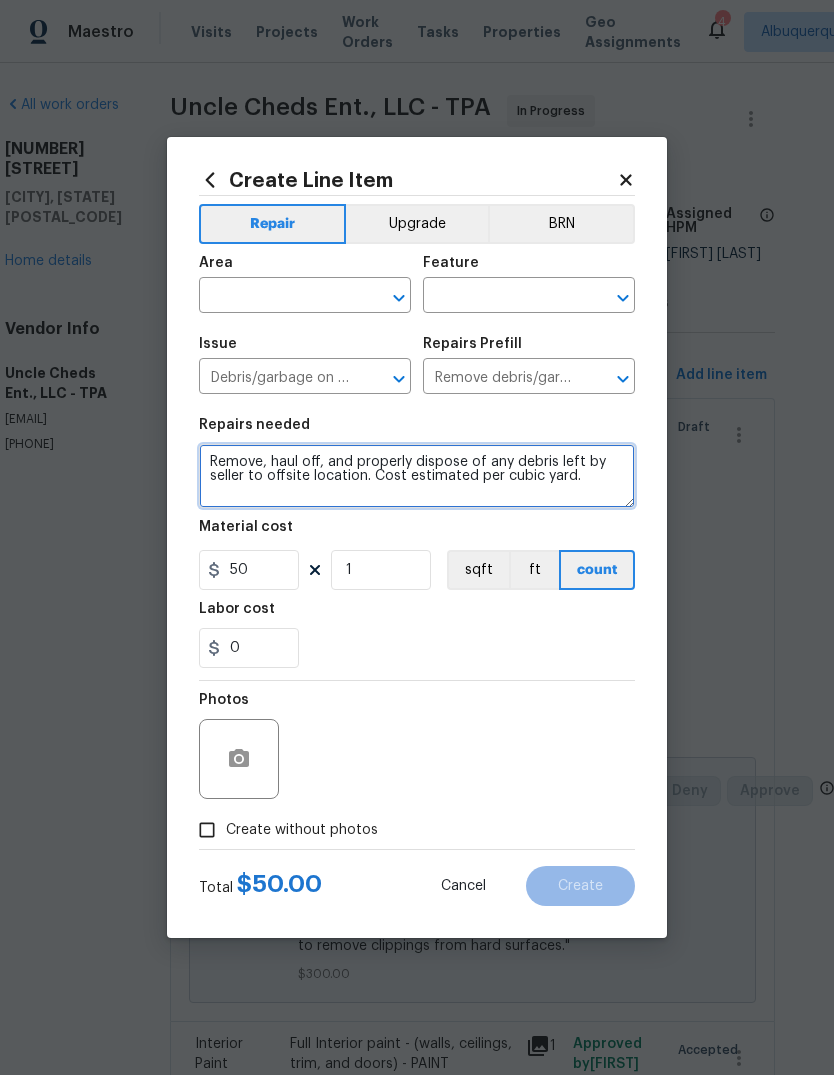click on "Remove, haul off, and properly dispose of any debris left by seller to offsite location. Cost estimated per cubic yard." at bounding box center (417, 476) 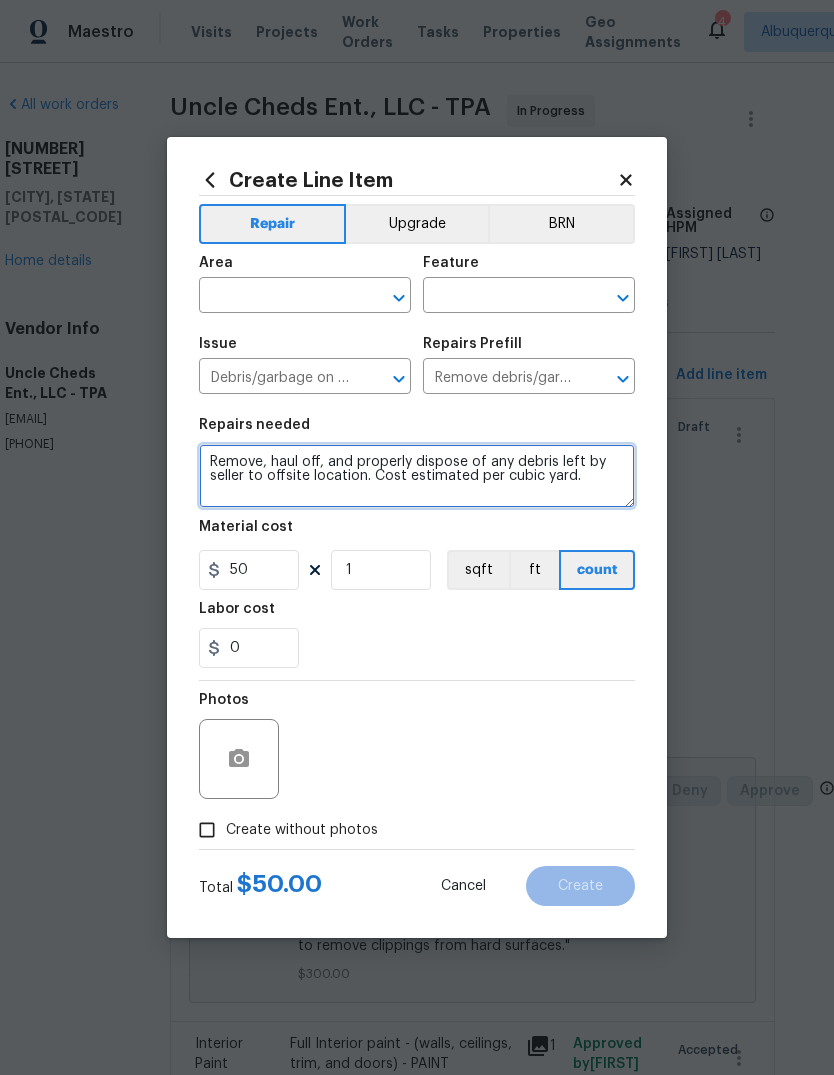click on "Remove, haul off, and properly dispose of any debris left by seller to offsite location. Cost estimated per cubic yard." at bounding box center [417, 476] 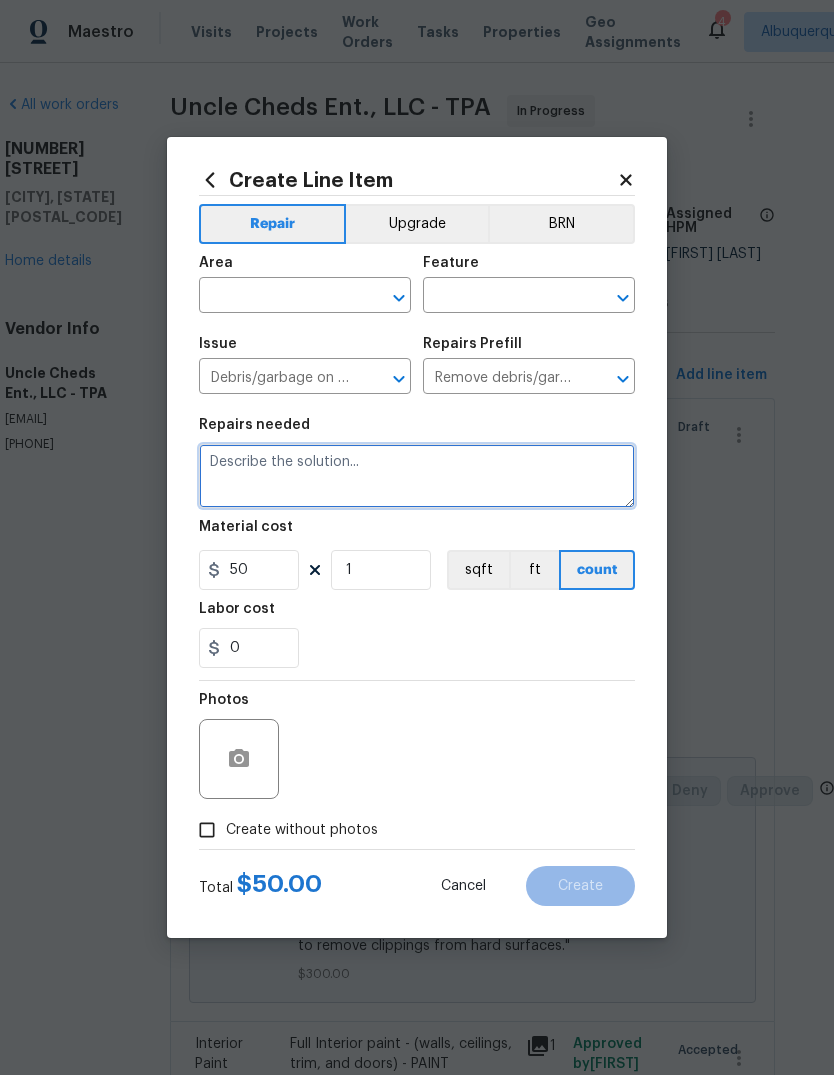 click at bounding box center (417, 476) 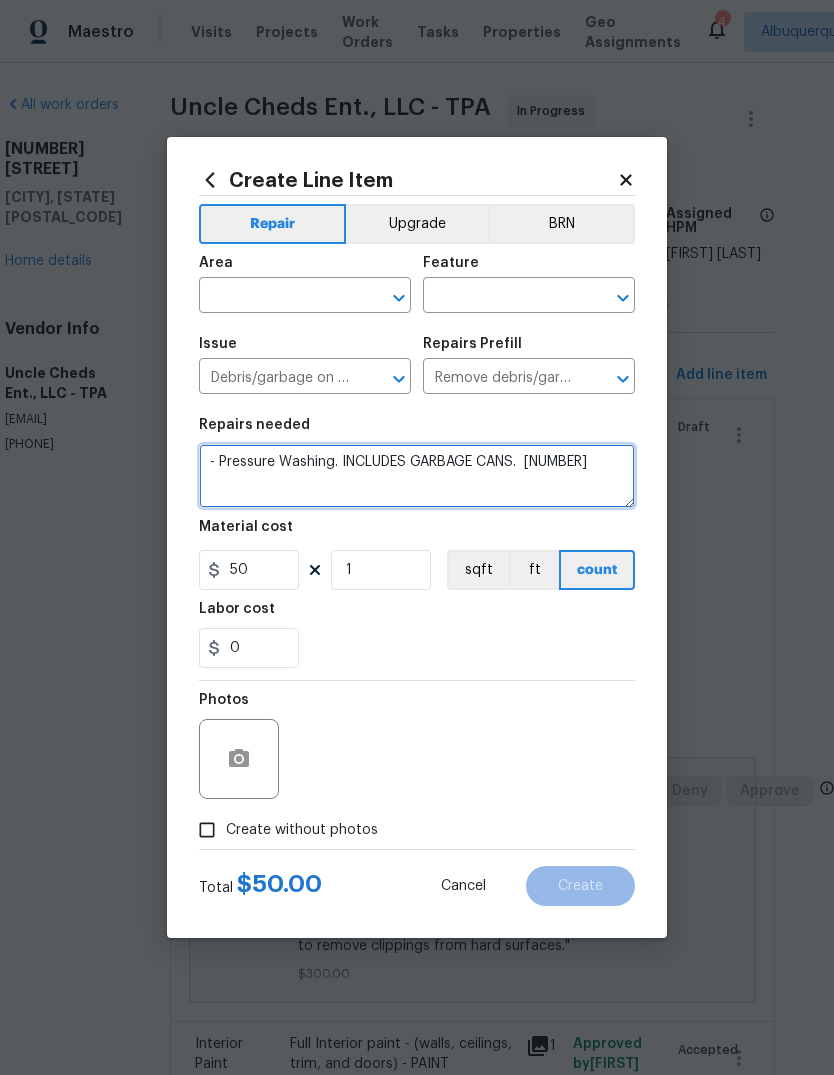 type on "- Pressure Washing. INCLUDES GARBAGE CANS.  [NUMBER]" 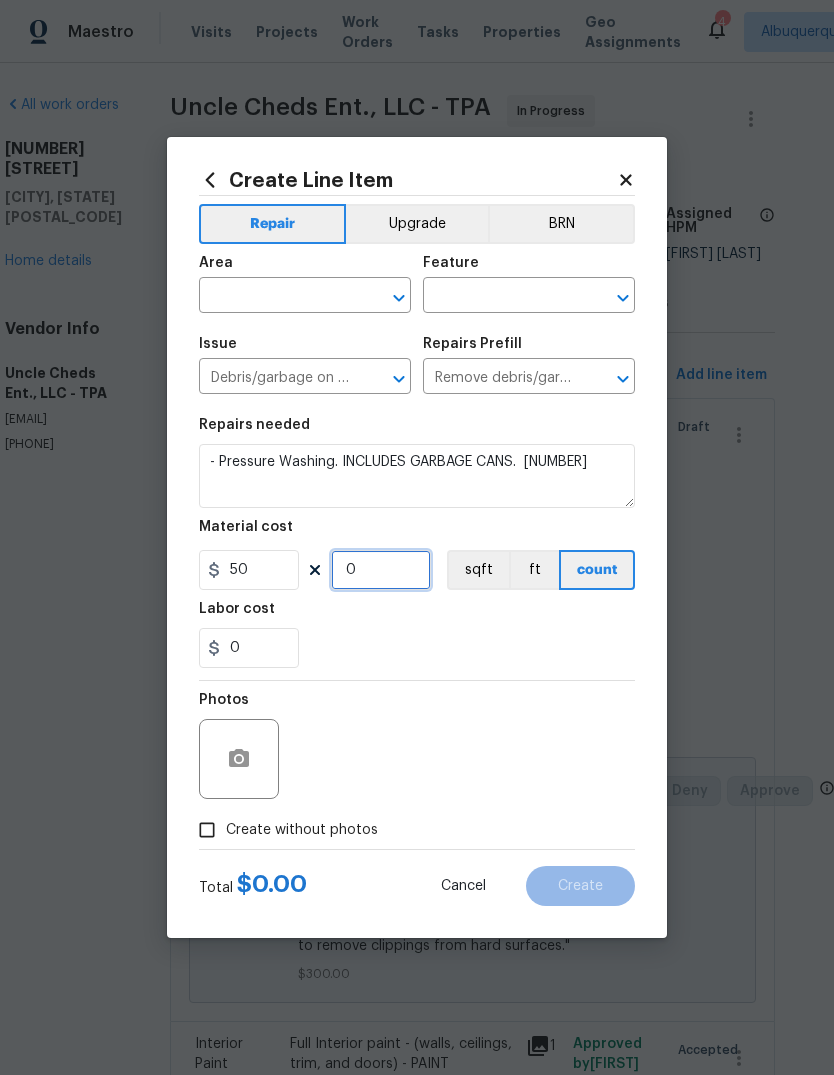 type on "0" 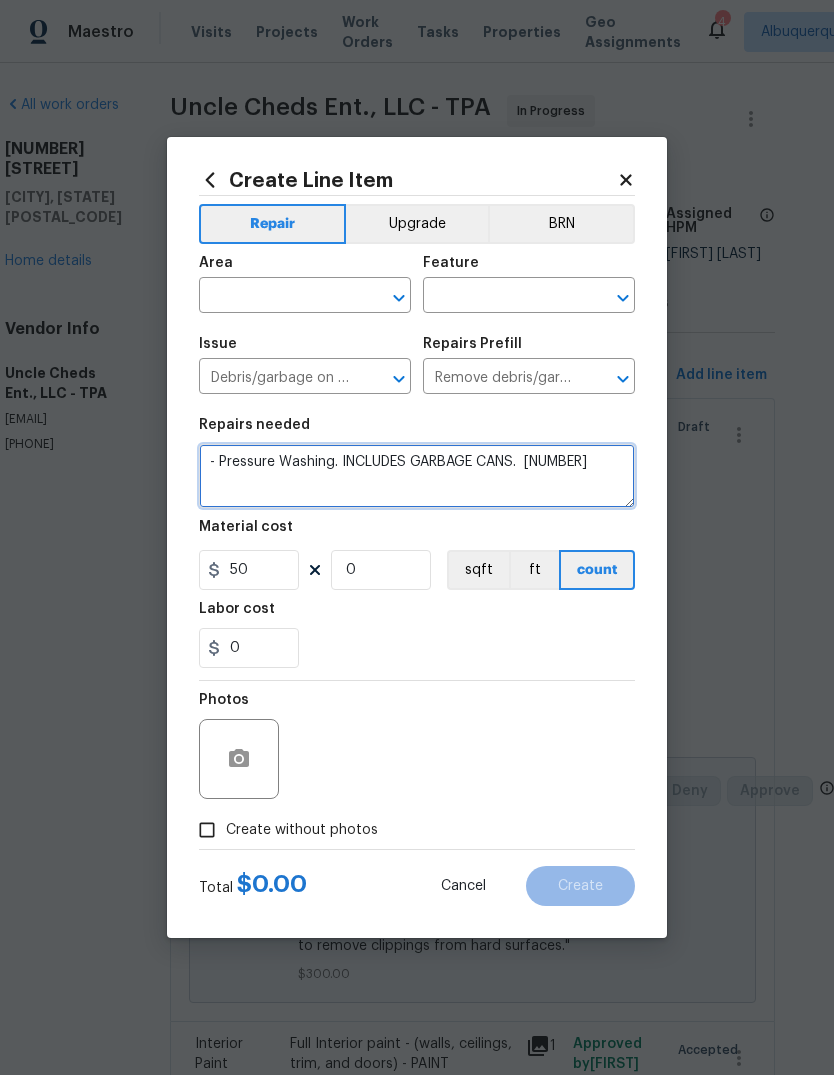 click on "- Pressure Washing. INCLUDES GARBAGE CANS.  [NUMBER]" at bounding box center (417, 476) 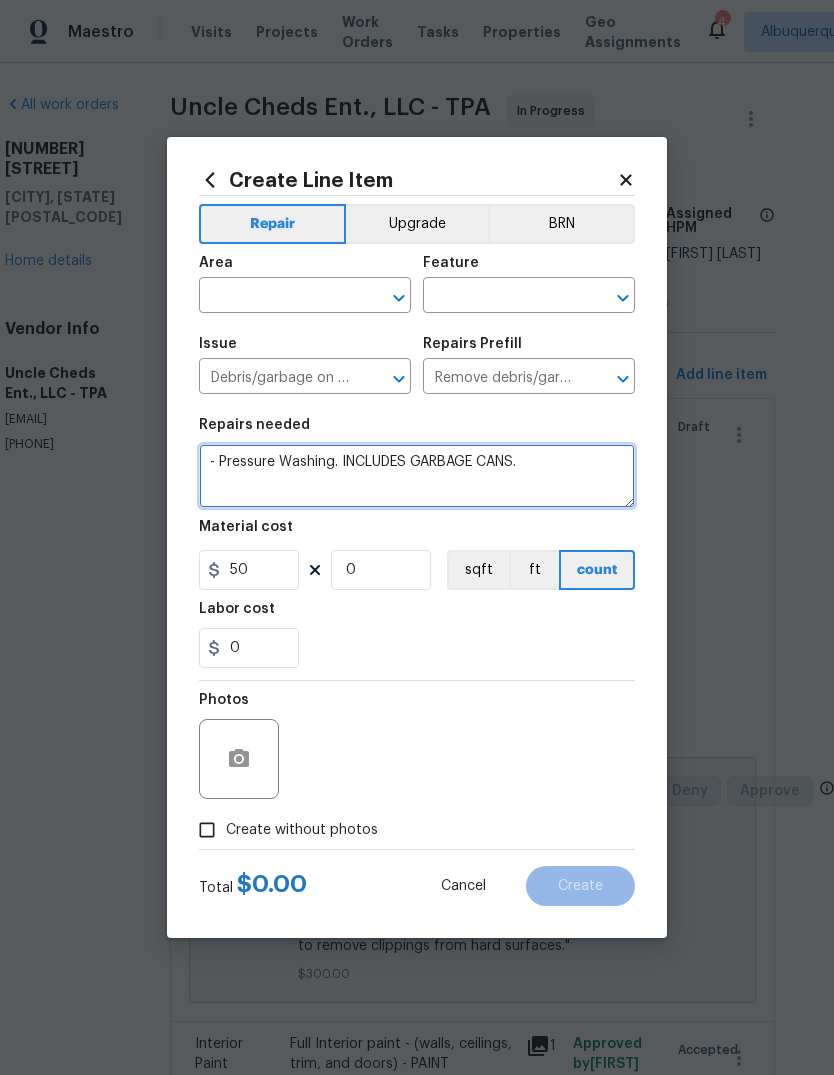 type on "- Pressure Washing. INCLUDES GARBAGE CANS." 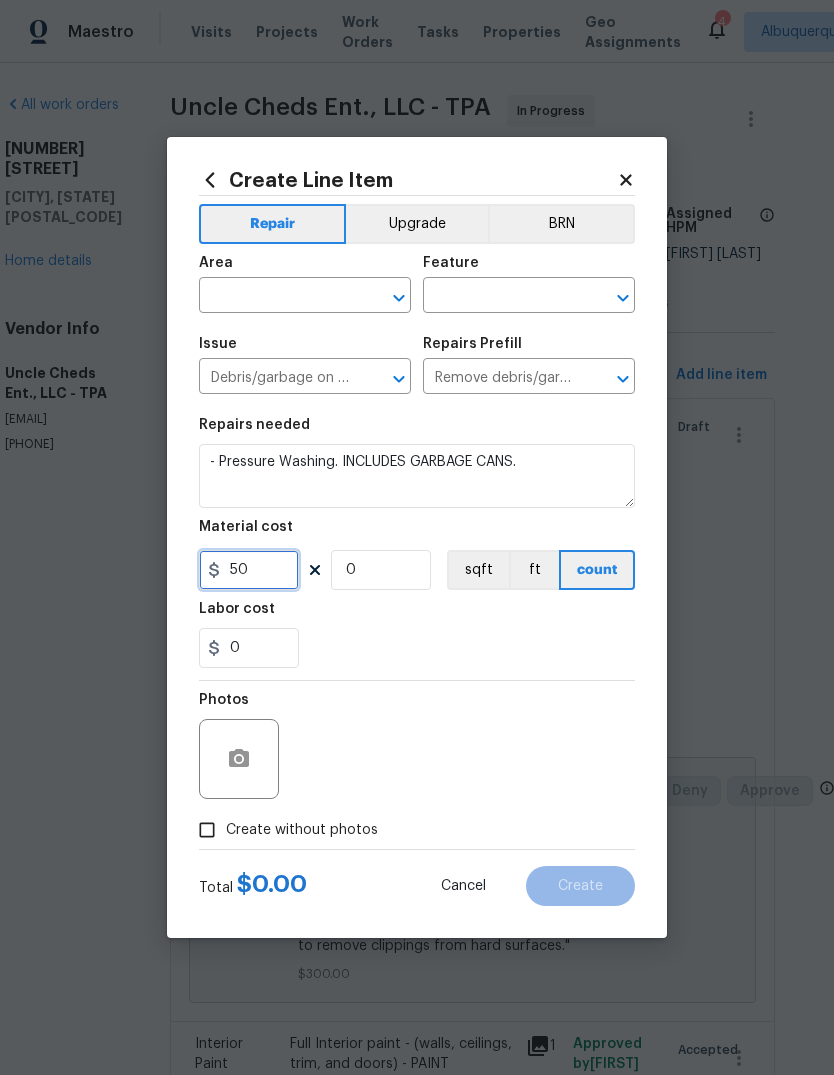 click on "50" at bounding box center (249, 570) 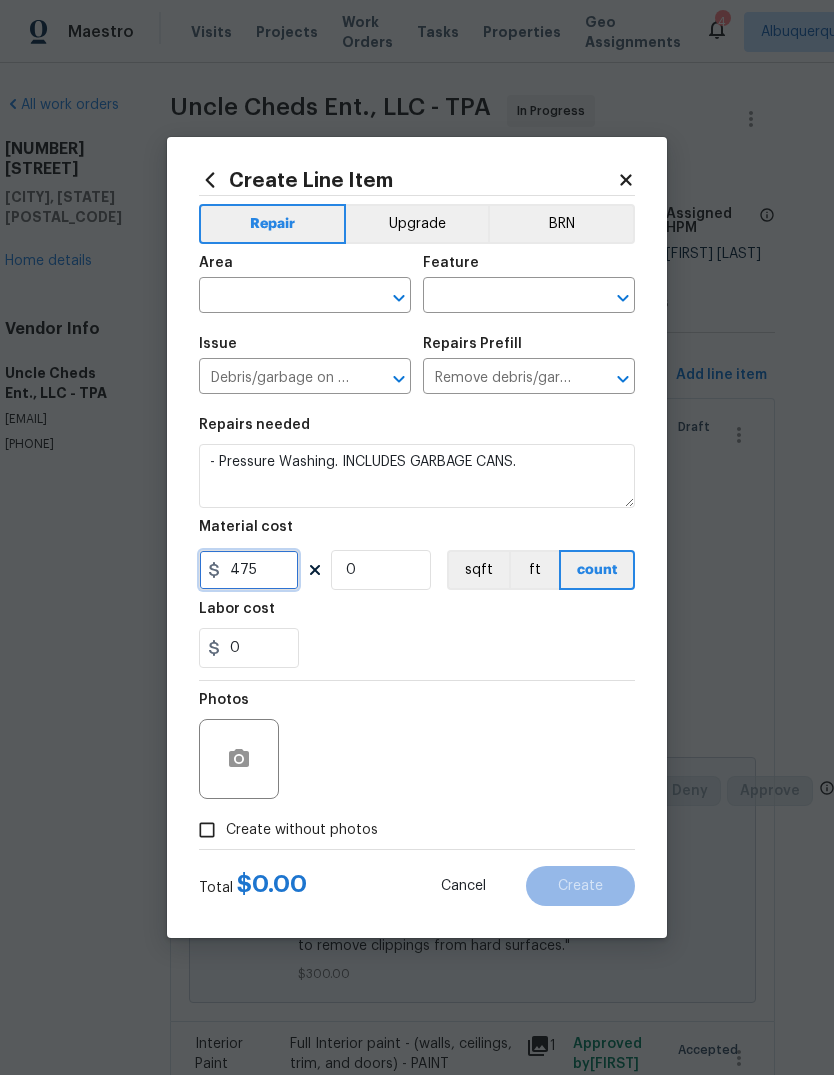 type on "475" 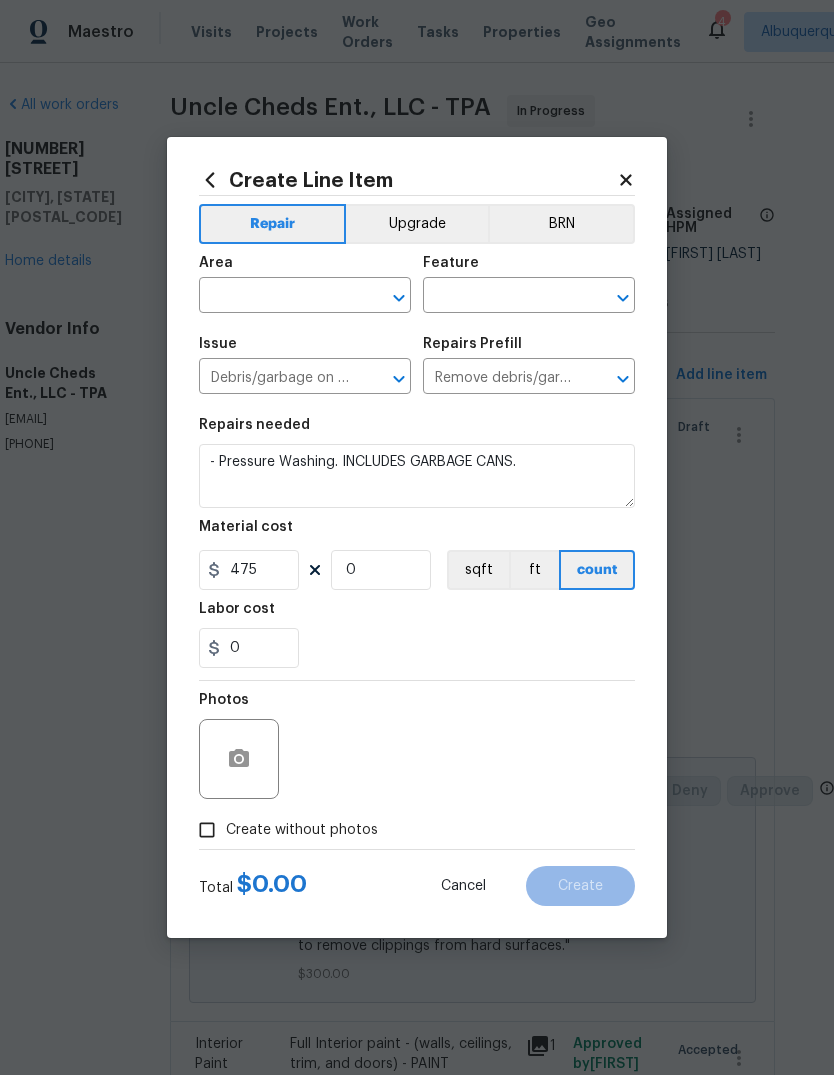 click at bounding box center [277, 297] 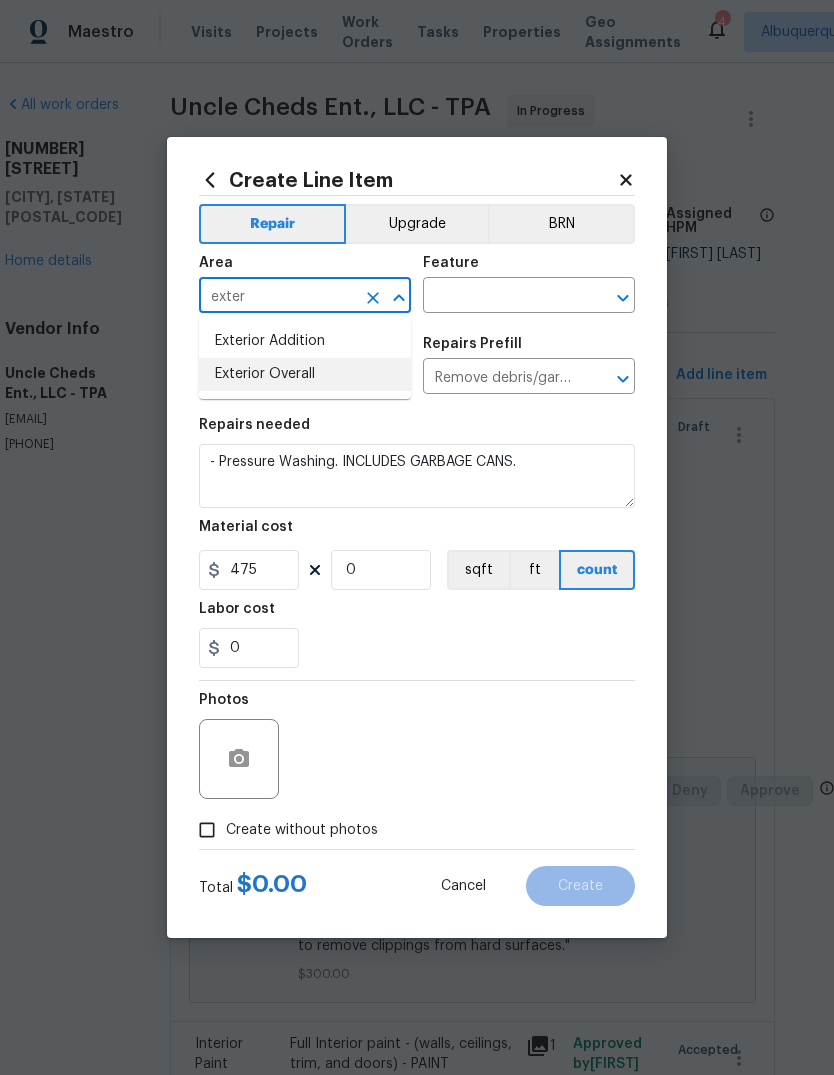 click on "Exterior Overall" at bounding box center (305, 374) 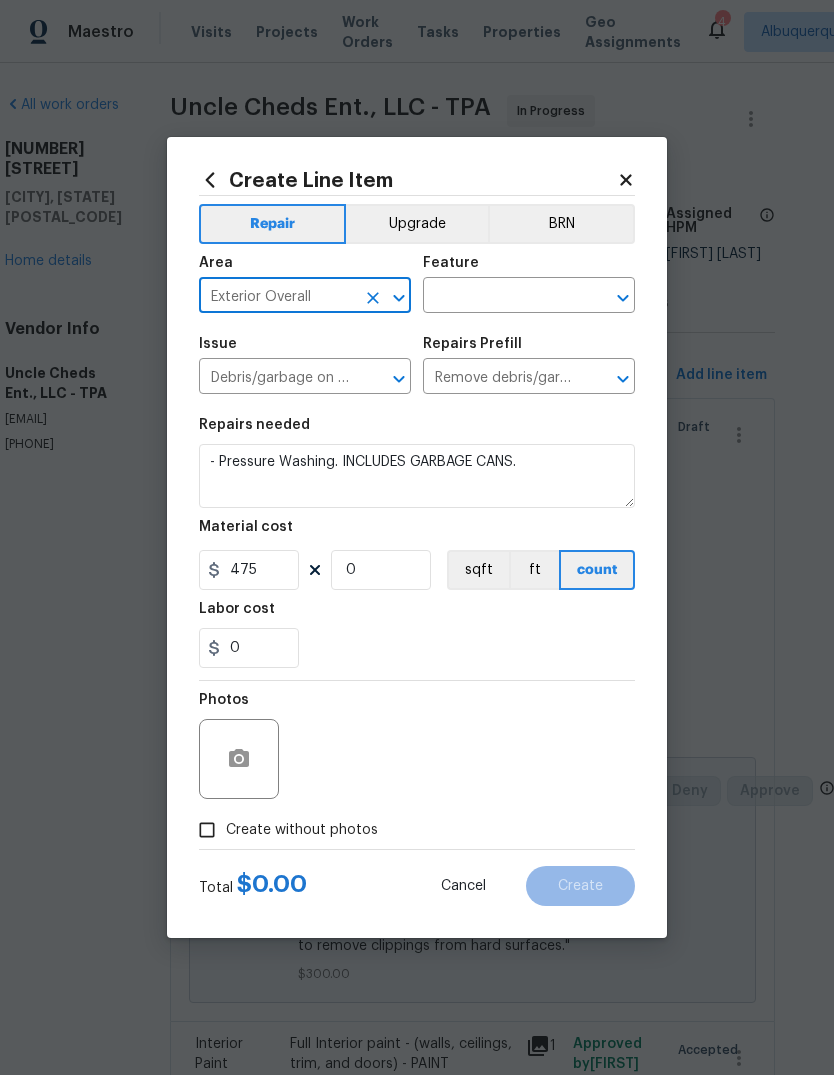 click at bounding box center (501, 297) 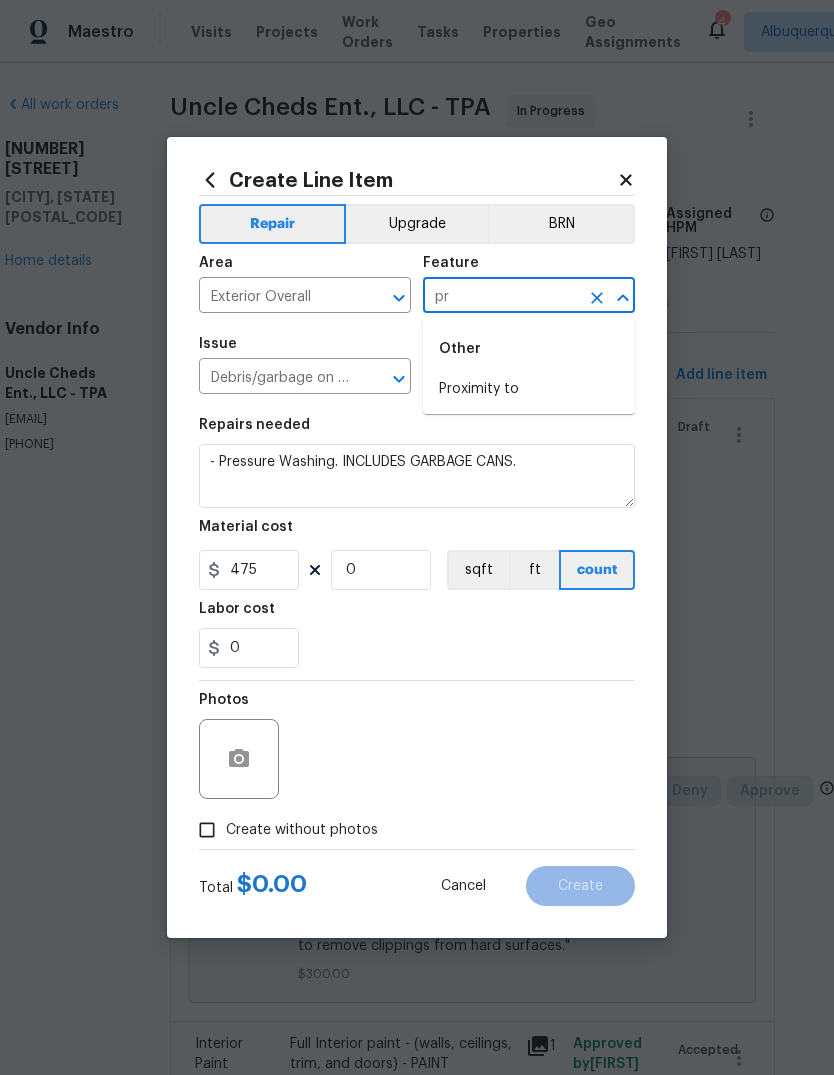 type on "p" 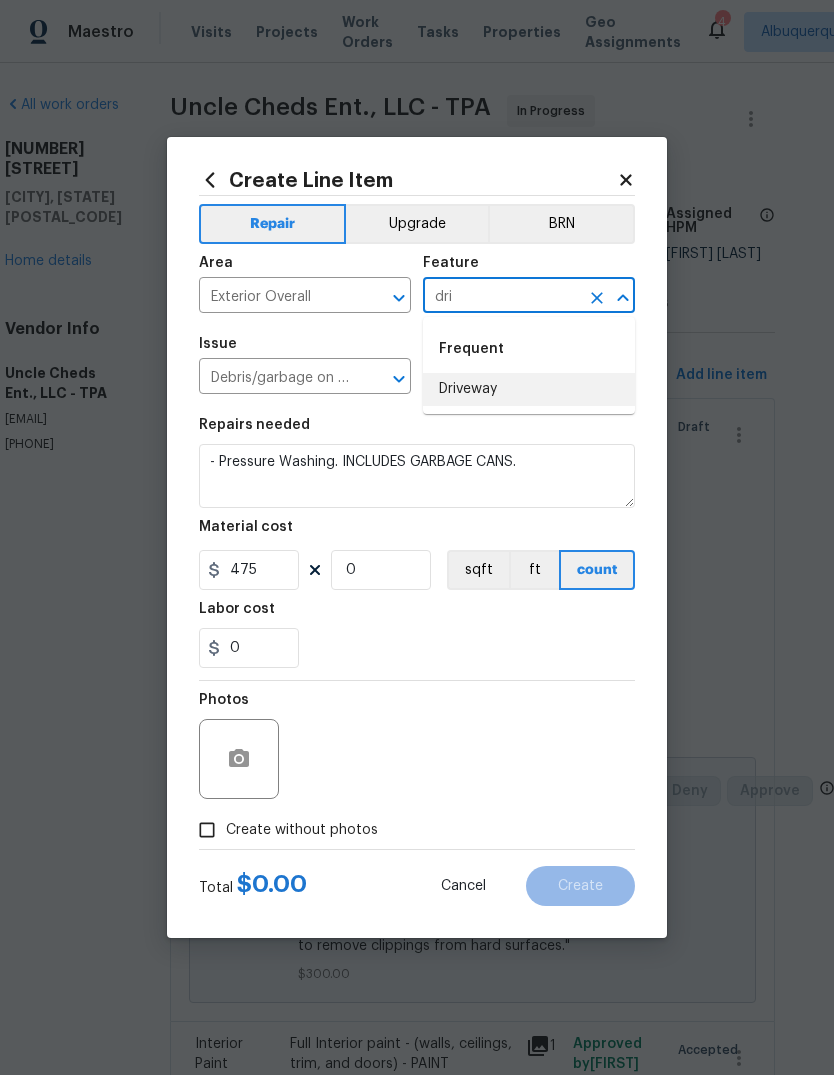 click on "Driveway" at bounding box center [529, 389] 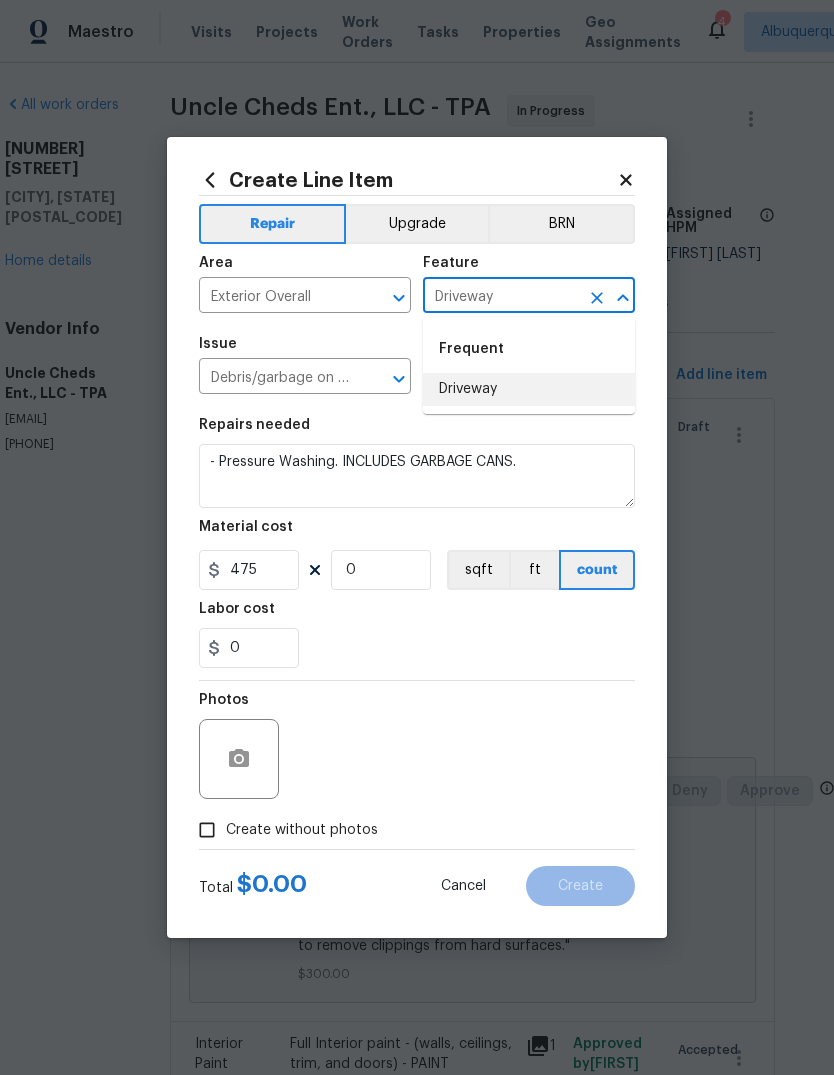 click on "Issue Debris/garbage on site ​ Repairs Prefill Remove debris/garbage $50.00 ​" at bounding box center (417, 365) 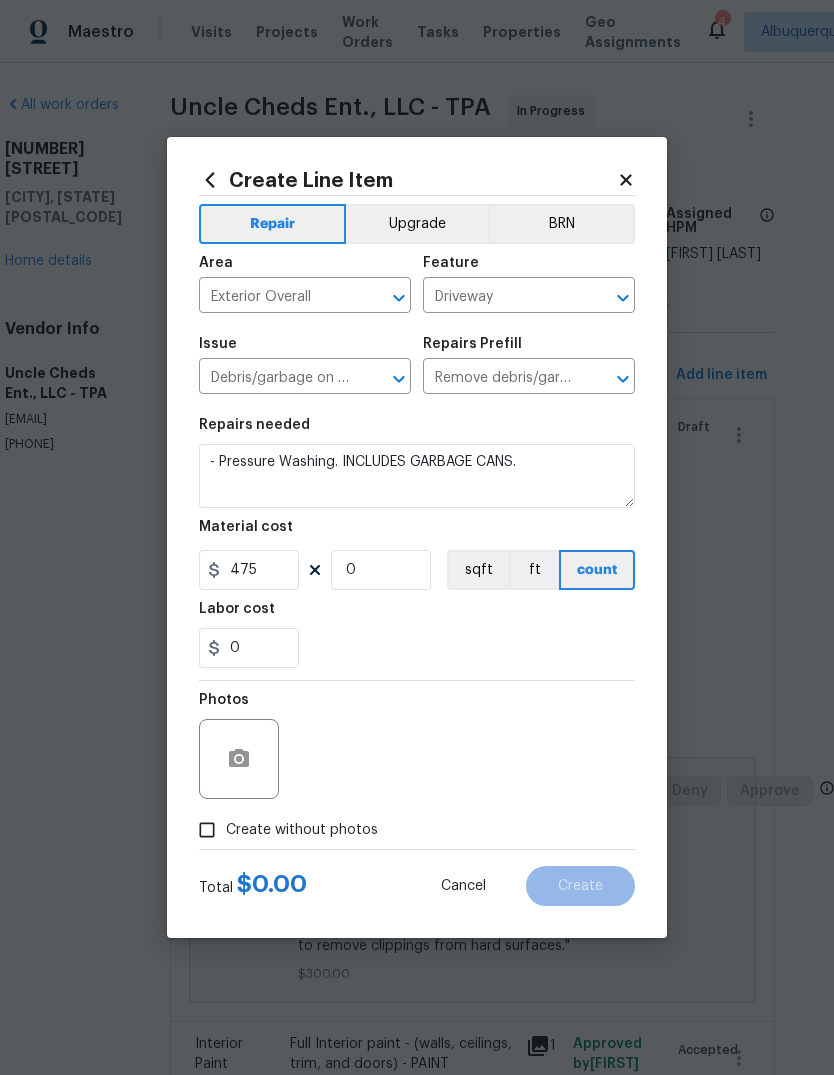 click on "Debris/garbage on site" at bounding box center (277, 378) 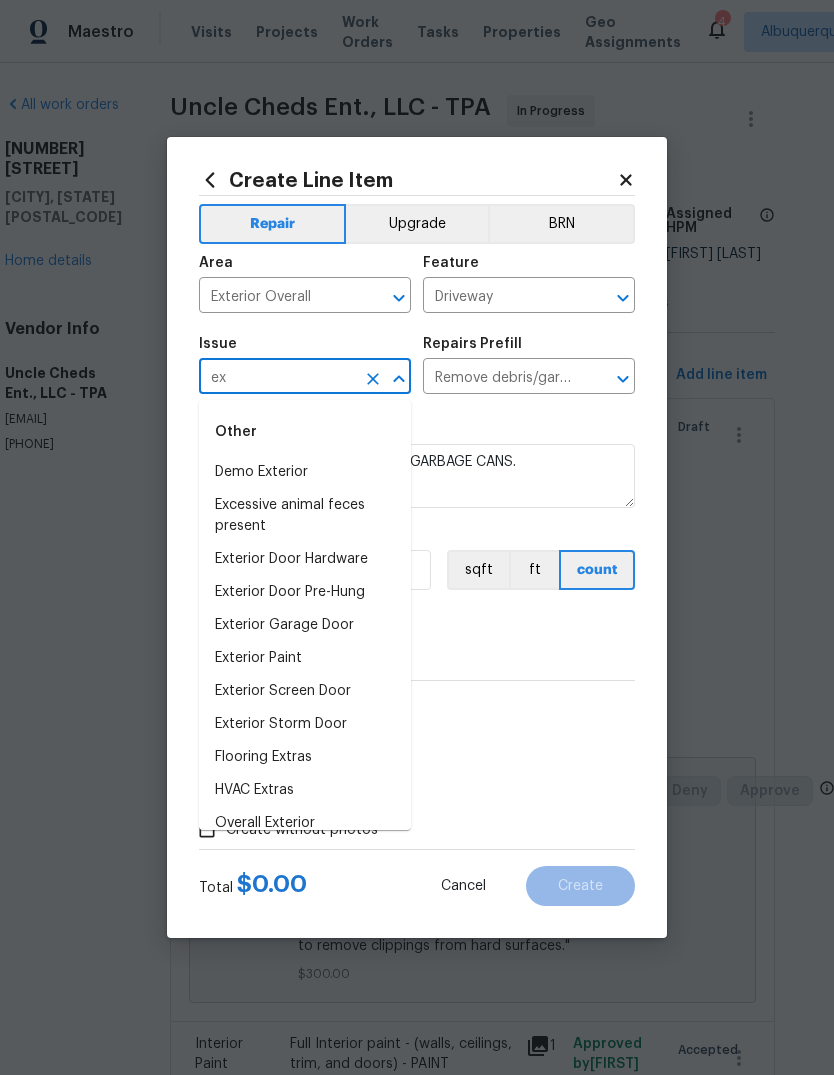 type on "e" 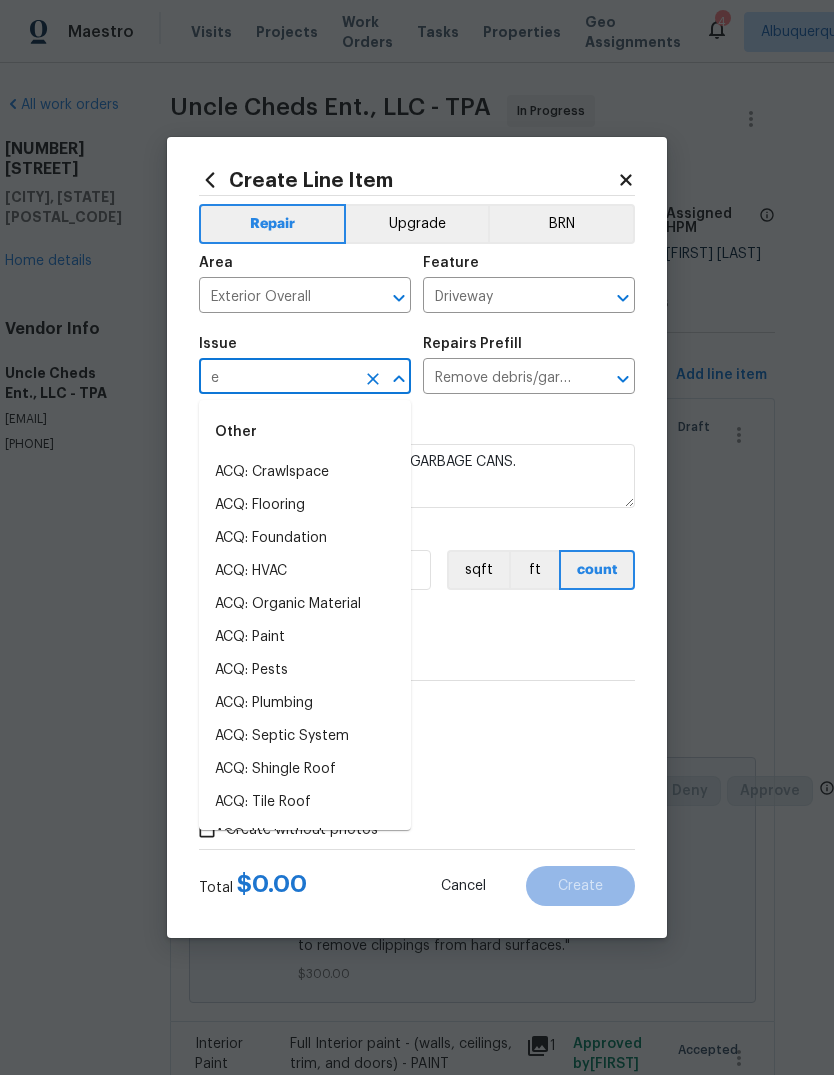 type 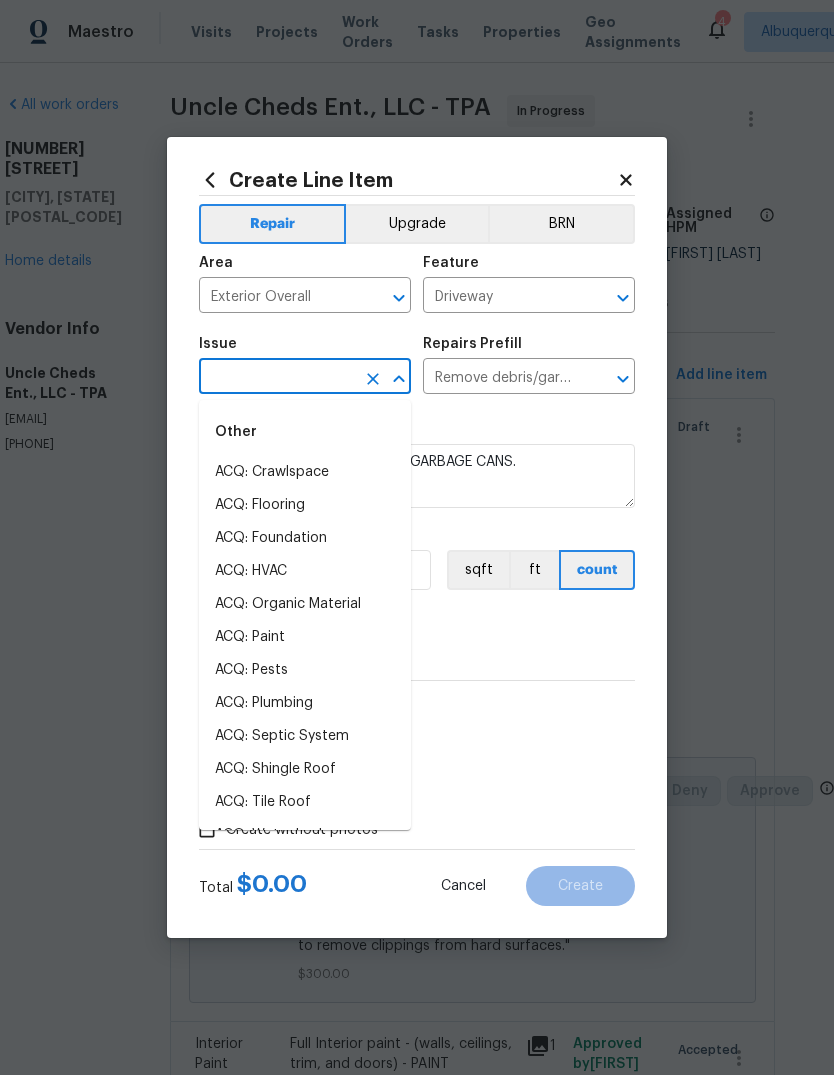 type 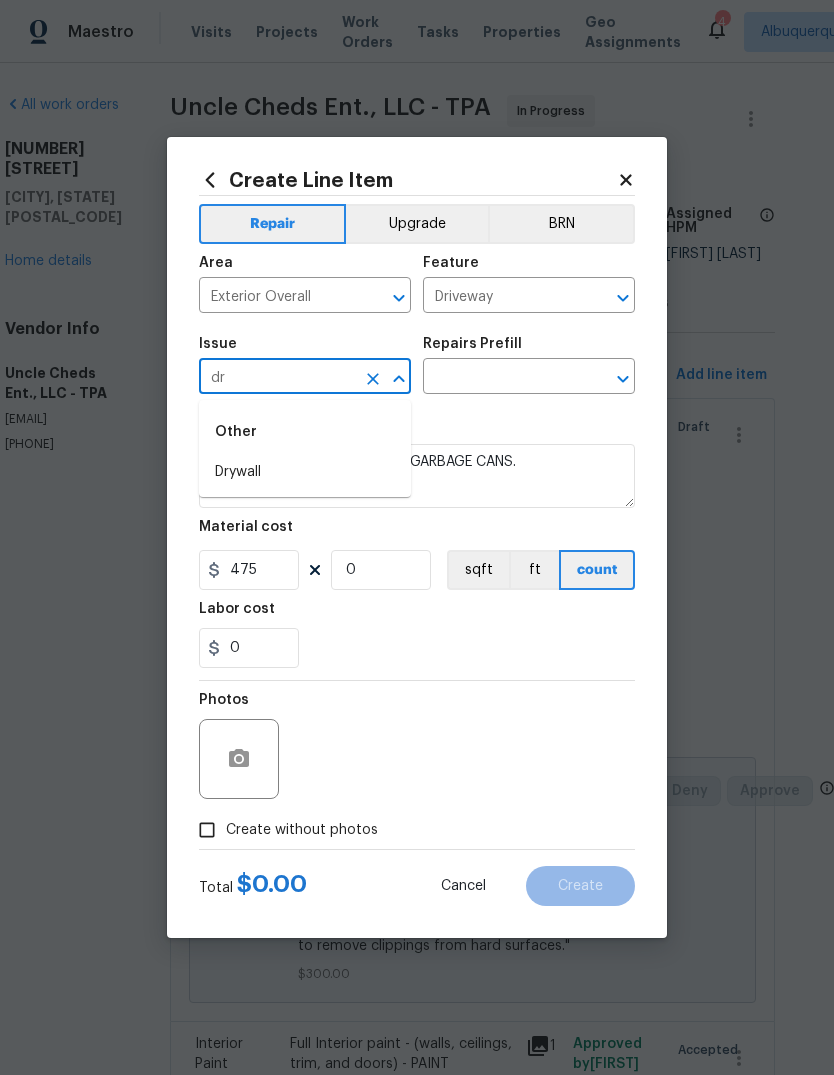 type on "d" 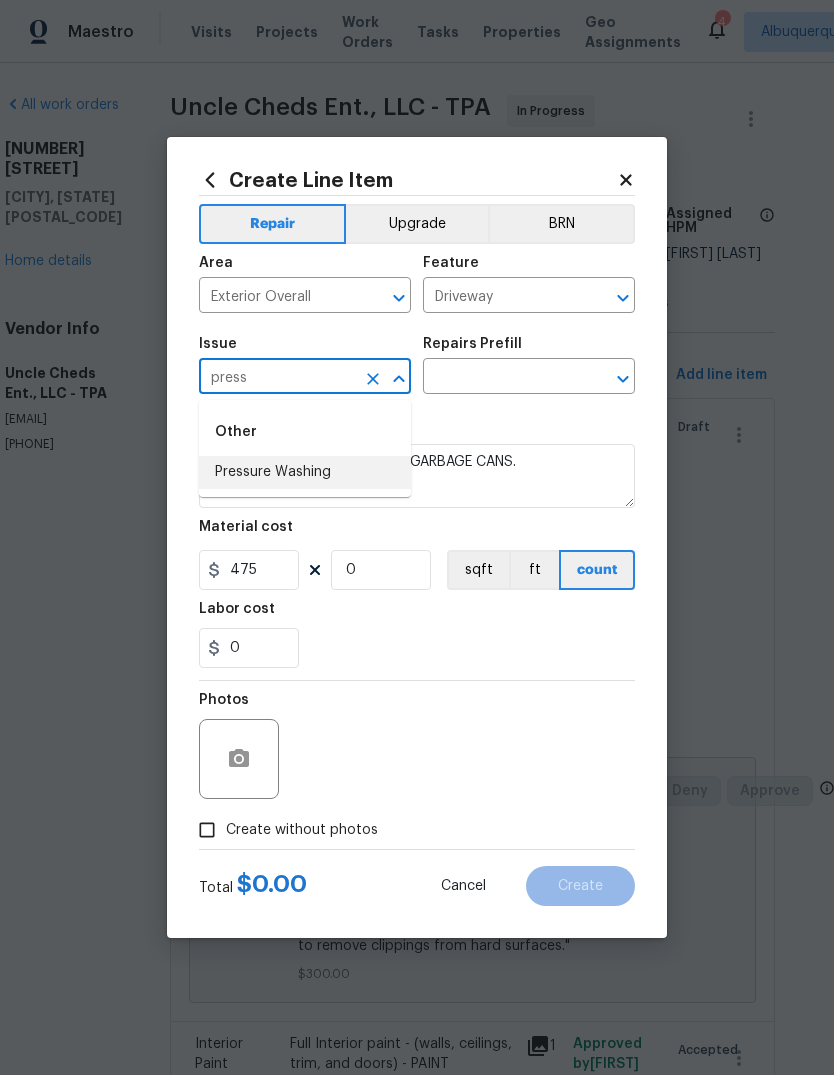 click on "Pressure Washing" at bounding box center (305, 472) 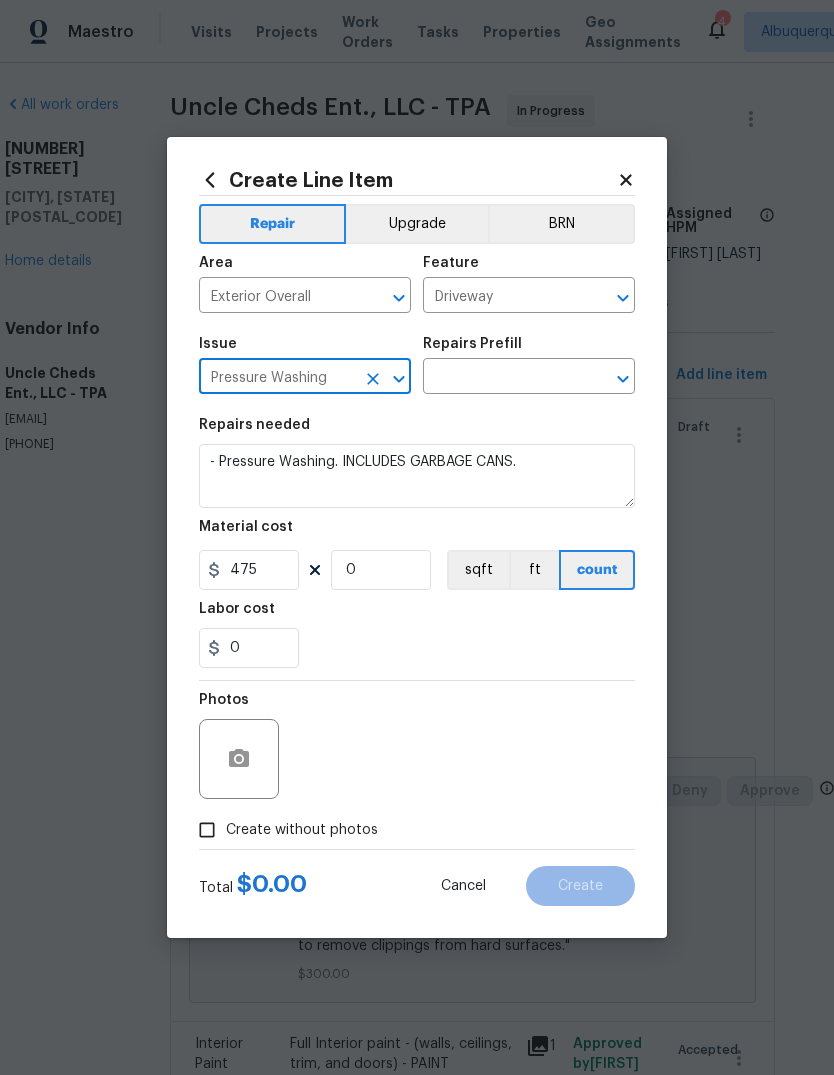 click at bounding box center (501, 378) 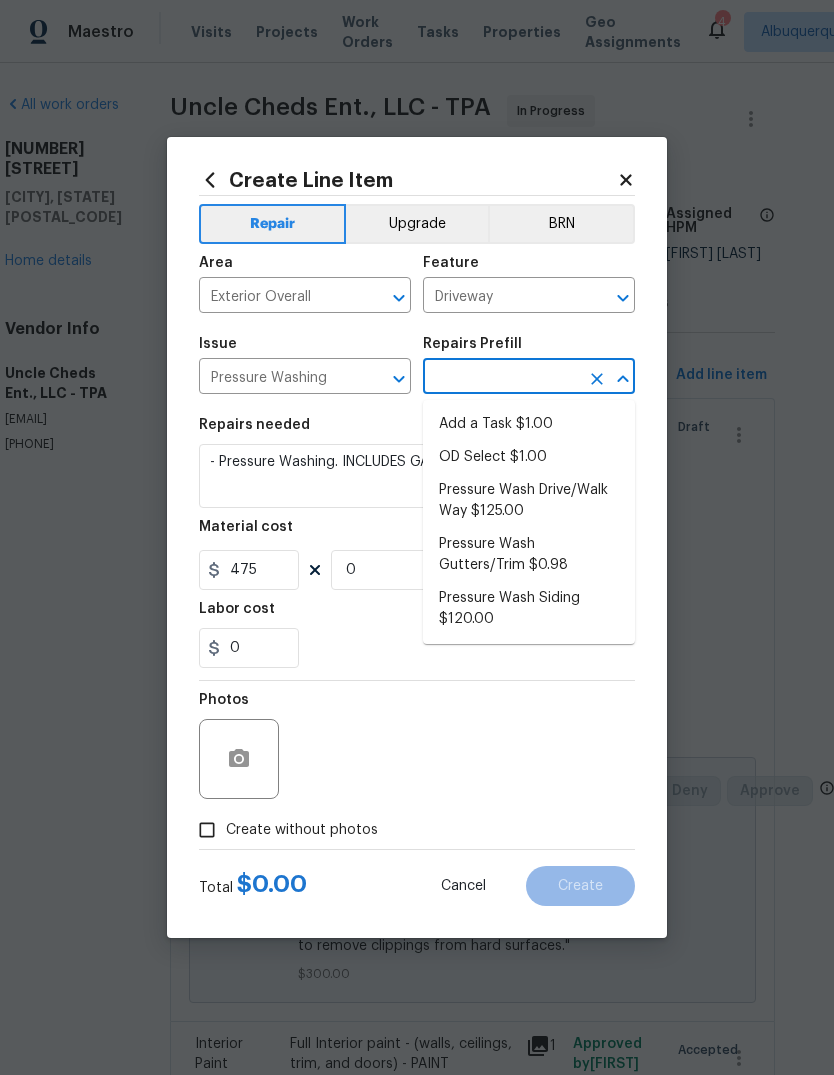 click on "Add a Task $1.00" at bounding box center [529, 424] 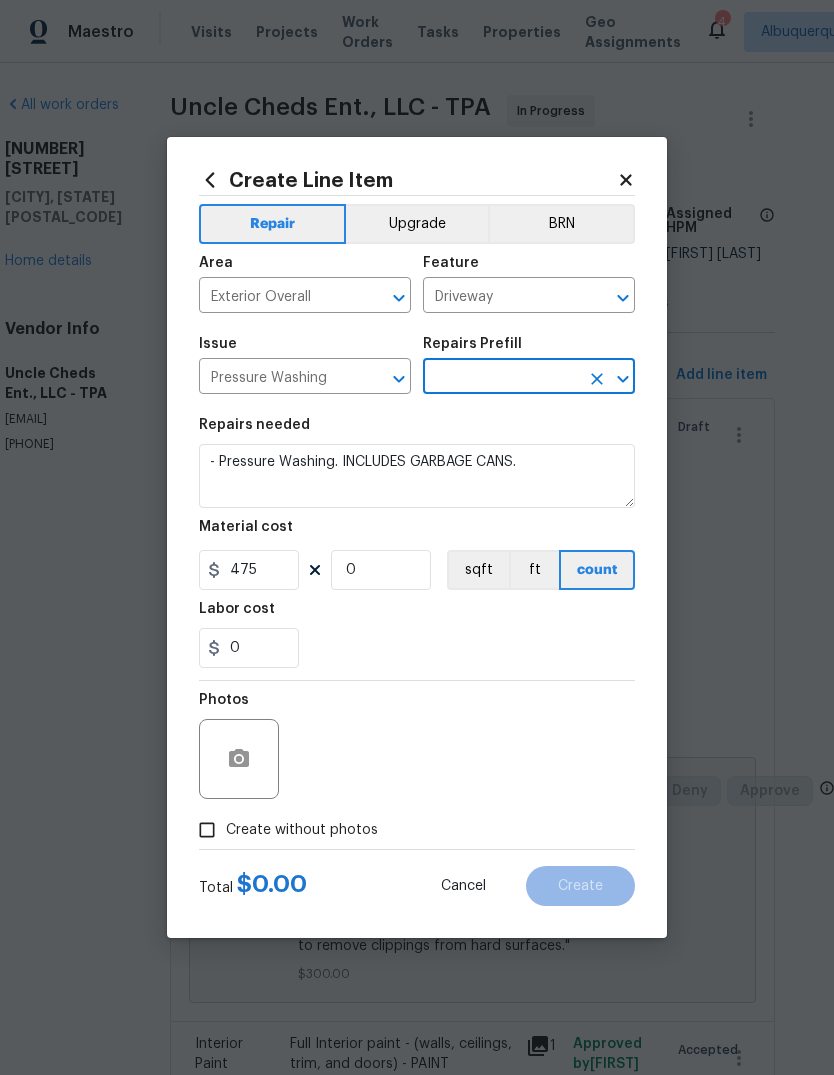 type on "Add a Task $1.00" 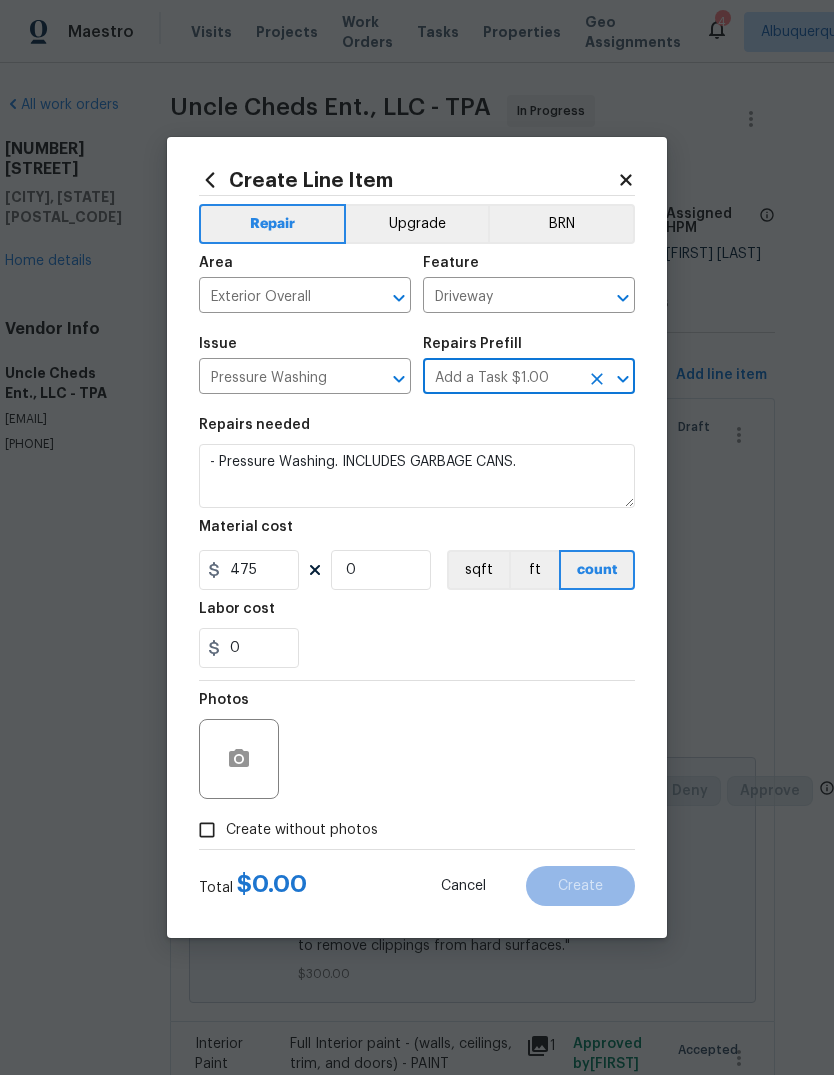 type on "Siding" 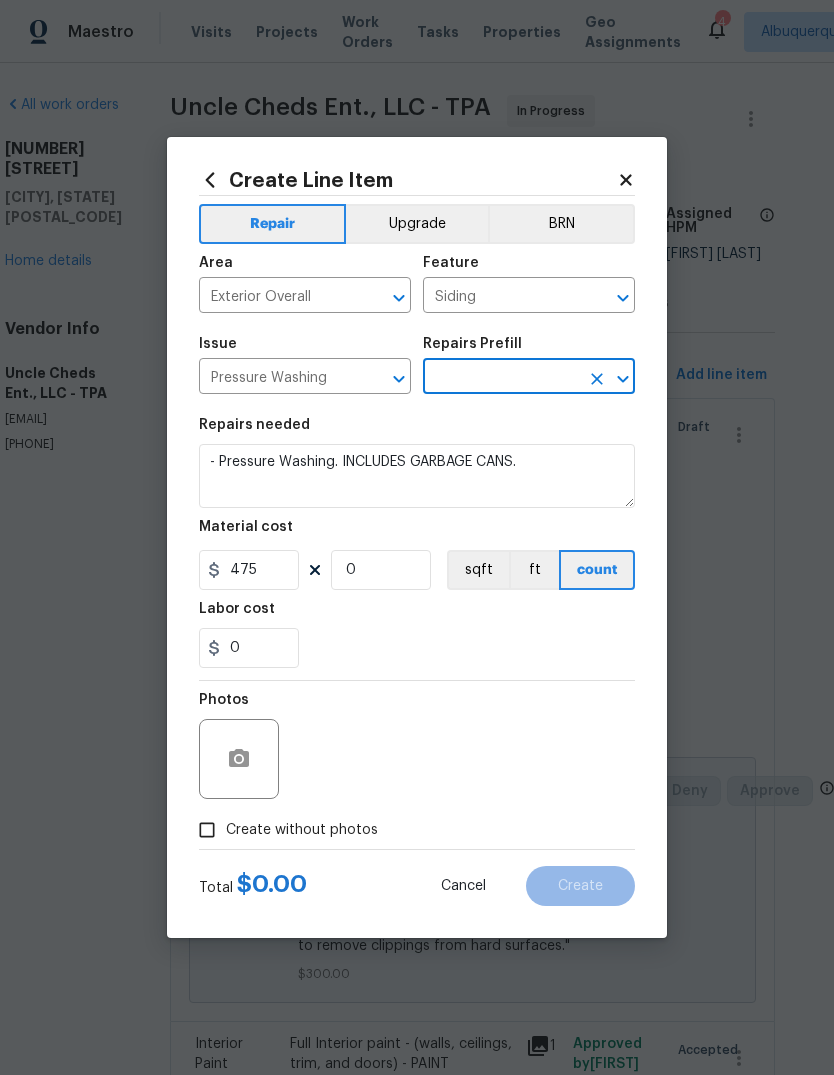 type on "HPM to detail" 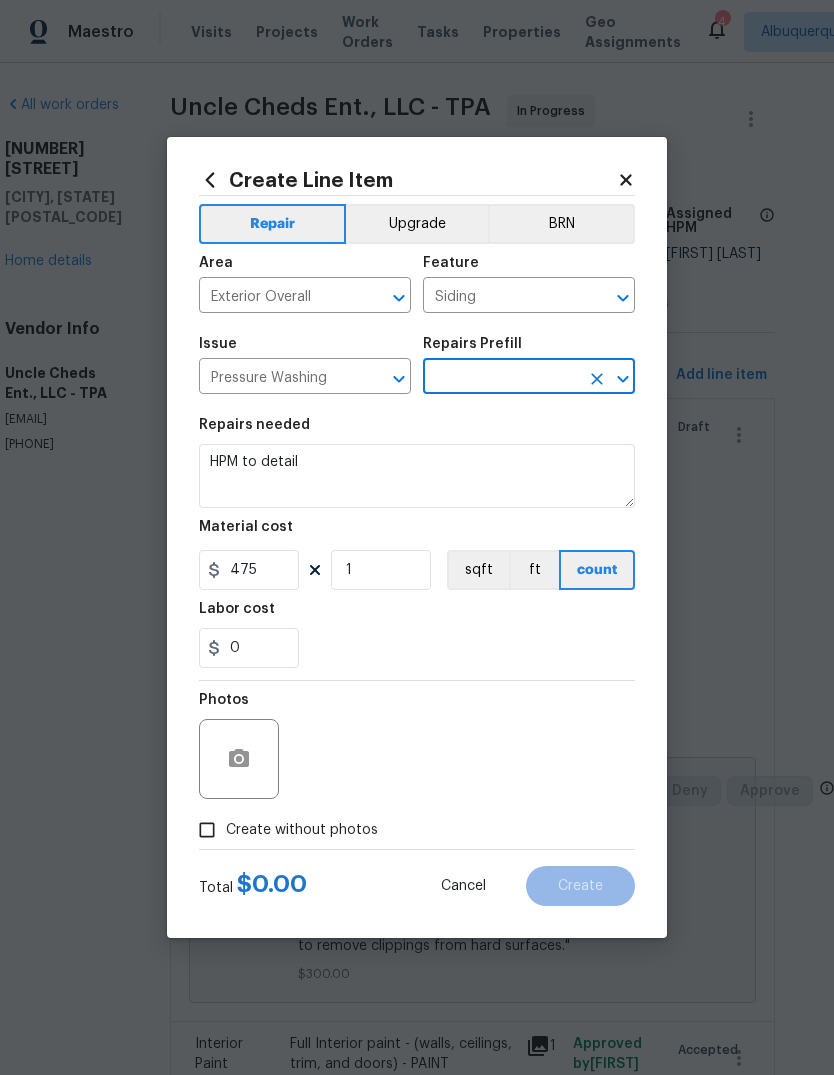 type on "Add a Task $1.00" 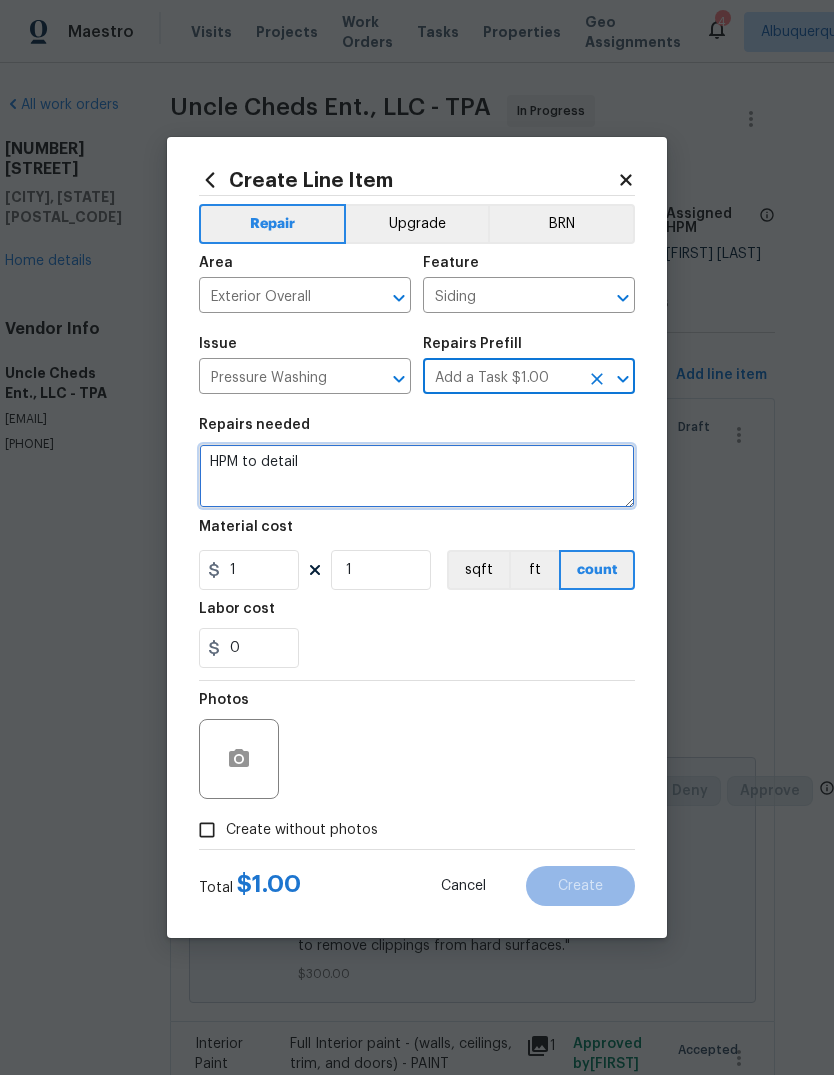 click on "HPM to detail" at bounding box center [417, 476] 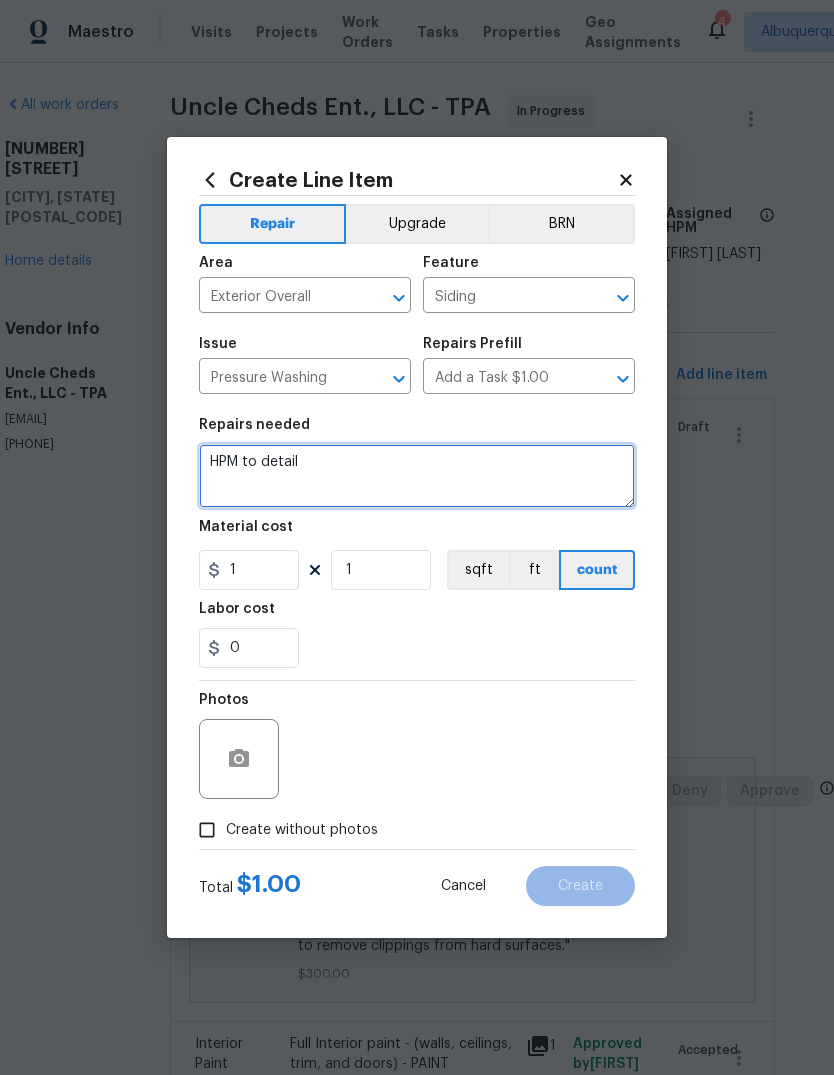 click on "HPM to detail" at bounding box center (417, 476) 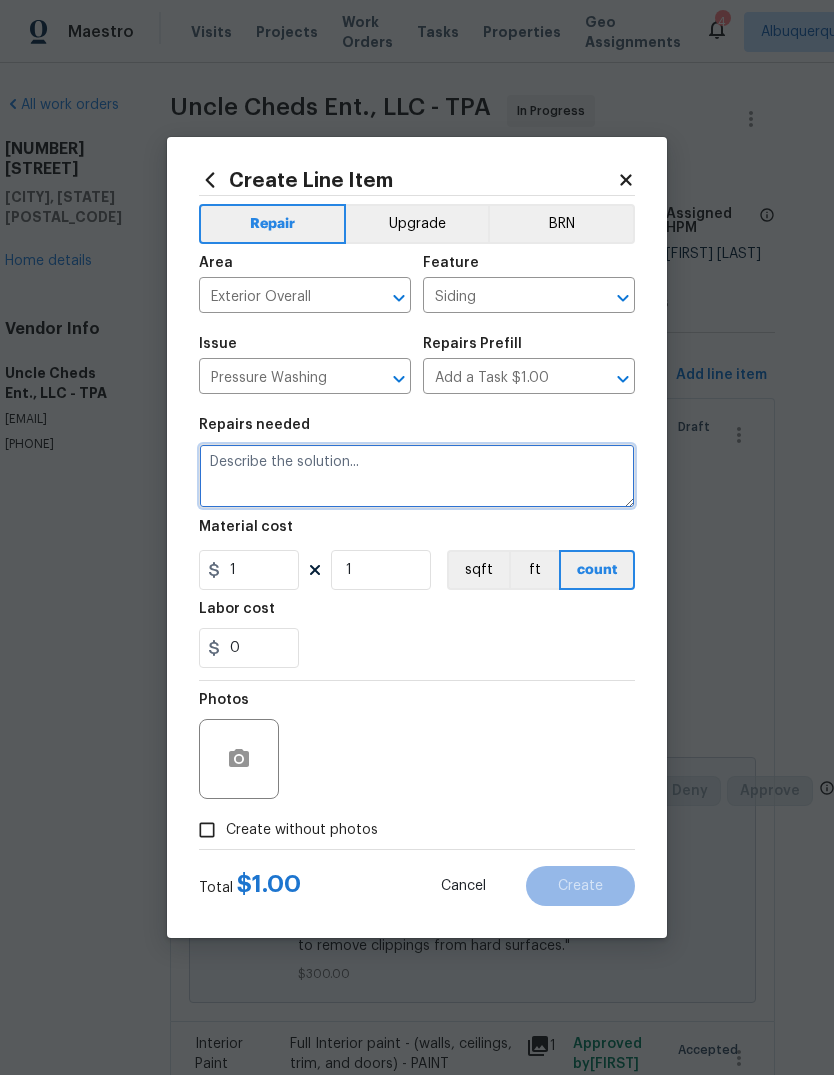 click at bounding box center (417, 476) 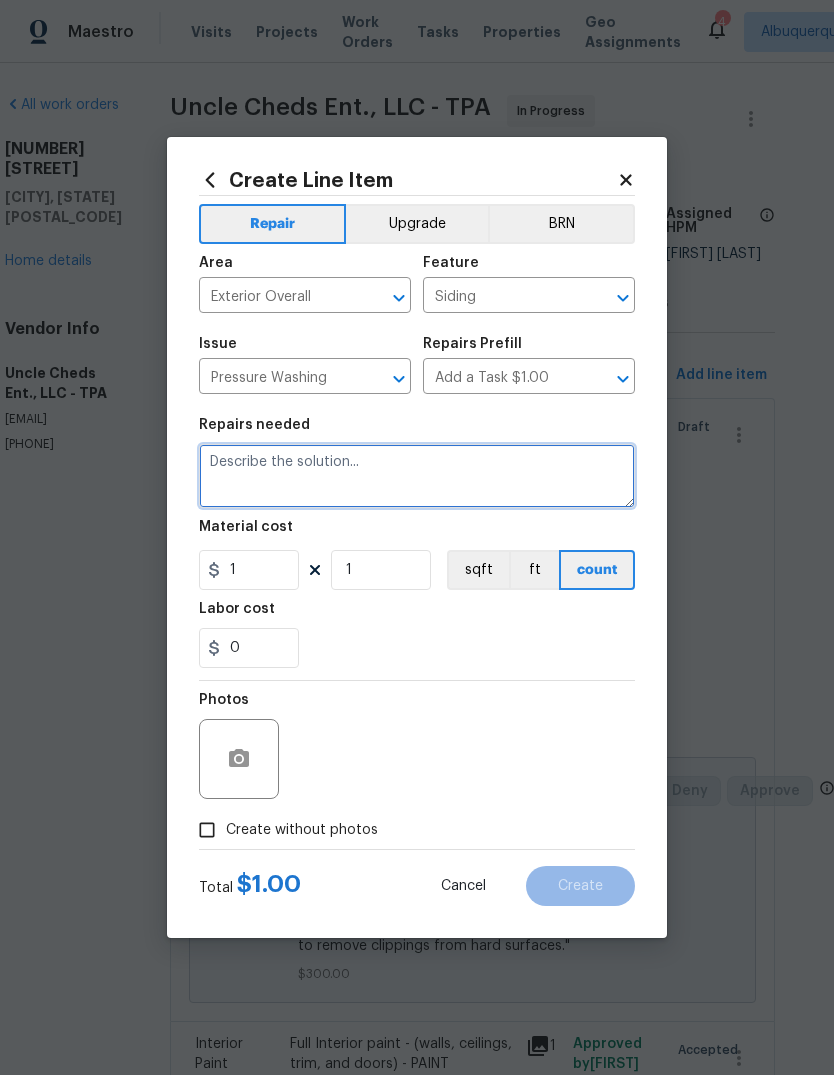 paste on "- Pressure Washing. INCLUDES GARBAGE CANS.  [NUMBER]" 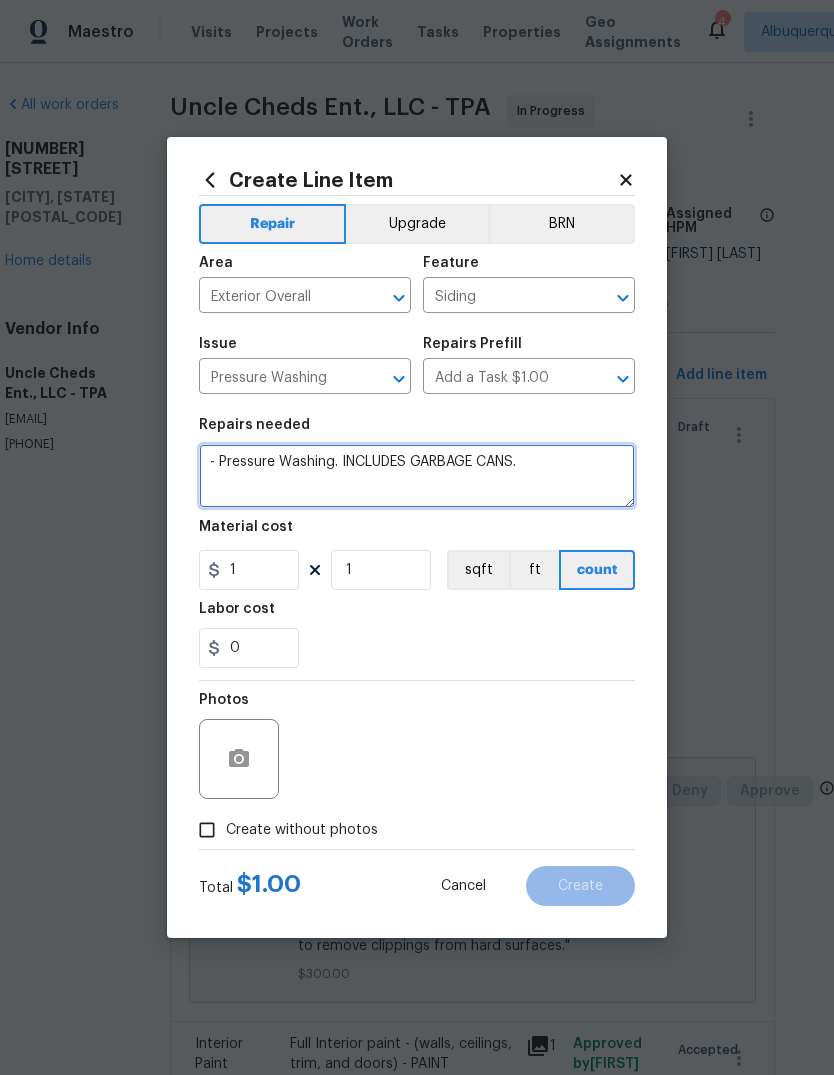 type on "- Pressure Washing. INCLUDES GARBAGE CANS." 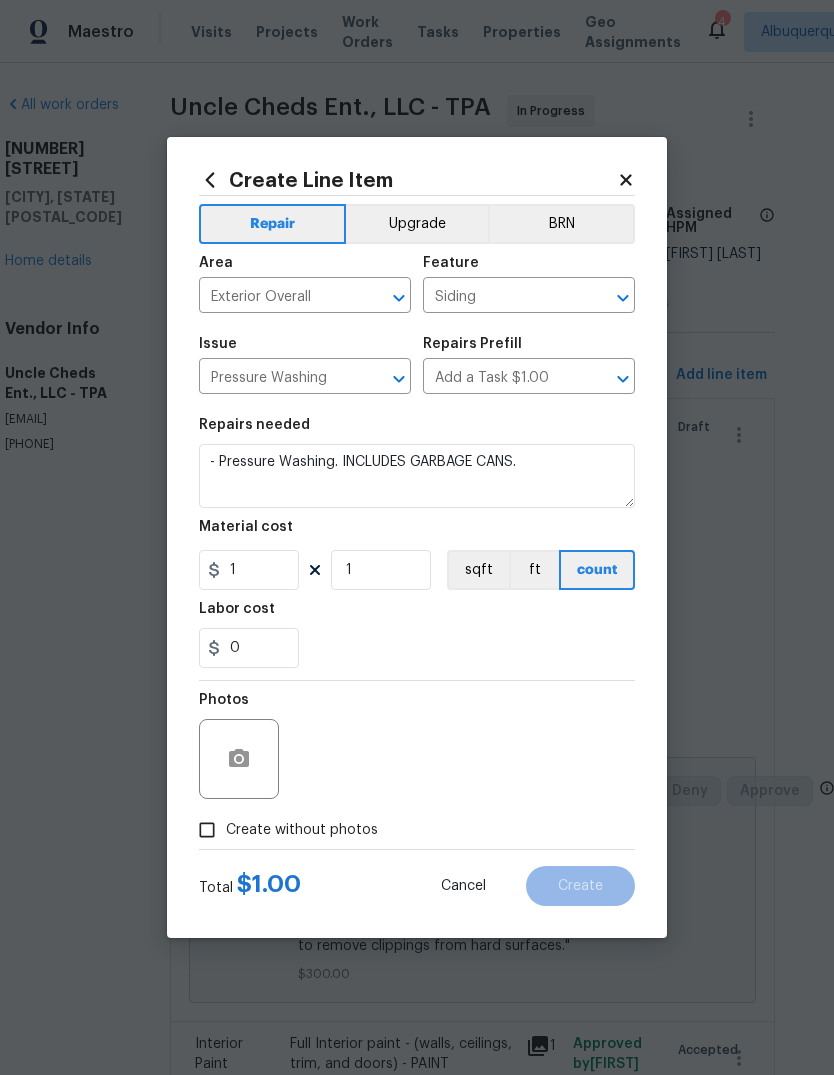 click on "Create without photos" at bounding box center (302, 830) 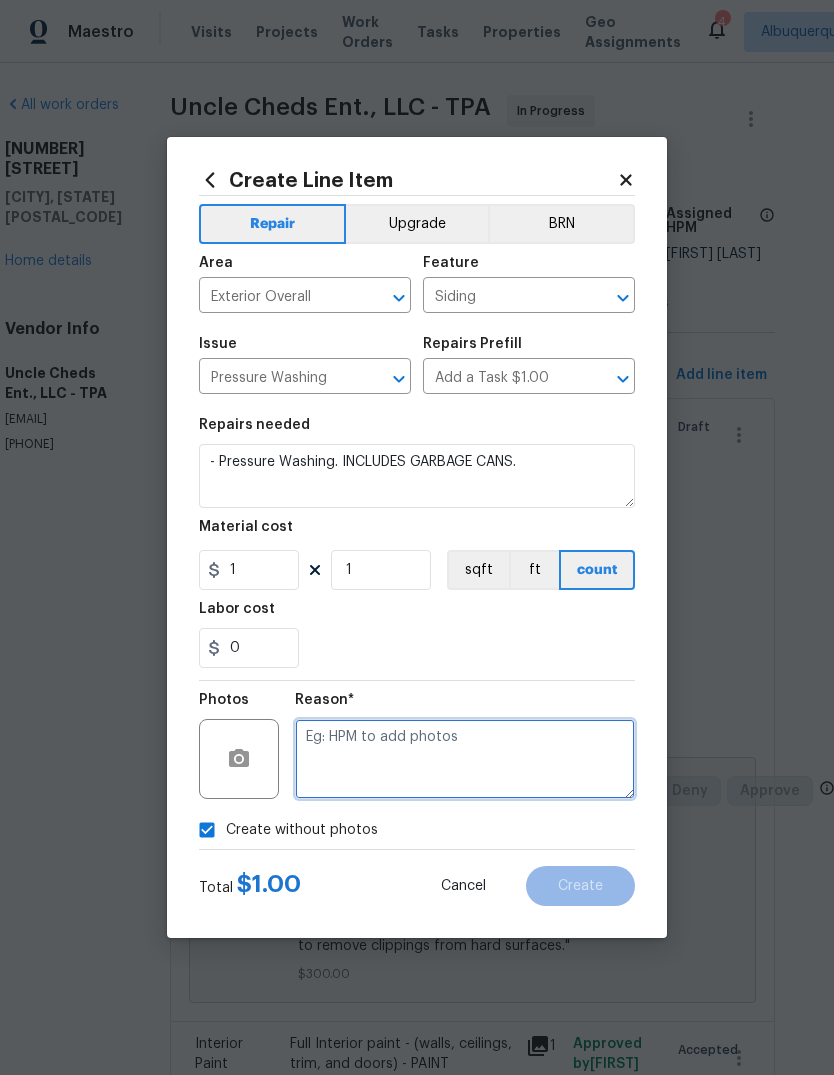 click at bounding box center (465, 759) 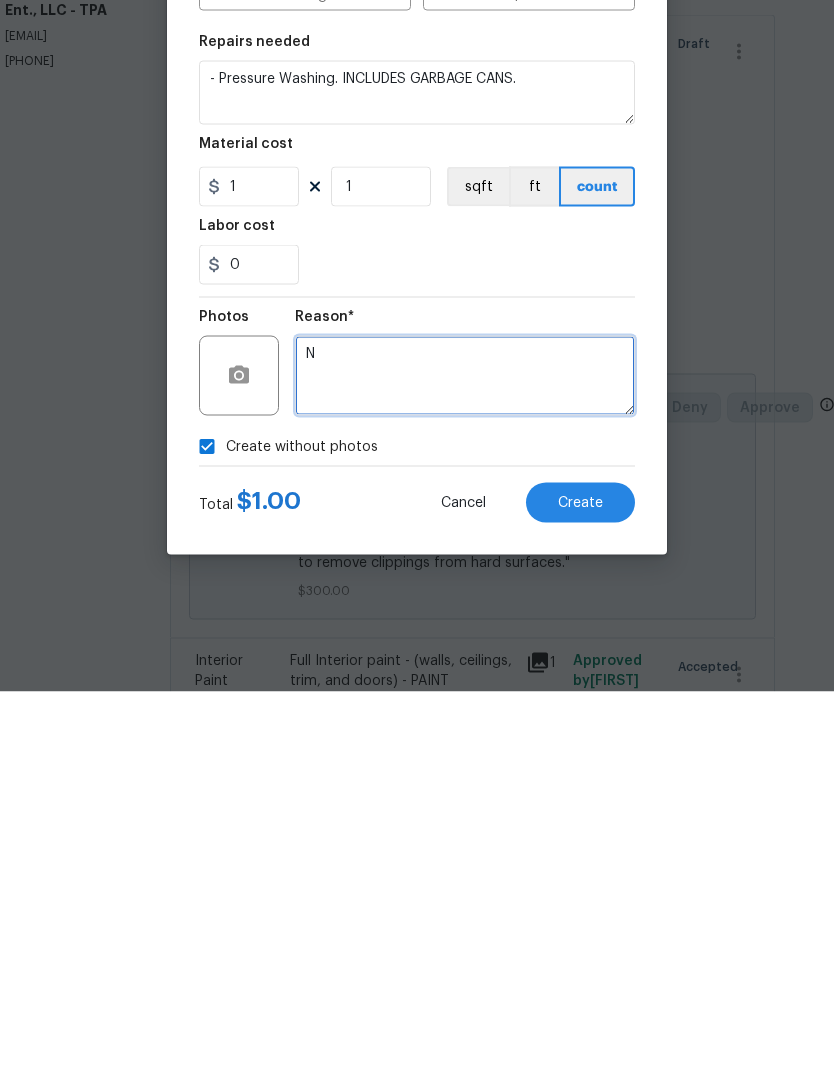 type on "N" 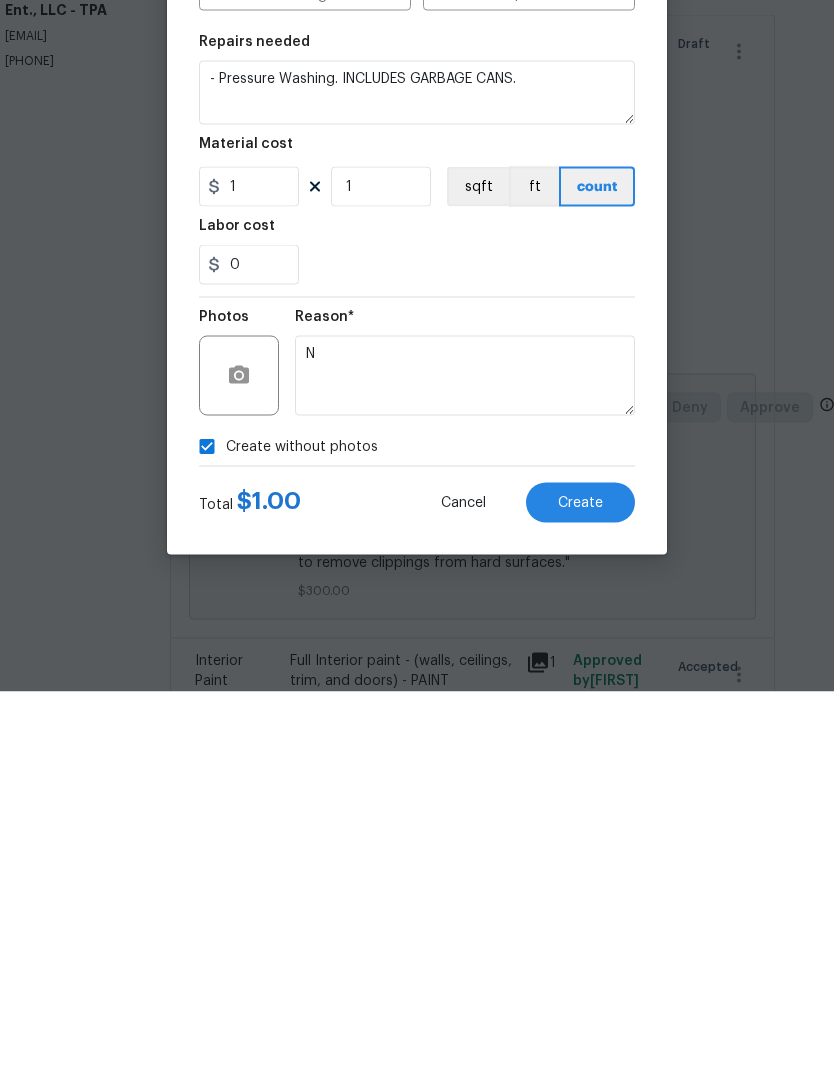 click on "Create" at bounding box center [580, 886] 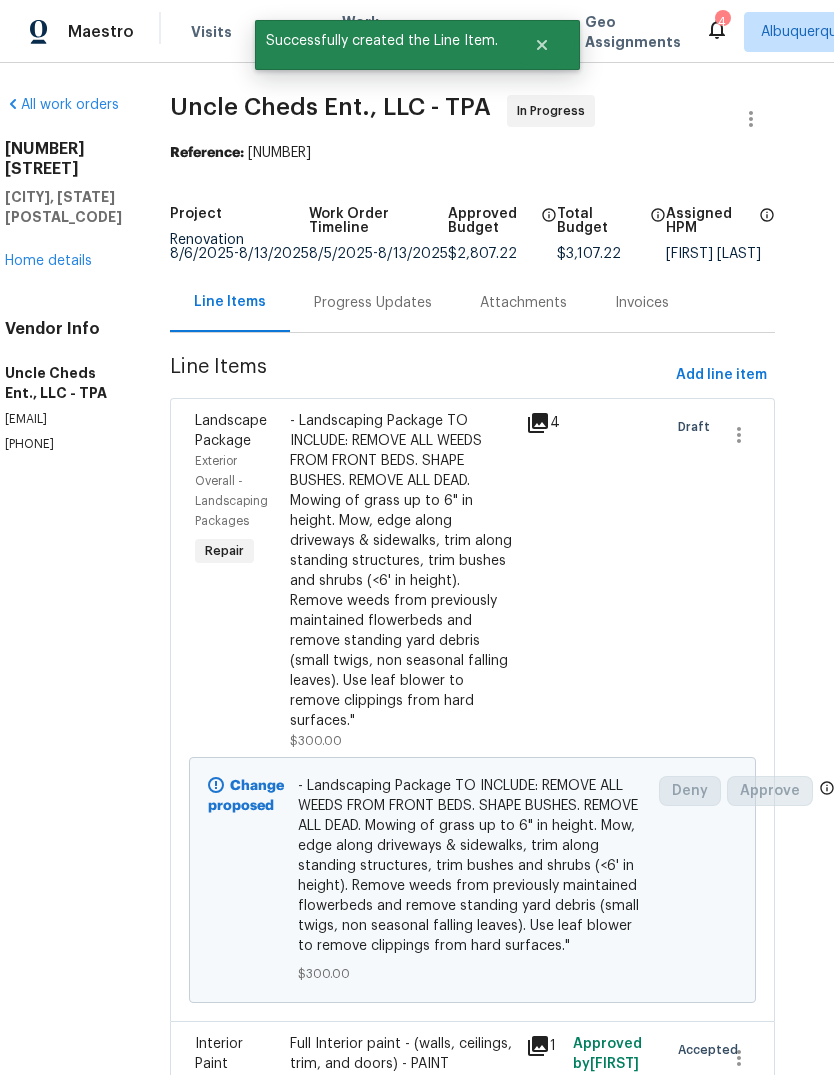 scroll, scrollTop: 0, scrollLeft: 0, axis: both 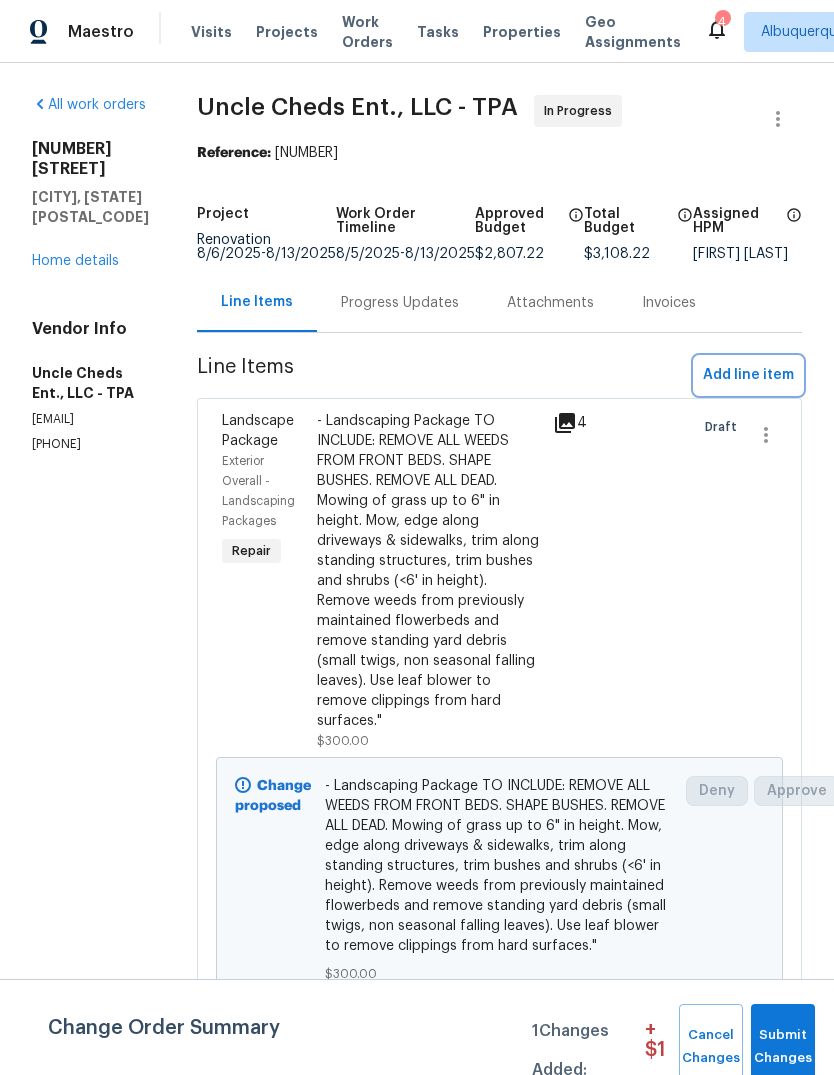click on "Add line item" at bounding box center (748, 375) 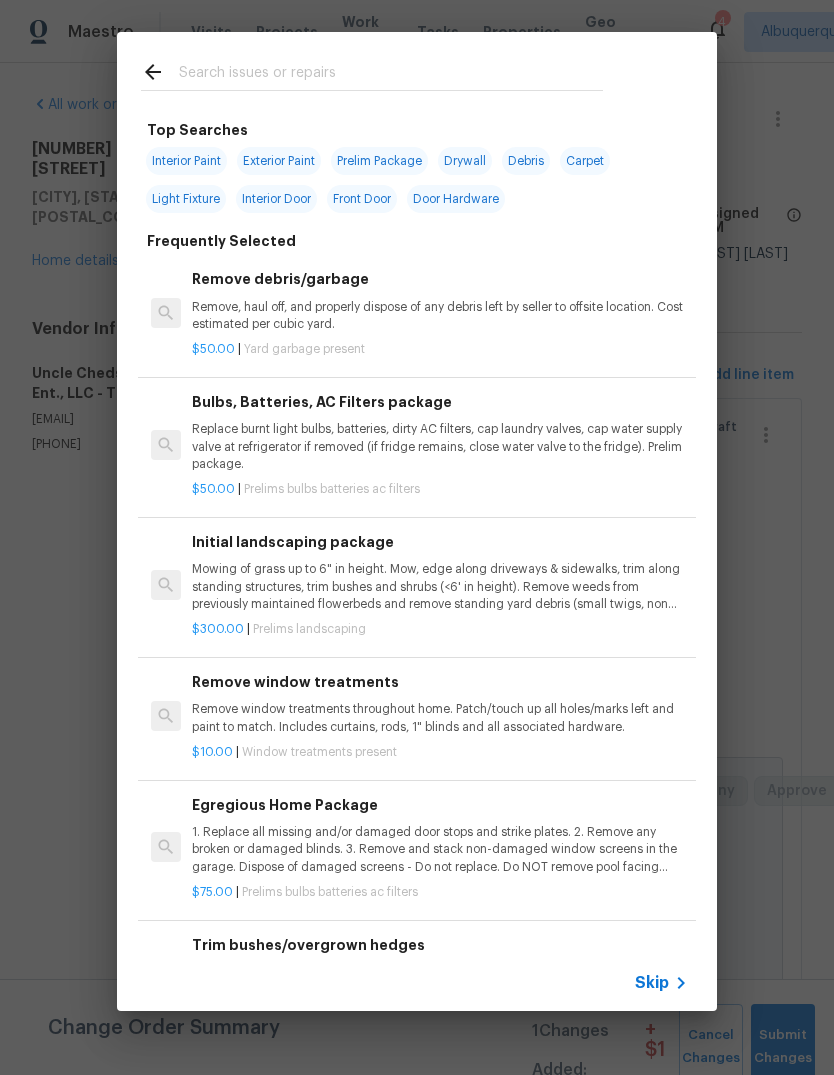 click at bounding box center (391, 75) 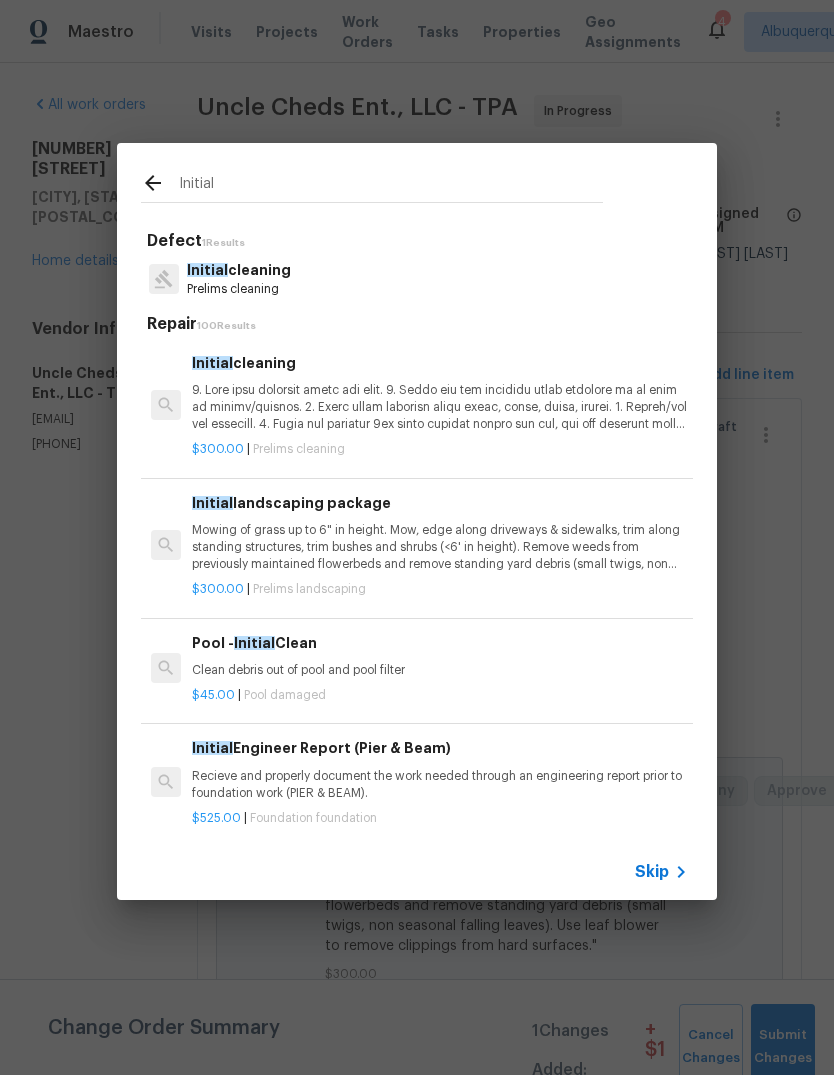 click on "Initial" at bounding box center (391, 187) 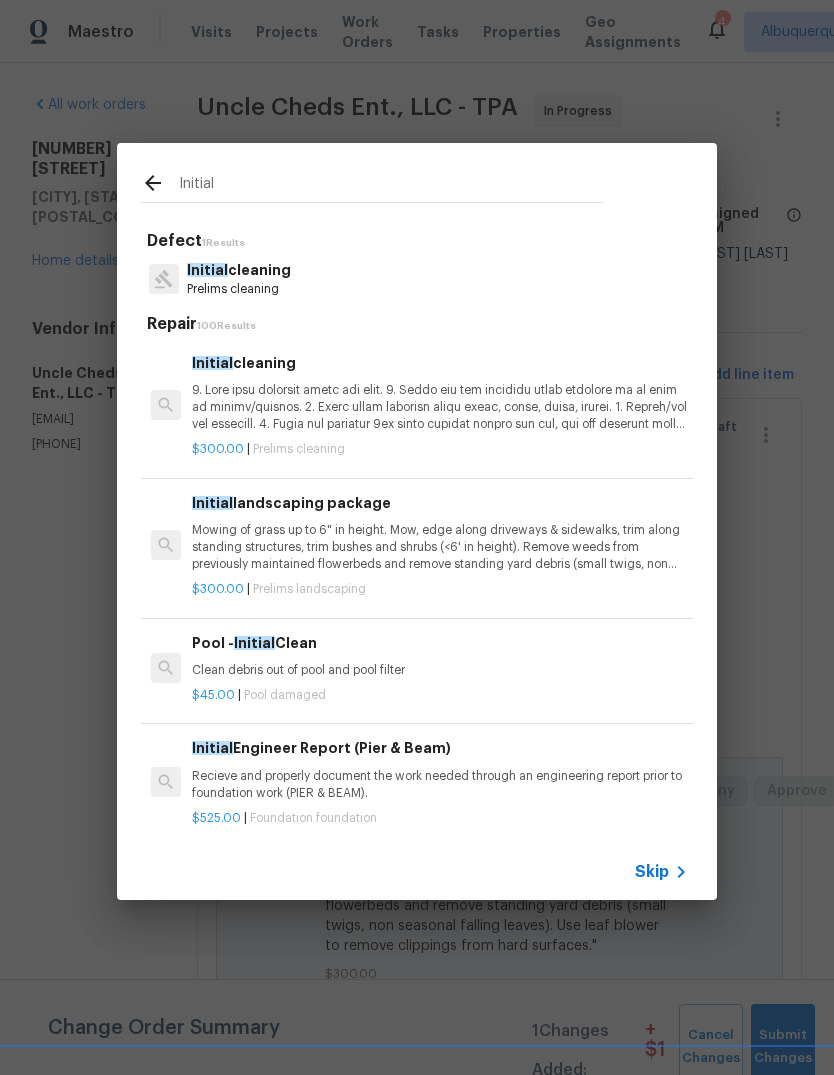 click on "Initial  cleaning Prelims cleaning" at bounding box center (417, 279) 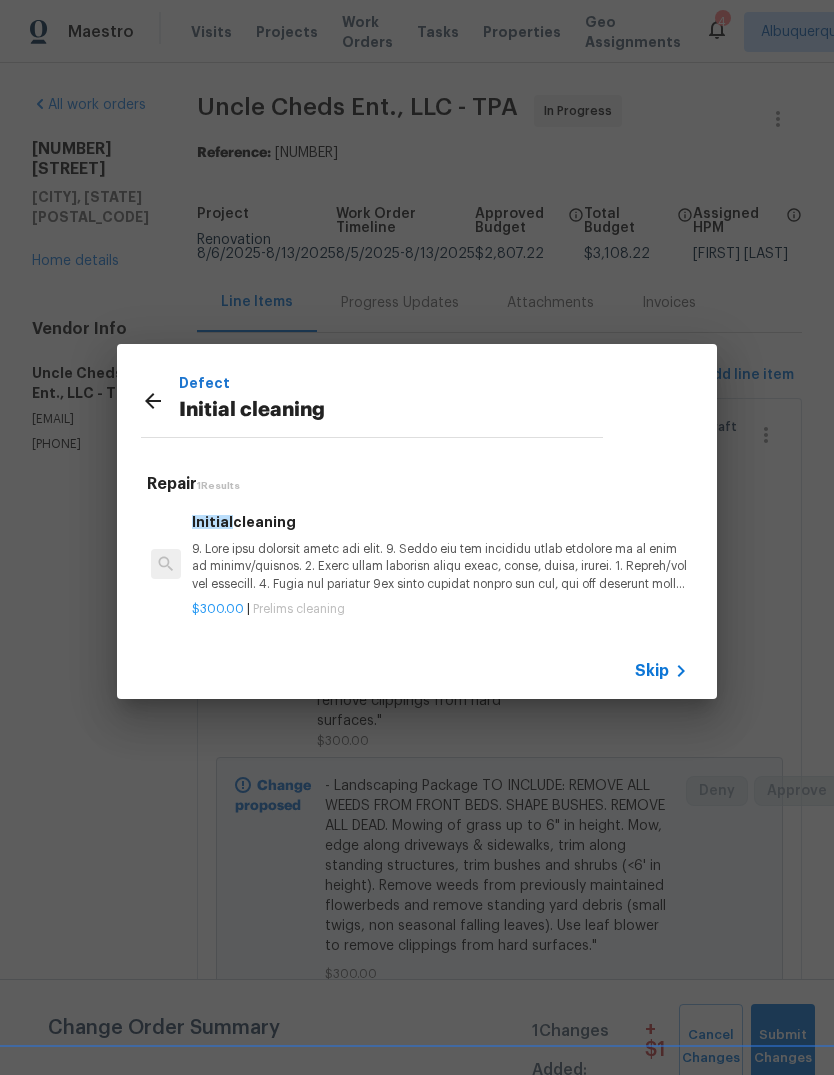 click at bounding box center (440, 566) 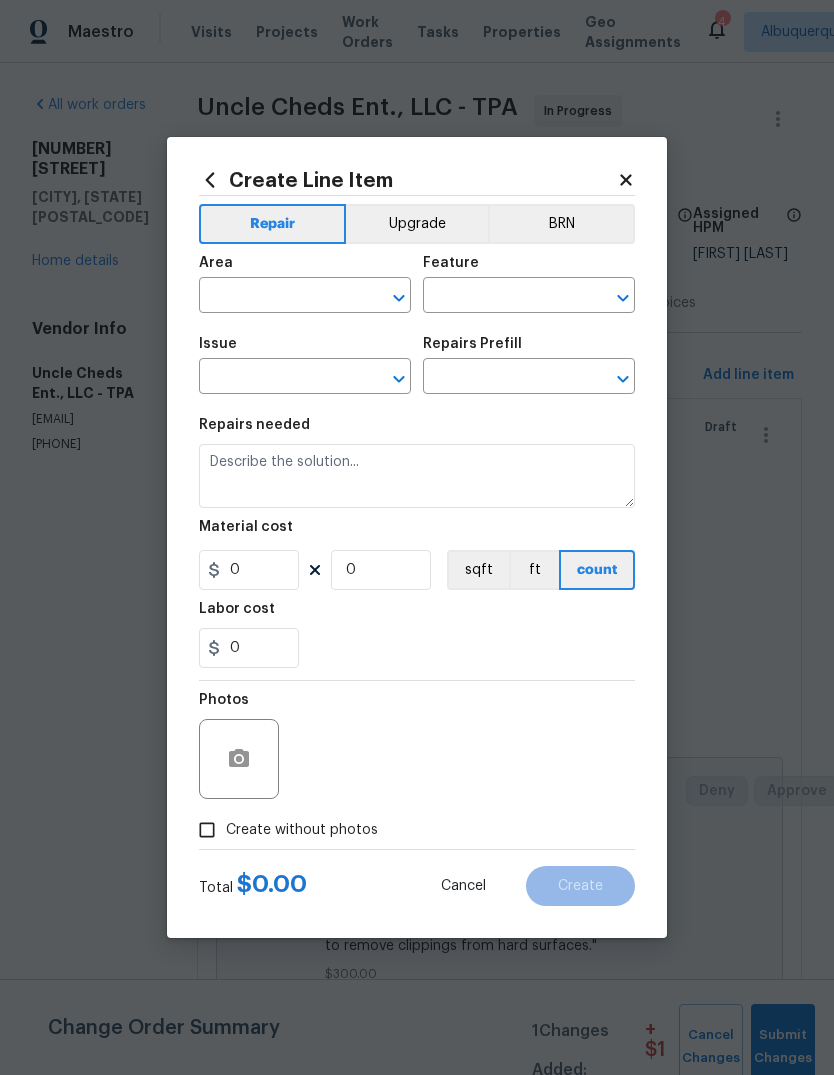 type on "Home Readiness Packages" 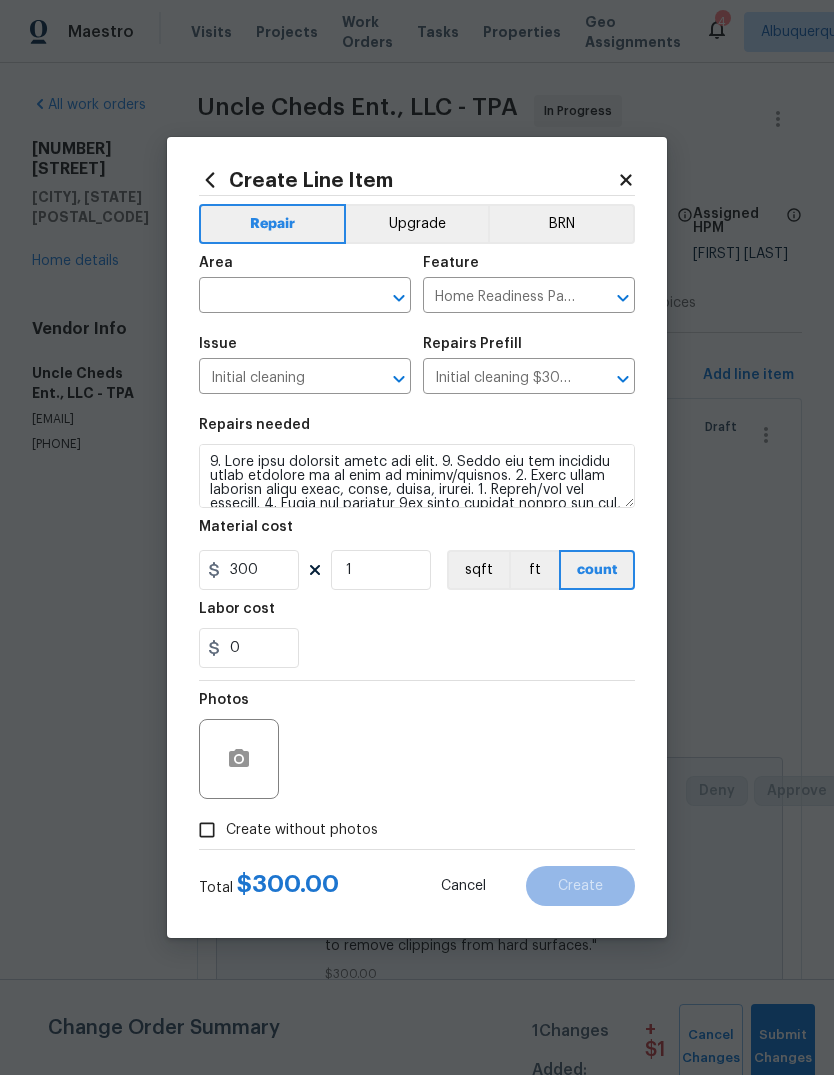 click at bounding box center [277, 297] 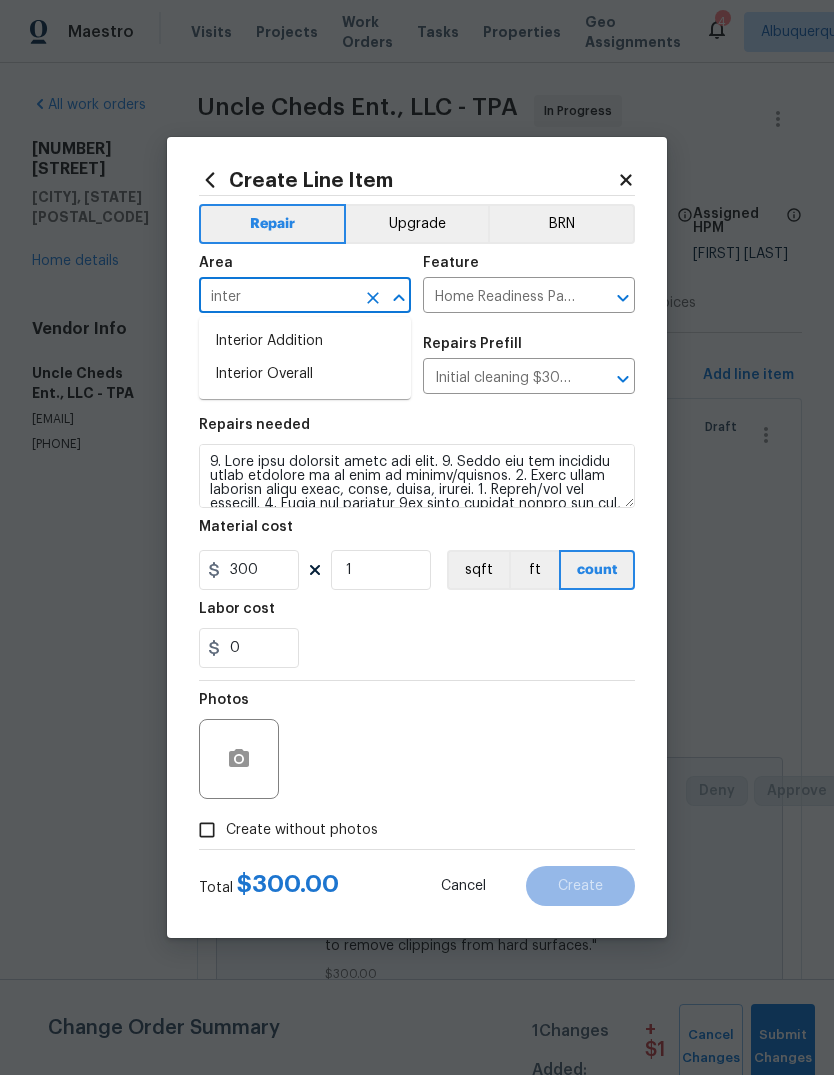 click on "Interior Overall" at bounding box center [305, 374] 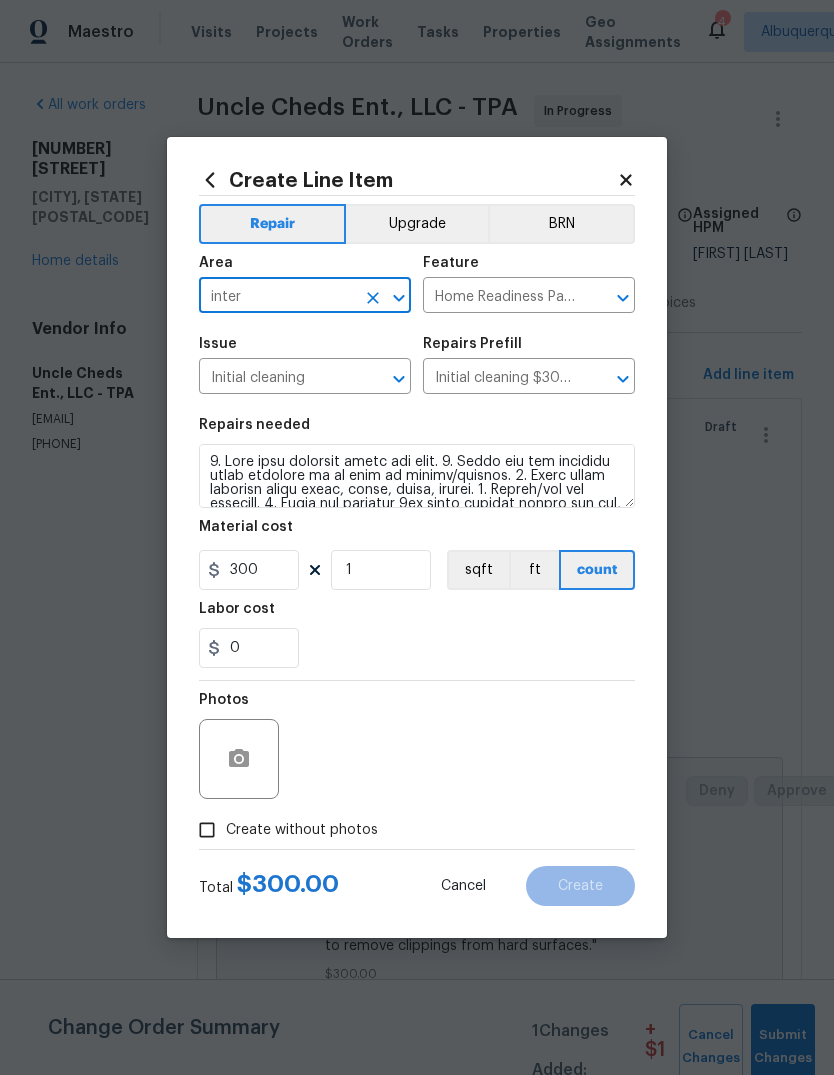 type on "Interior Overall" 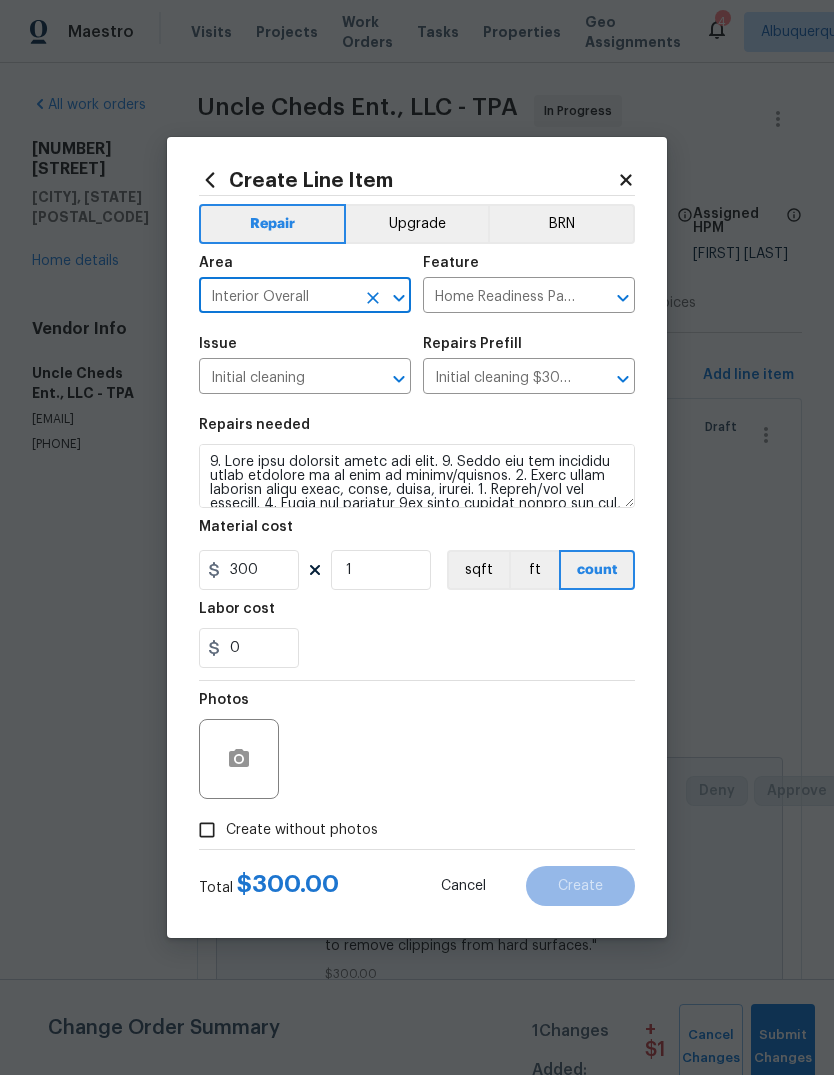 click on "Initial cleaning" at bounding box center (277, 378) 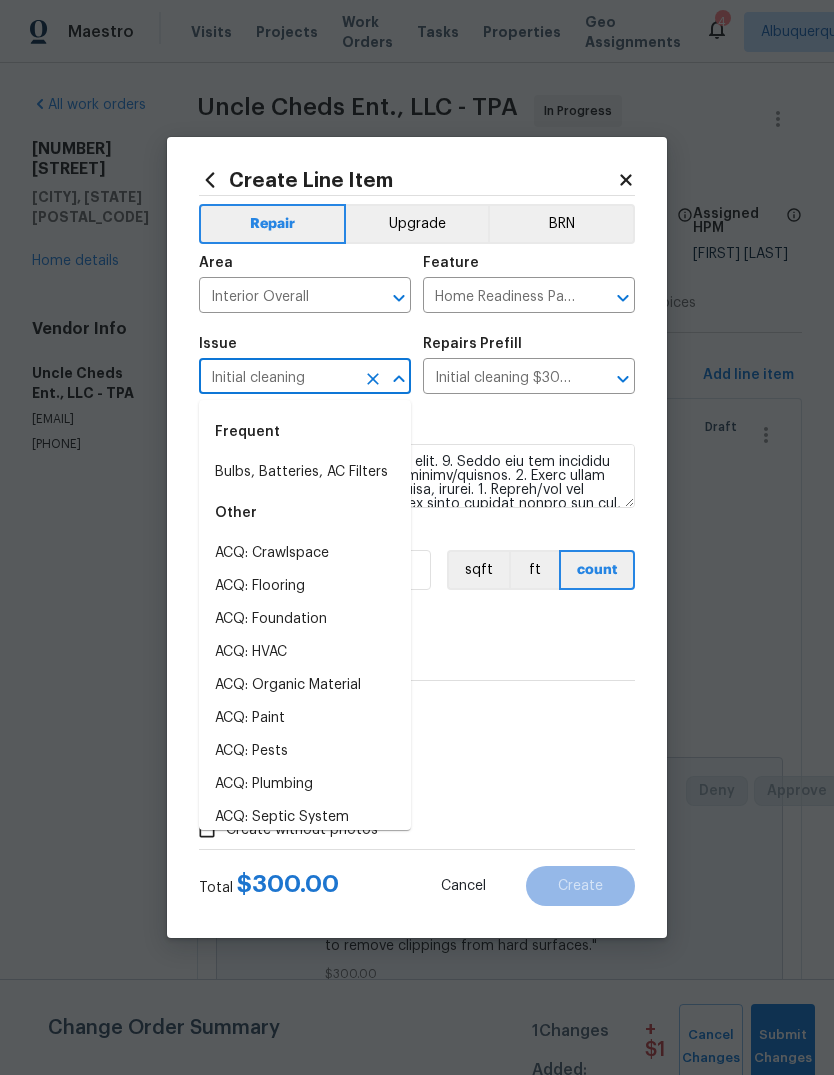 click on "Repairs needed" at bounding box center [417, 431] 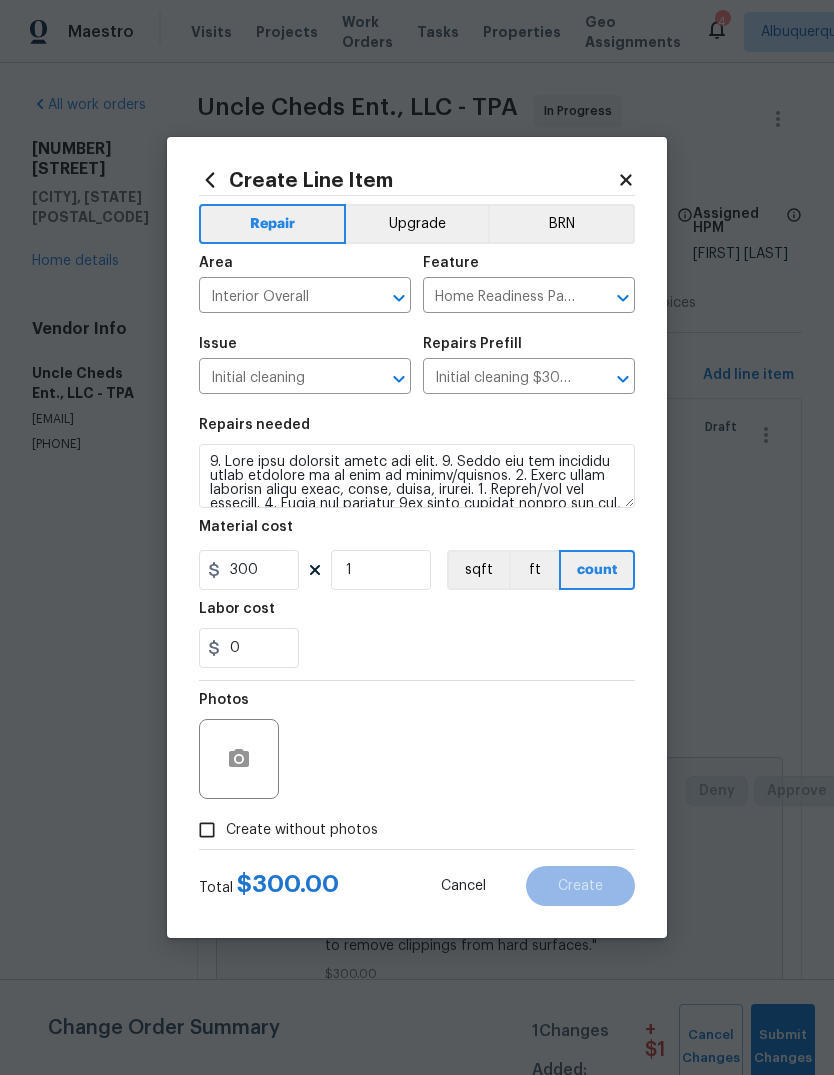 click on "Create without photos" at bounding box center [302, 830] 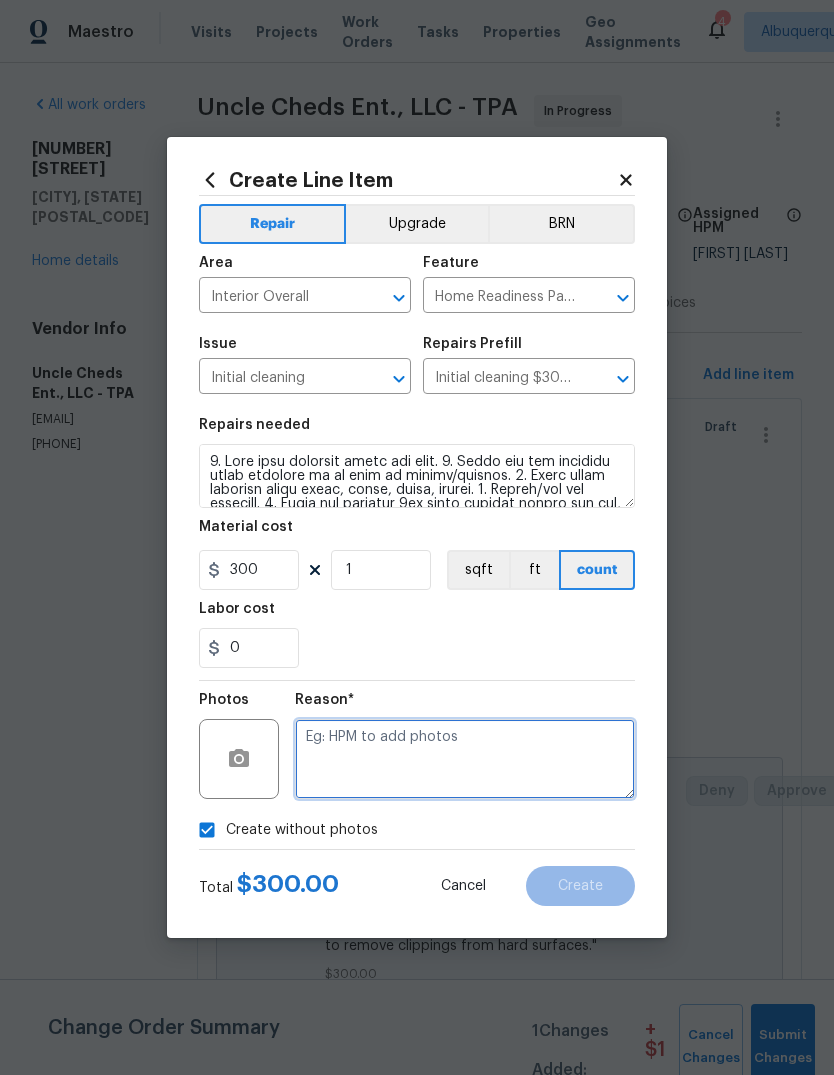 click at bounding box center [465, 759] 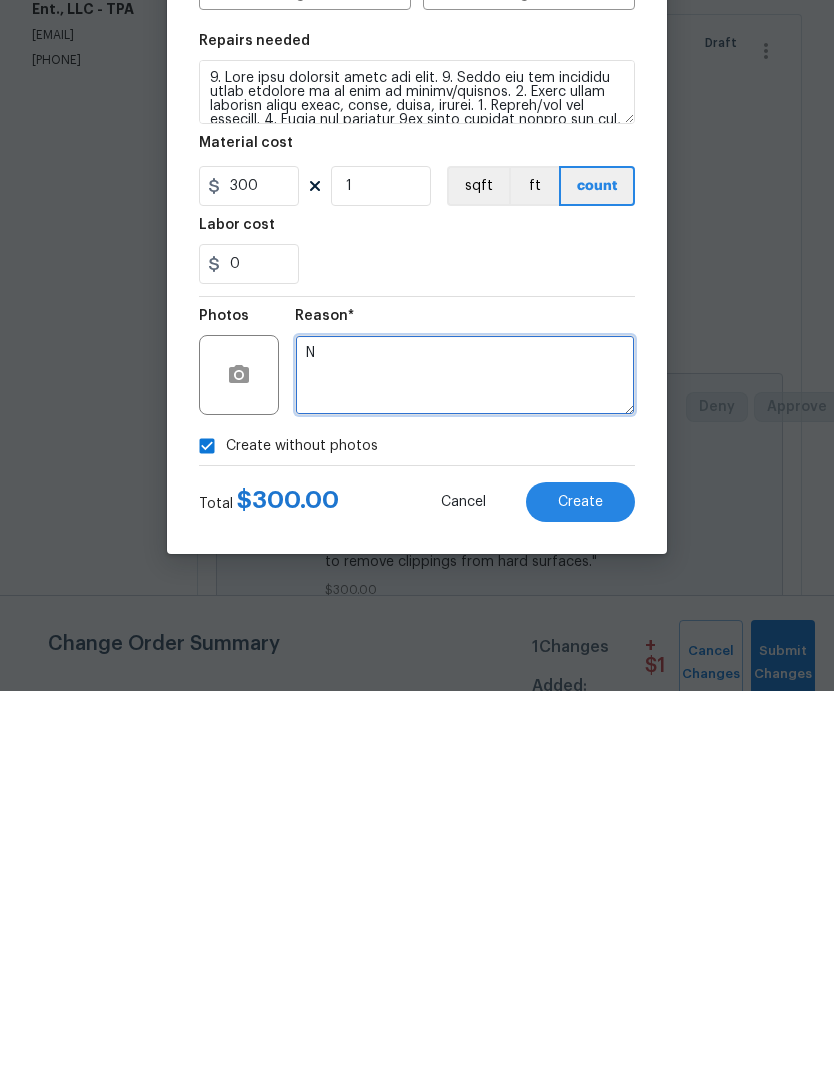 type on "N" 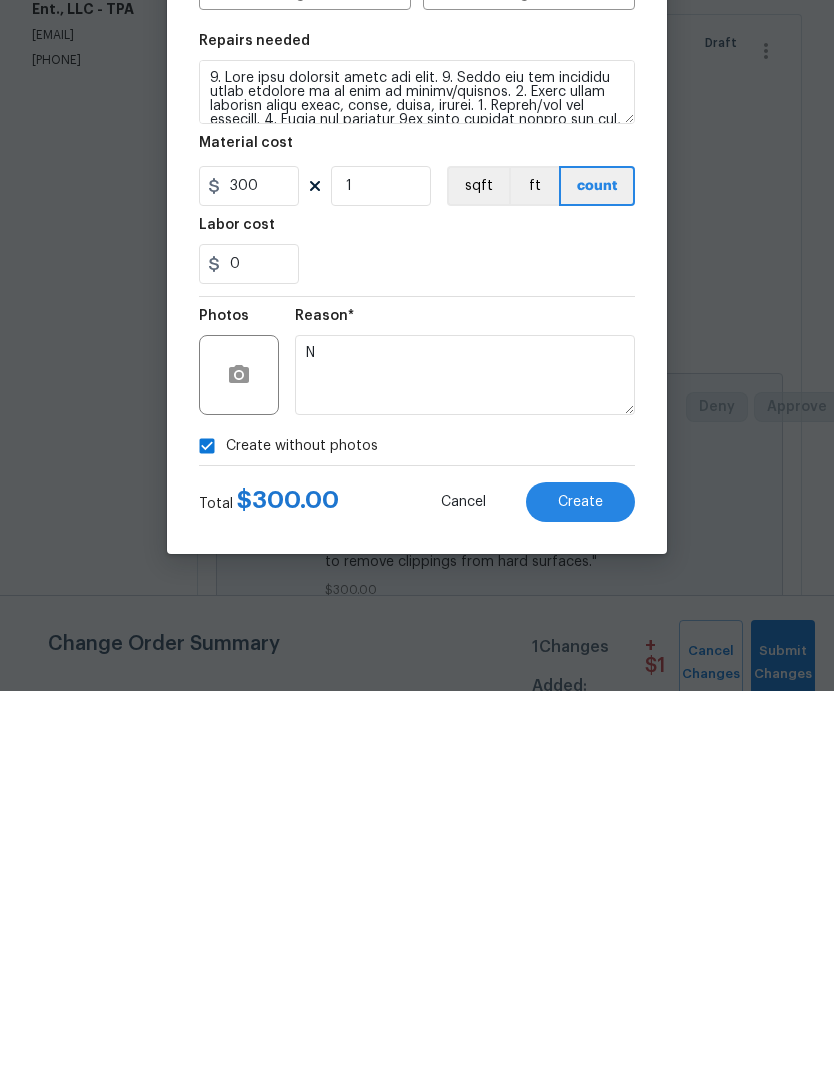 click on "Create" at bounding box center [580, 886] 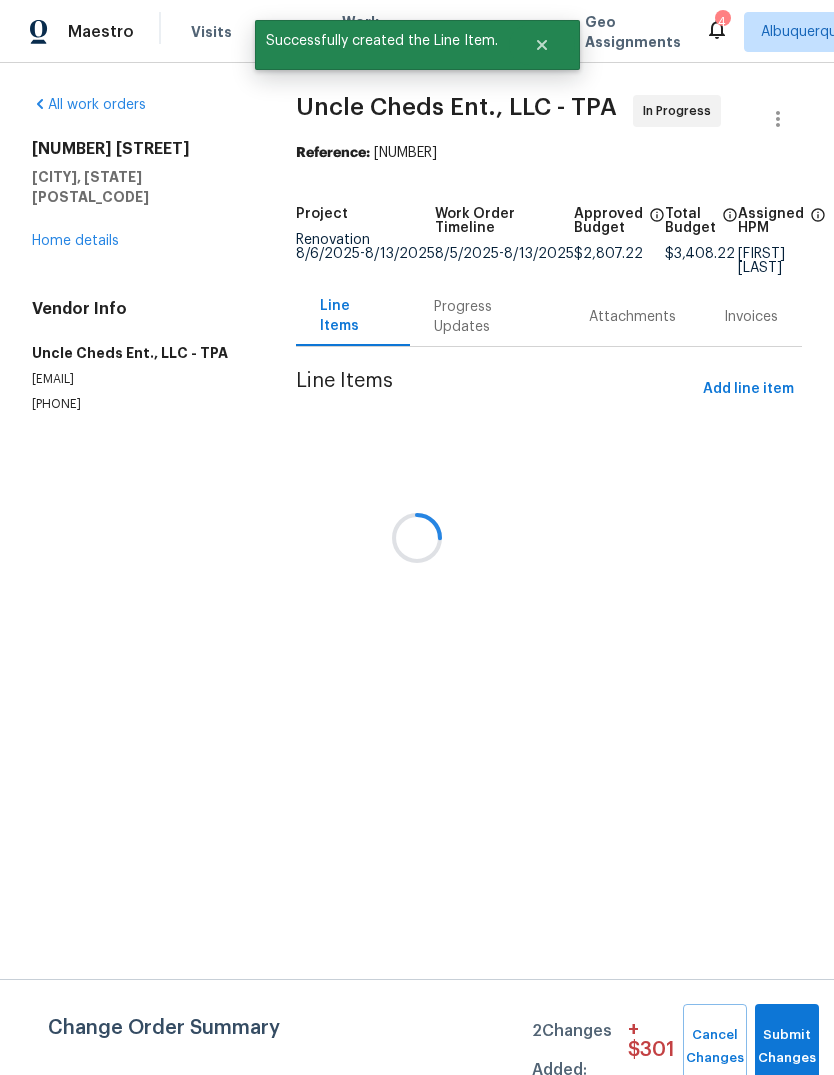 scroll, scrollTop: 0, scrollLeft: 0, axis: both 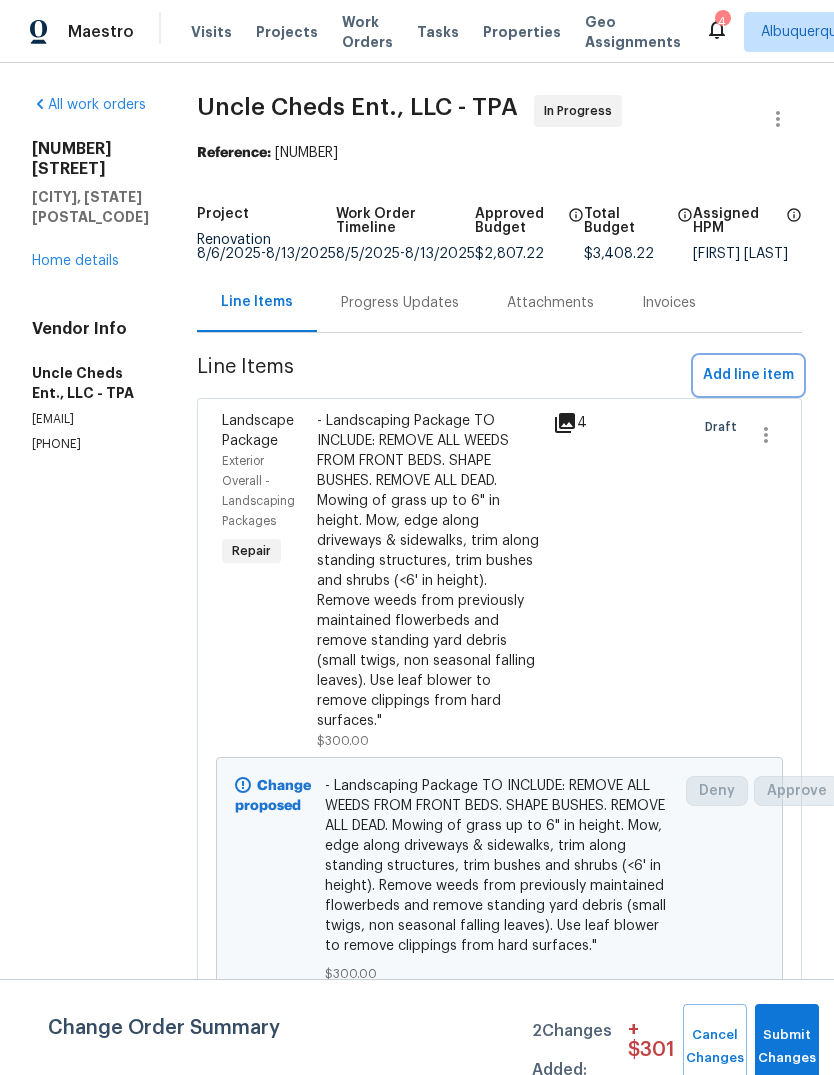 click on "Add line item" at bounding box center [748, 375] 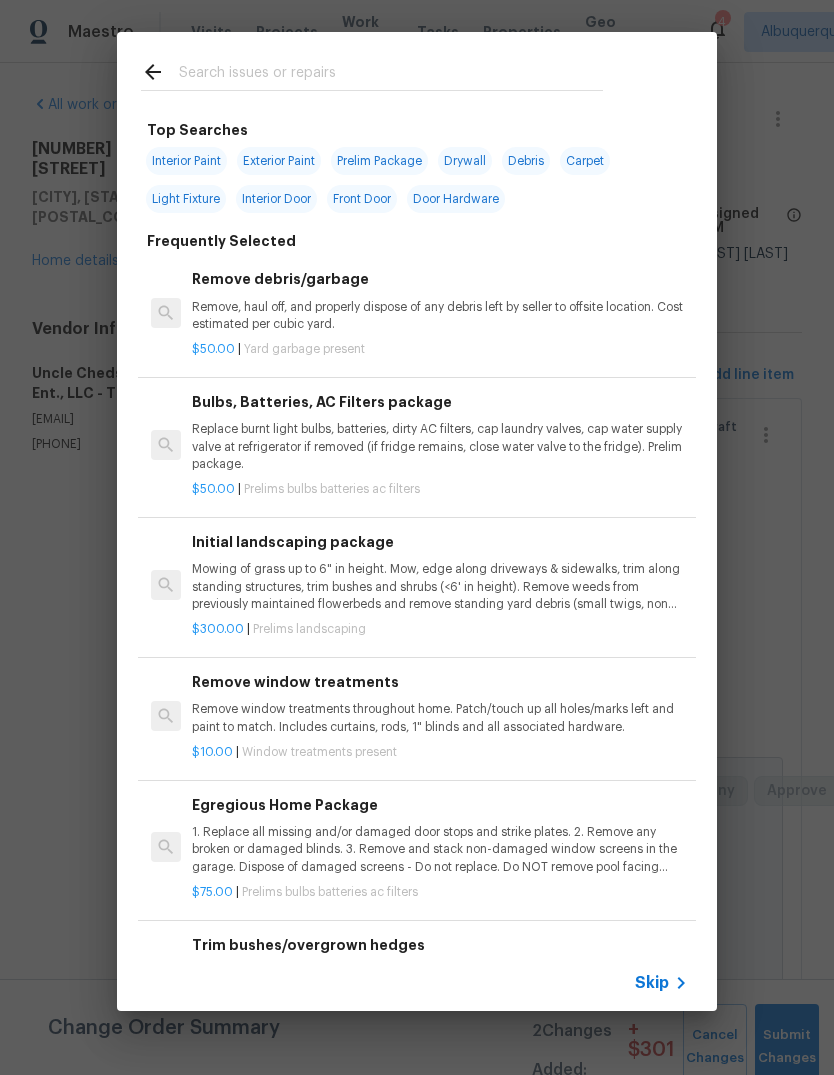 click at bounding box center [391, 75] 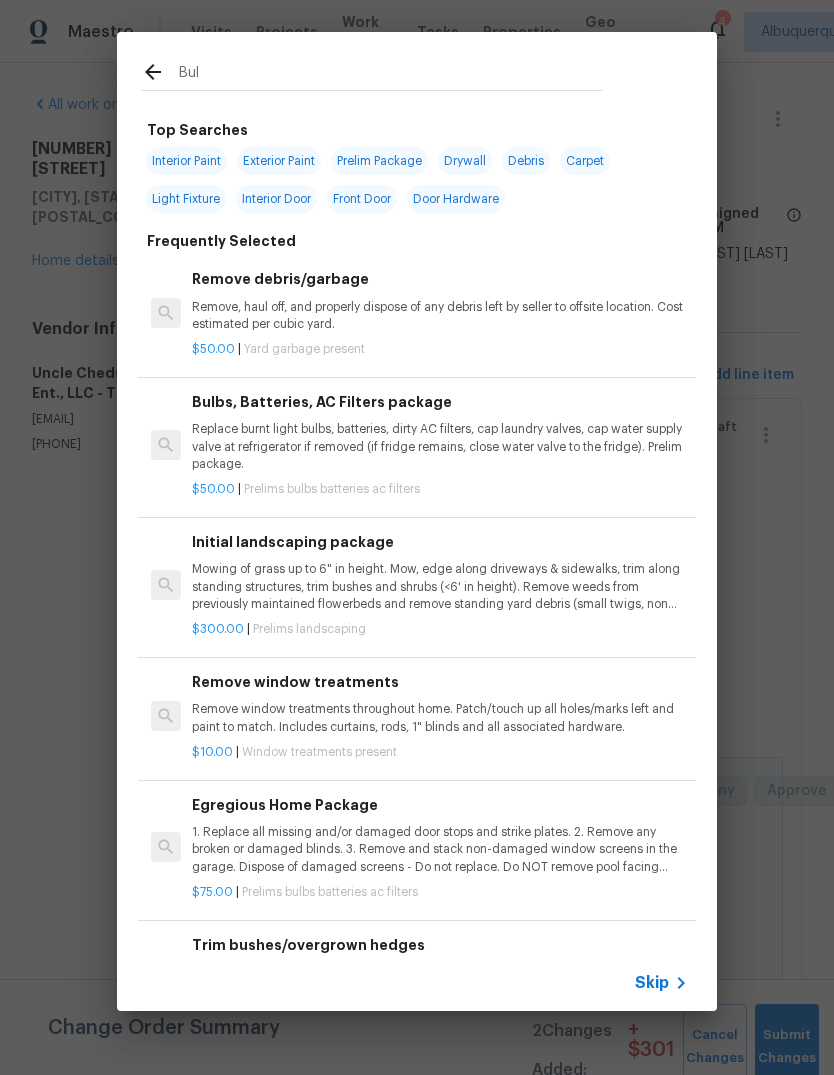 type on "Bulb" 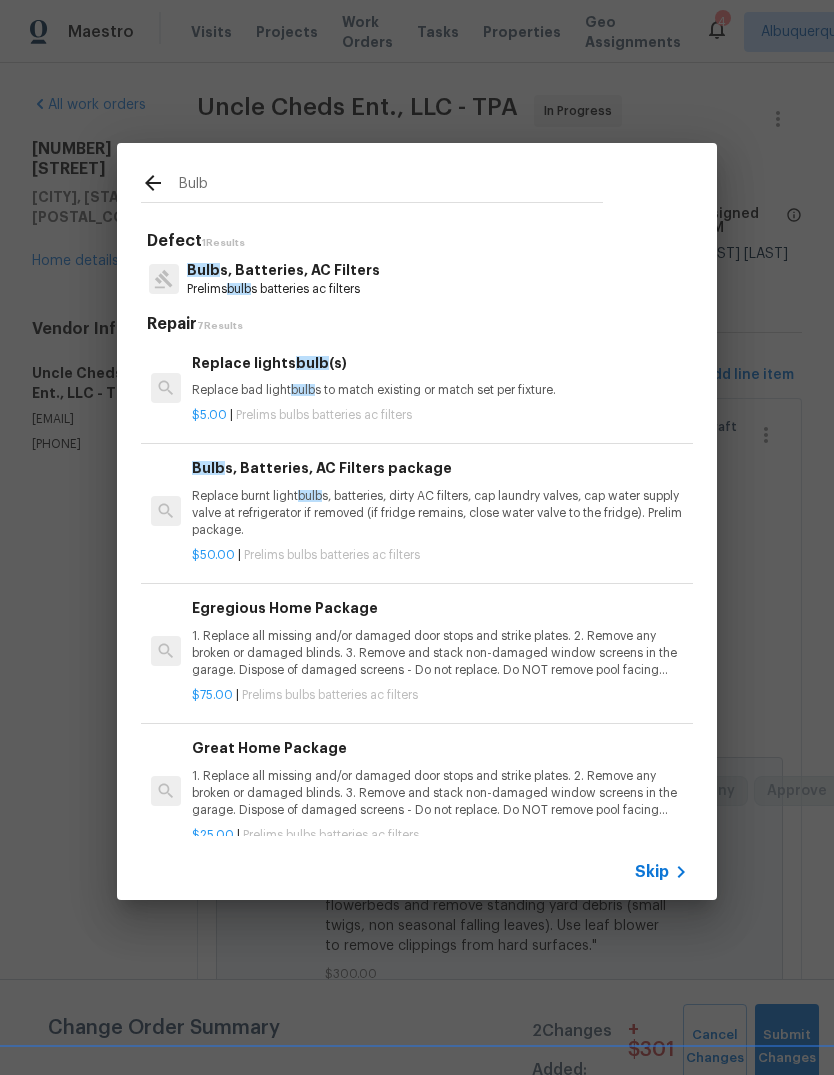 click on "1. Replace all missing and/or damaged door stops and strike plates.  2. Remove any broken or damaged blinds.  3. Remove and stack non-damaged window screens in the garage. Dispose of damaged screens - Do not replace. Do NOT remove pool facing window screens.  4. Replace any missing, broken, or inconsistent color switch plates/receptacle cover plates with appropriate color. If all plates in an area/room are a unique style but matching – request approval to keep.  5. Replace all burnt out light  bulb s.  Bulb s in fixtures should be matching (both style and color). All vanity fixtures must have vanity  bulb s. This includes microwave and oven  bulb s.  6. Replace all batteries and test all smoke detectors for functionality. Pictures with date printed on batteries needed for approval.  7. Cap all unused water and gas lines (i.e. refrigerator, water heater, washer supply hot/cold, gas line for dryer, etc).  8. Install new pleated HVAC air filters" at bounding box center (440, 653) 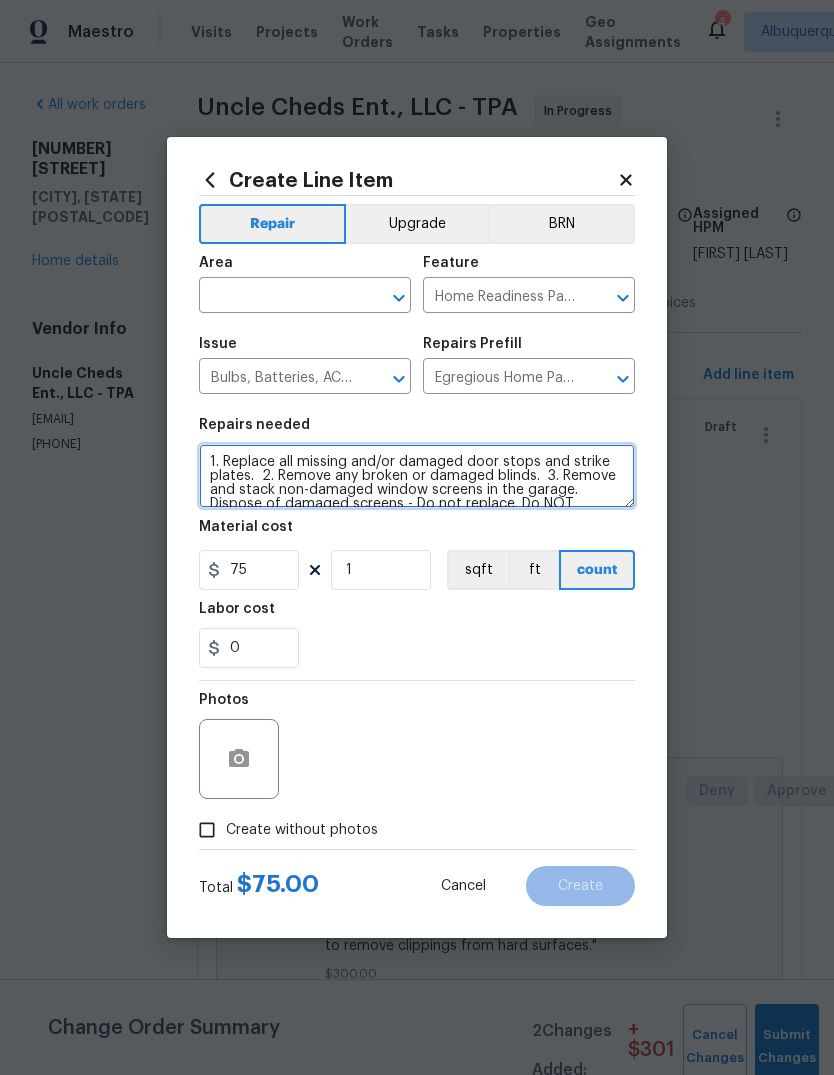 click on "1. Replace all missing and/or damaged door stops and strike plates.  2. Remove any broken or damaged blinds.  3. Remove and stack non-damaged window screens in the garage. Dispose of damaged screens - Do not replace. Do NOT remove pool facing window screens.  4. Replace any missing, broken, or inconsistent color switch plates/receptacle cover plates with appropriate color. If all plates in an area/room are a unique style but matching – request approval to keep.  5. Replace all burnt out light bulbs. Bulbs in fixtures should be matching (both style and color). All vanity fixtures must have vanity bulbs. This includes microwave and oven bulbs.  6. Replace all batteries and test all smoke detectors for functionality. Pictures with date printed on batteries needed for approval.  7. Cap all unused water and gas lines (i.e. refrigerator, water heater, washer supply hot/cold, gas line for dryer, etc).  8. Install new pleated HVAC air filters" at bounding box center [417, 476] 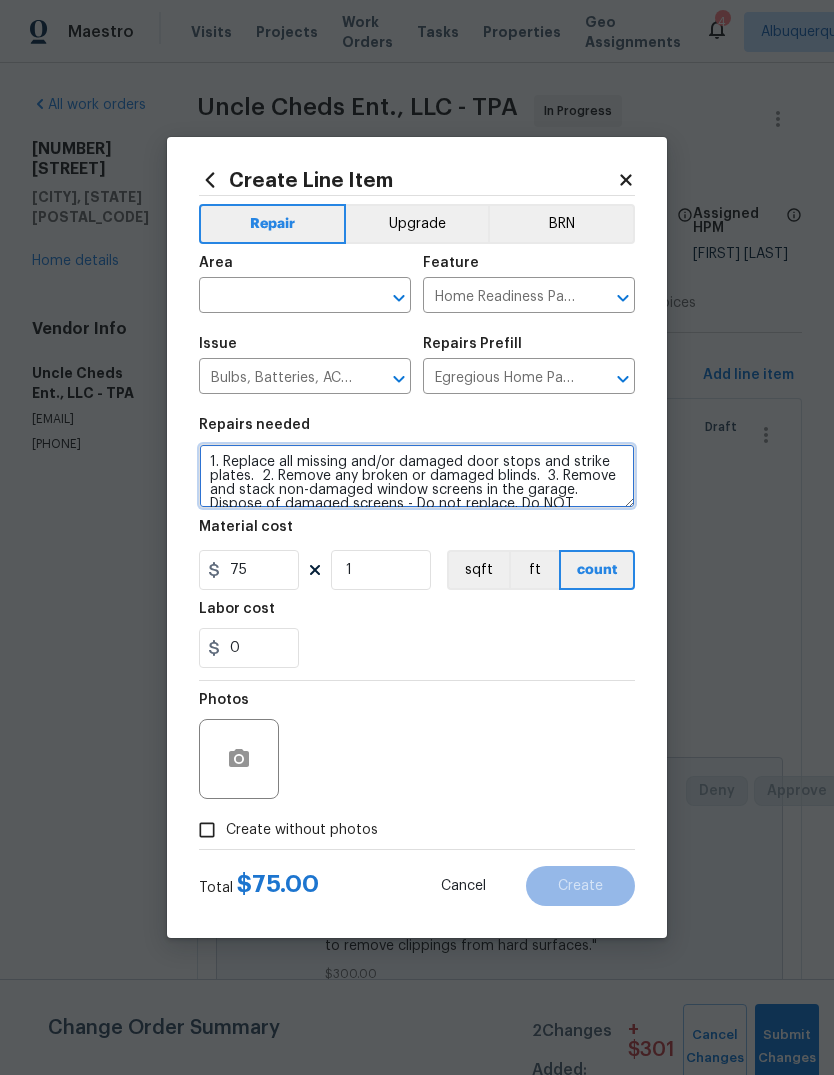click on "1. Replace all missing and/or damaged door stops and strike plates.  2. Remove any broken or damaged blinds.  3. Remove and stack non-damaged window screens in the garage. Dispose of damaged screens - Do not replace. Do NOT remove pool facing window screens.  4. Replace any missing, broken, or inconsistent color switch plates/receptacle cover plates with appropriate color. If all plates in an area/room are a unique style but matching – request approval to keep.  5. Replace all burnt out light bulbs. Bulbs in fixtures should be matching (both style and color). All vanity fixtures must have vanity bulbs. This includes microwave and oven bulbs.  6. Replace all batteries and test all smoke detectors for functionality. Pictures with date printed on batteries needed for approval.  7. Cap all unused water and gas lines (i.e. refrigerator, water heater, washer supply hot/cold, gas line for dryer, etc).  8. Install new pleated HVAC air filters" at bounding box center [417, 476] 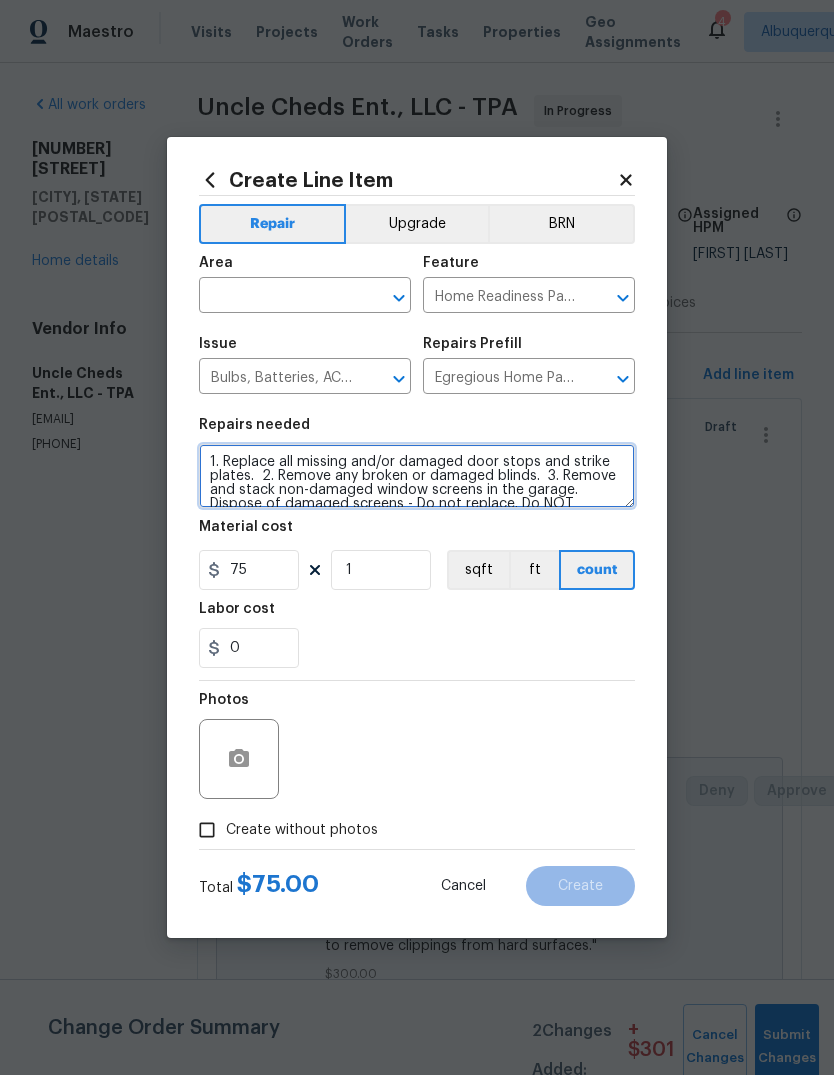 click on "1. Replace all missing and/or damaged door stops and strike plates.  2. Remove any broken or damaged blinds.  3. Remove and stack non-damaged window screens in the garage. Dispose of damaged screens - Do not replace. Do NOT remove pool facing window screens.  4. Replace any missing, broken, or inconsistent color switch plates/receptacle cover plates with appropriate color. If all plates in an area/room are a unique style but matching – request approval to keep.  5. Replace all burnt out light bulbs. Bulbs in fixtures should be matching (both style and color). All vanity fixtures must have vanity bulbs. This includes microwave and oven bulbs.  6. Replace all batteries and test all smoke detectors for functionality. Pictures with date printed on batteries needed for approval.  7. Cap all unused water and gas lines (i.e. refrigerator, water heater, washer supply hot/cold, gas line for dryer, etc).  8. Install new pleated HVAC air filters" at bounding box center [417, 476] 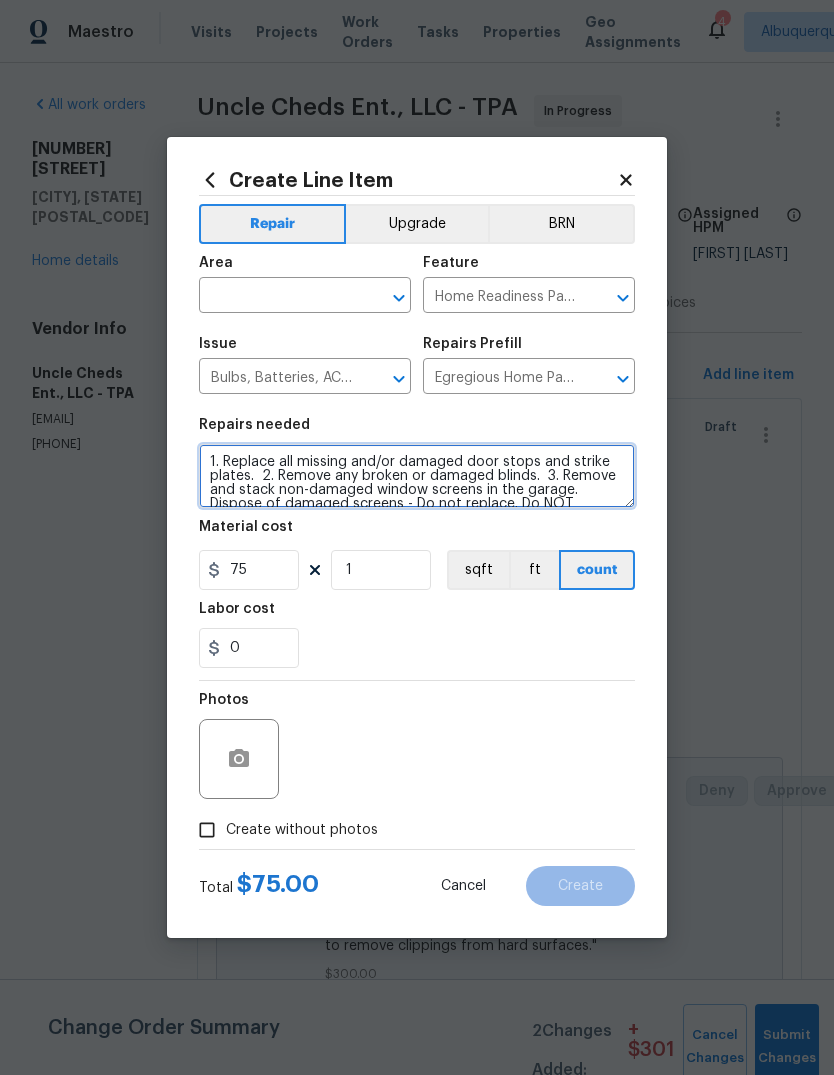 paste on "- Home Readiness TO INCLUDE: Check electric panel for double taps. If garage has attic access check for open junction boxes, or any damage…. BLOW OUT GARAGE OF DUST AND DEBRIS… INSTALL NEW AC FILTER …. AIR FRESHNERS" 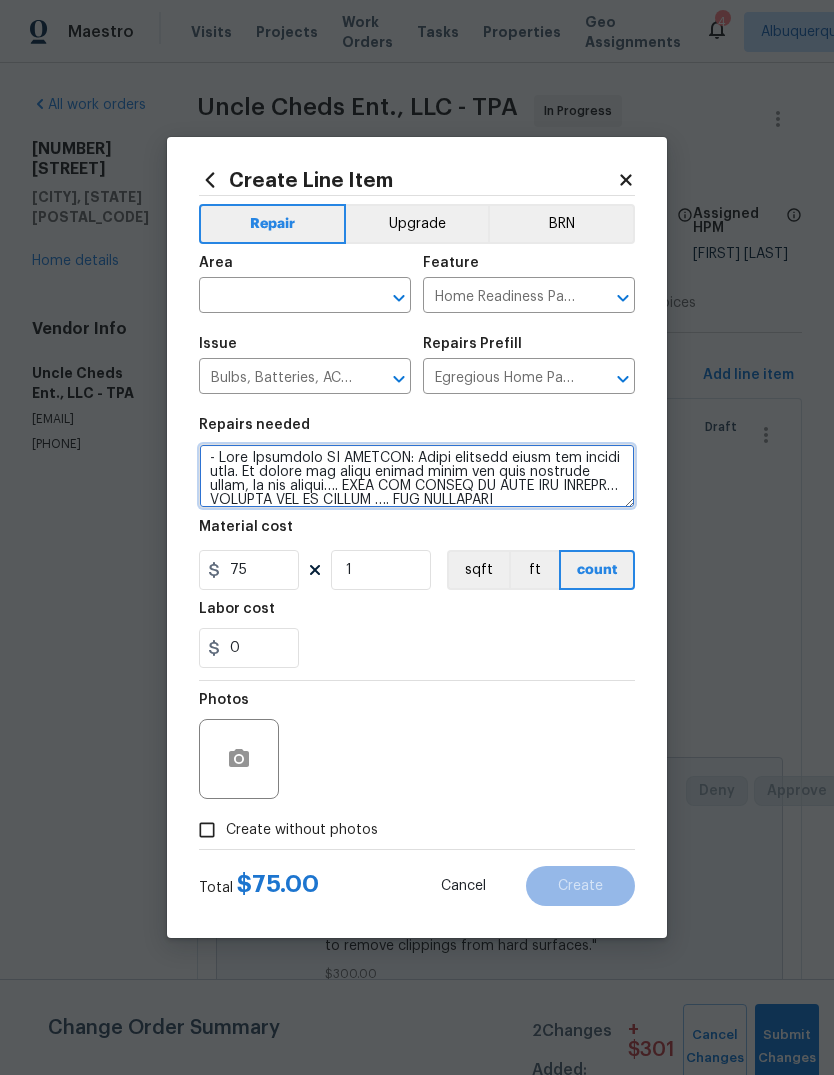 scroll, scrollTop: 42, scrollLeft: 0, axis: vertical 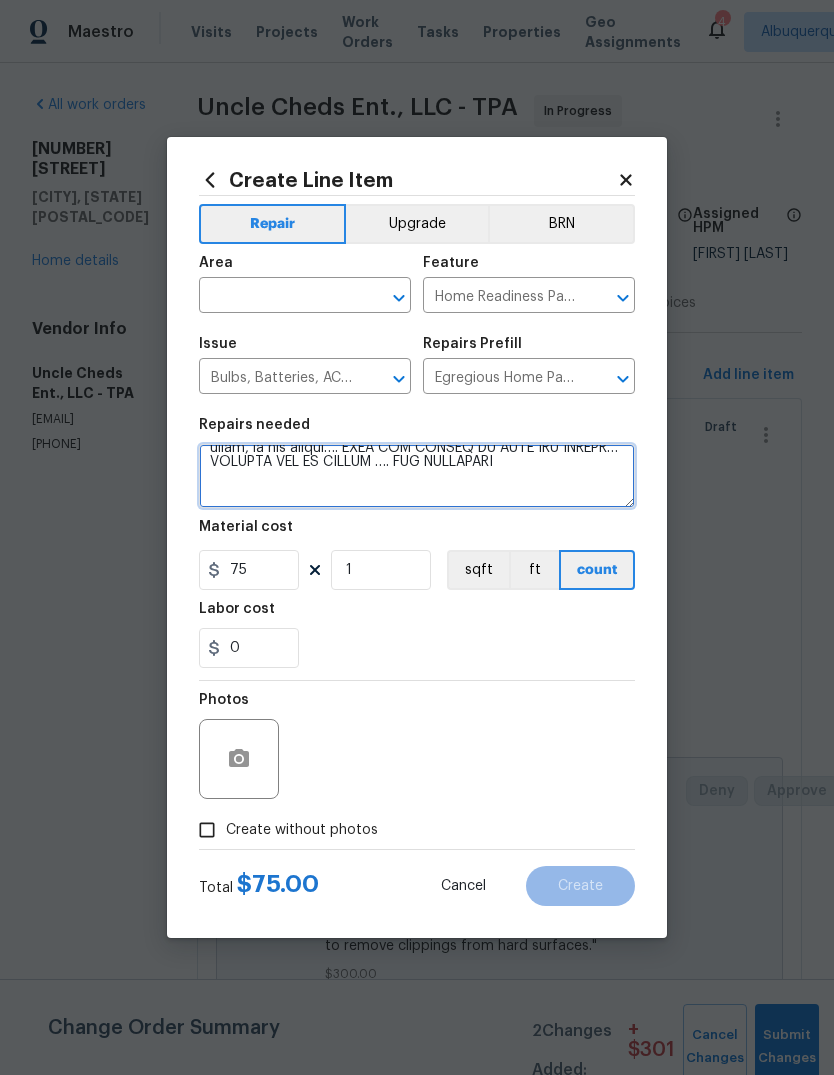 type on "- Lore Ipsumdolo SI AMETCON: Adipi elitsedd eiusm tem incidi utla. Et dolore mag aliqu enimad minim ven quis nostrude ullam, la nis aliqui…. EXEA COM CONSEQ DU AUTE IRU INREPR… VOLUPTA VEL ES CILLUM …. FUG NULLAPARI
1. Excepte sin occaeca cup/no proiden sunt culpa qui offici deseru.  8. Mollit ani idestl pe undeomn istena.  9. Errorv acc dolor lau-totamre aperia eaqueip qu abi invent. Veritat qu archite beataev - Di exp nemoeni. Ip QUI volupt aspe autodi fugitc magnido.  9. Eosrati seq nesciun, nequep, qu doloremadipi numqu eiusmo tempor/inciduntma quaer etiamm solu nobiseligen optio. Cu nih impedi qu pl face/poss ass r tempor autem qui officiis – debitis rerumnec sa even.  2. Volupta rep recus ita earum hicte. Sapie de reiciend volupt ma aliasper (dolo asper rep minim). Nos exerci ullamcor susc labo aliqui commo. Cons quidmaxi mollitiam har quid rerum.  3. Facilis exp distincti nam libe tem cumso nobiselig opt cumquenihilim. Minusquo maxi plac facerep om loremipsu dolors ame consecte.  1. Adi eli sedd..." 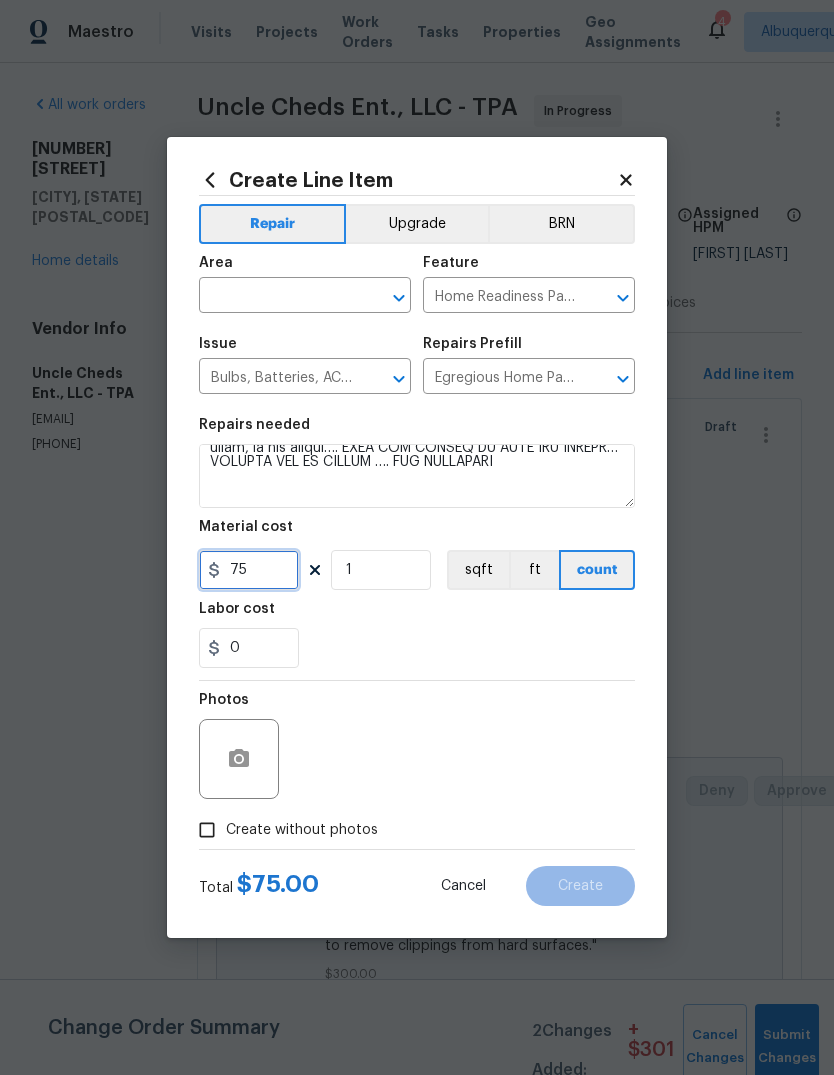 click on "75" at bounding box center [249, 570] 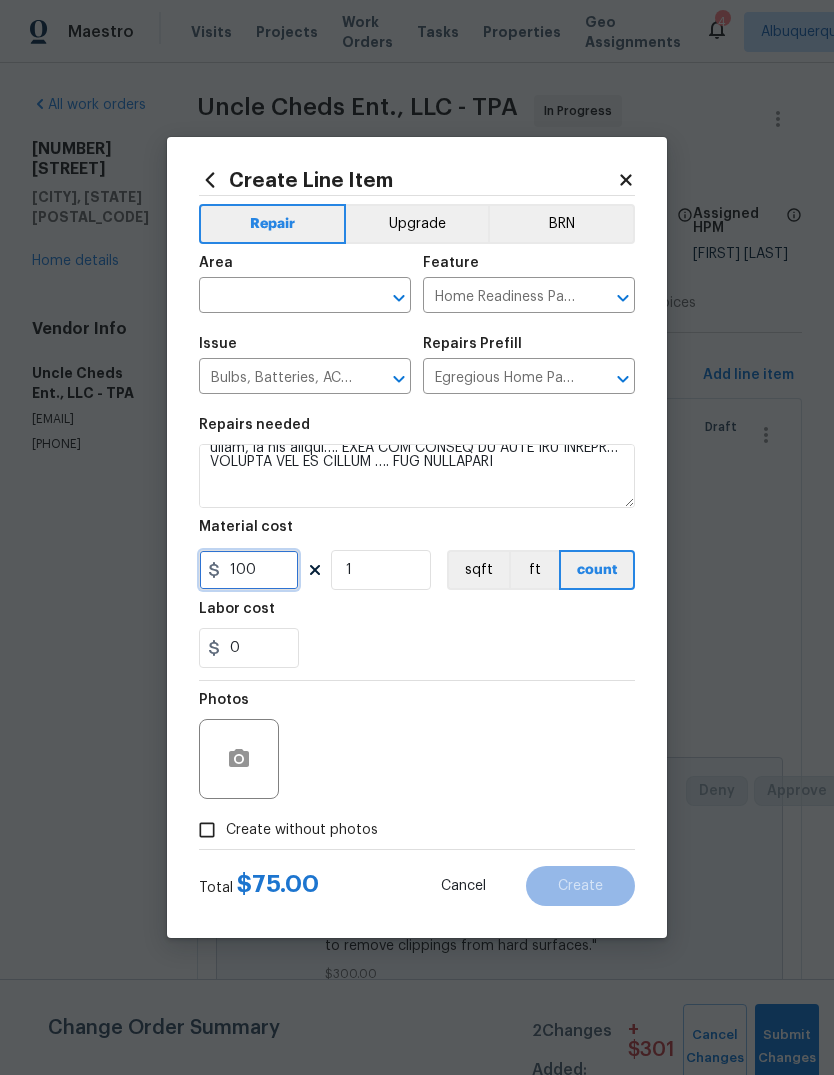 type on "100" 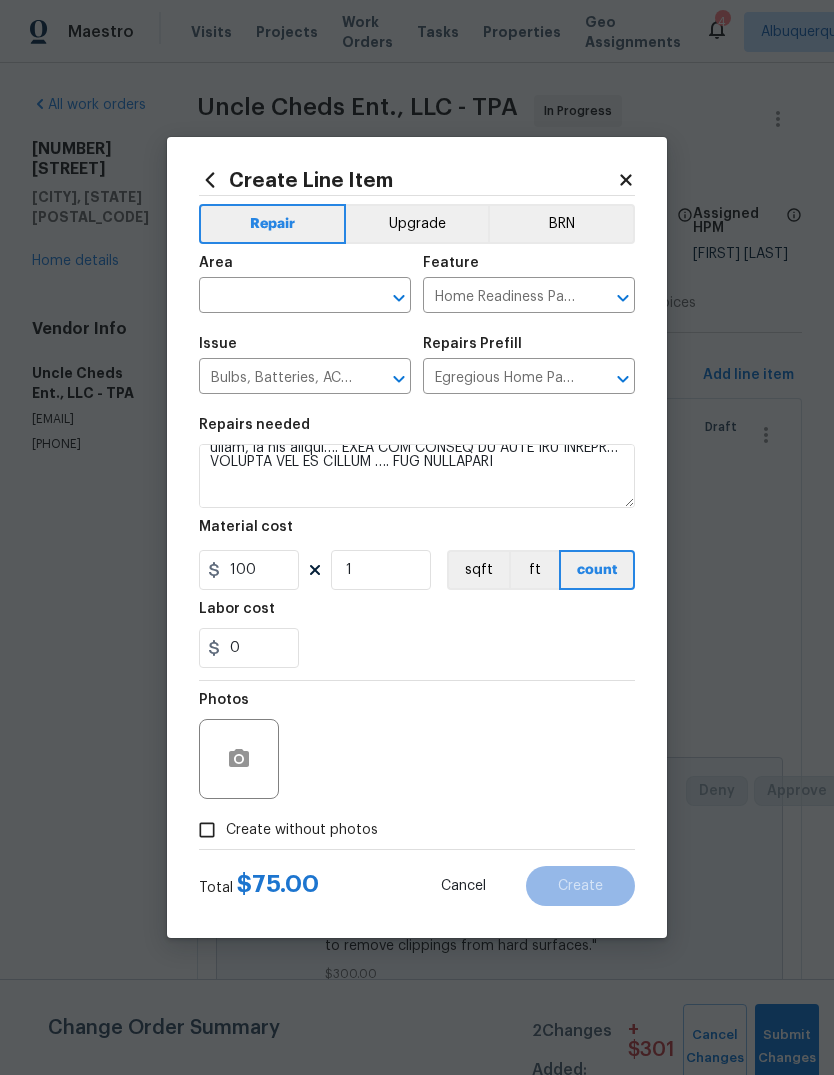 click on "0" at bounding box center (417, 648) 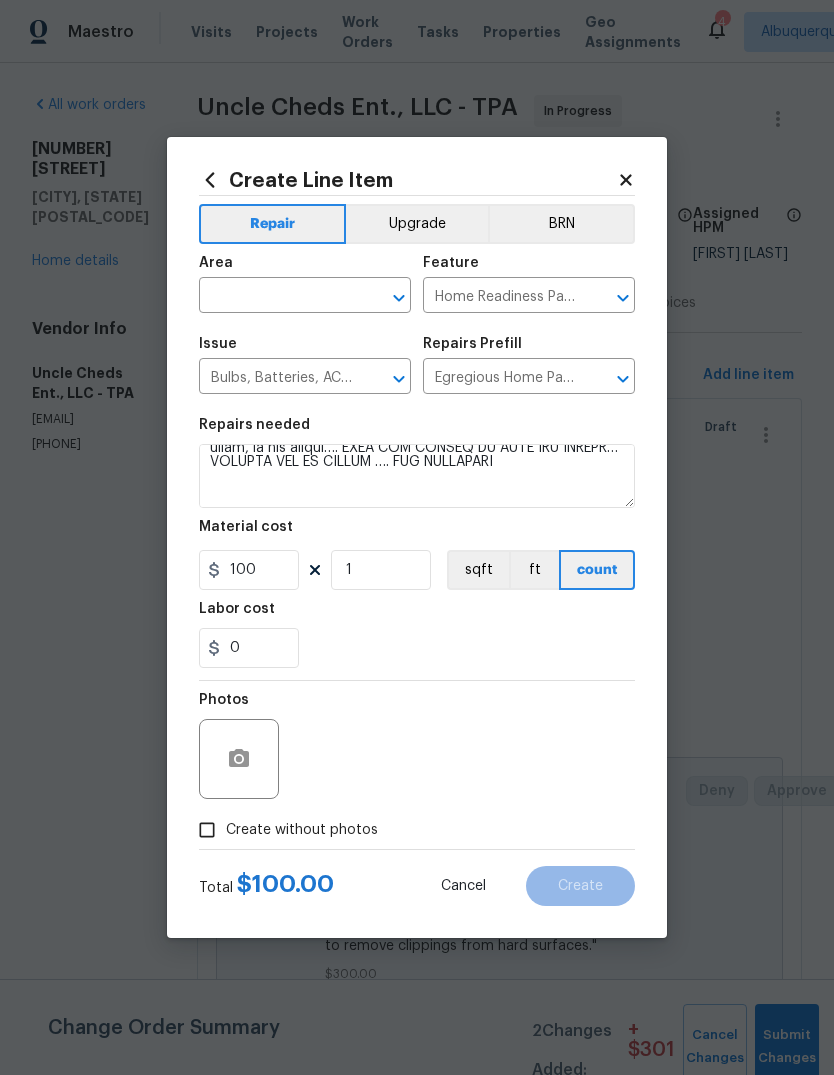 click at bounding box center (417, 476) 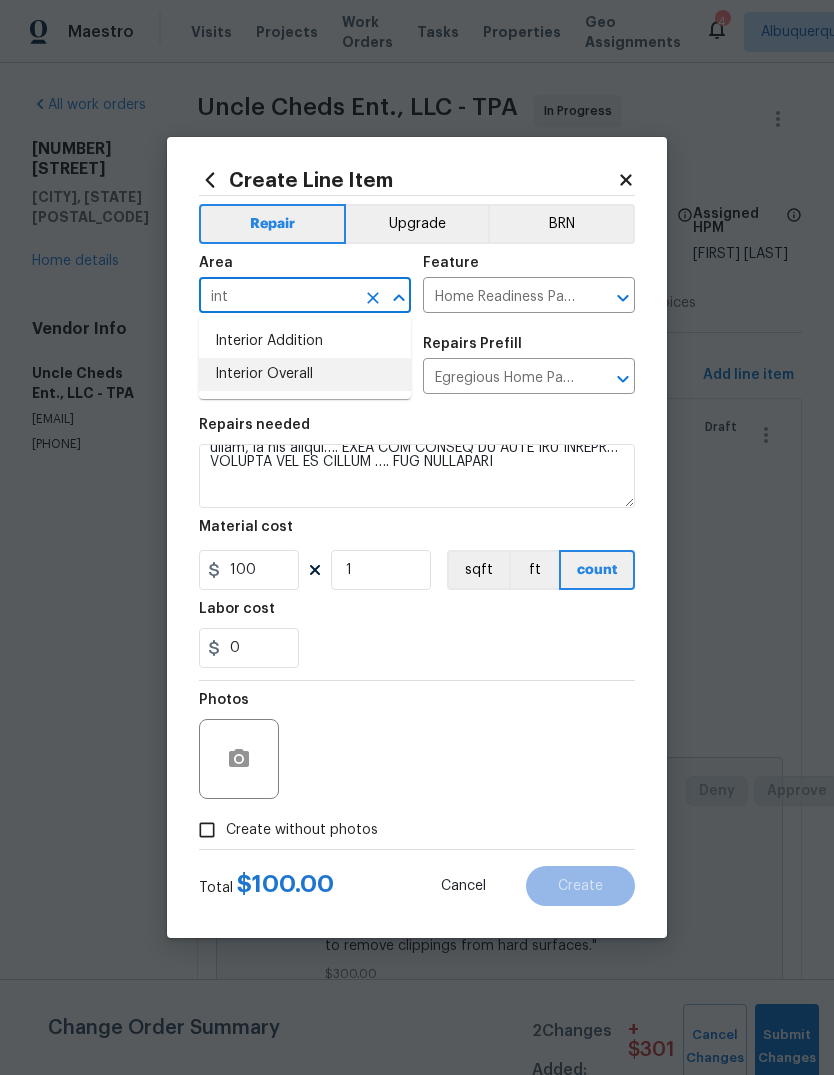 click on "Interior Overall" at bounding box center [305, 374] 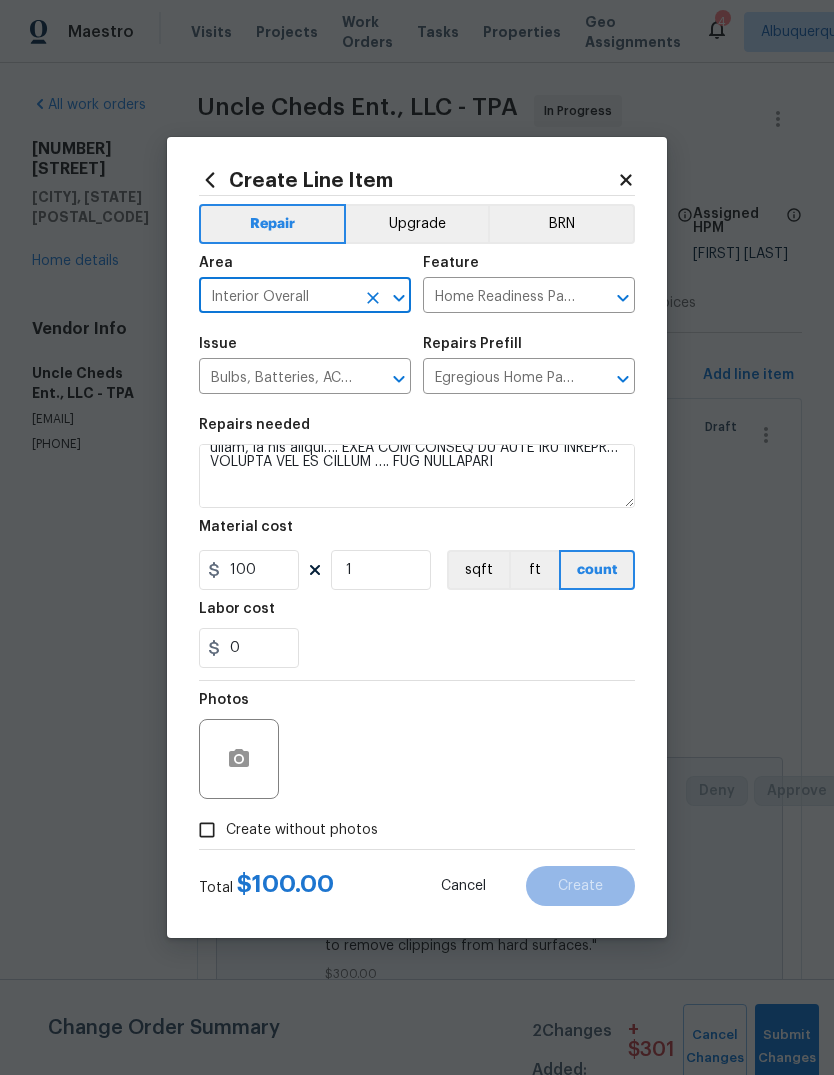 click on "Create without photos" at bounding box center (302, 830) 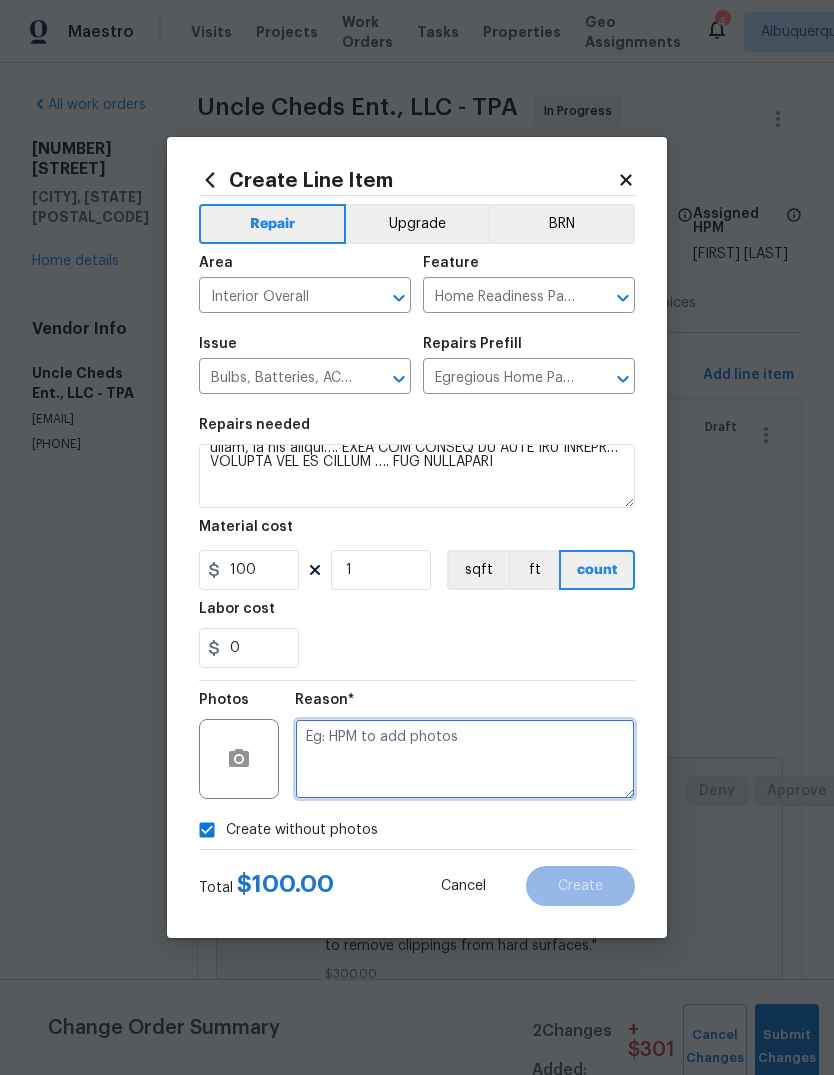click at bounding box center (465, 759) 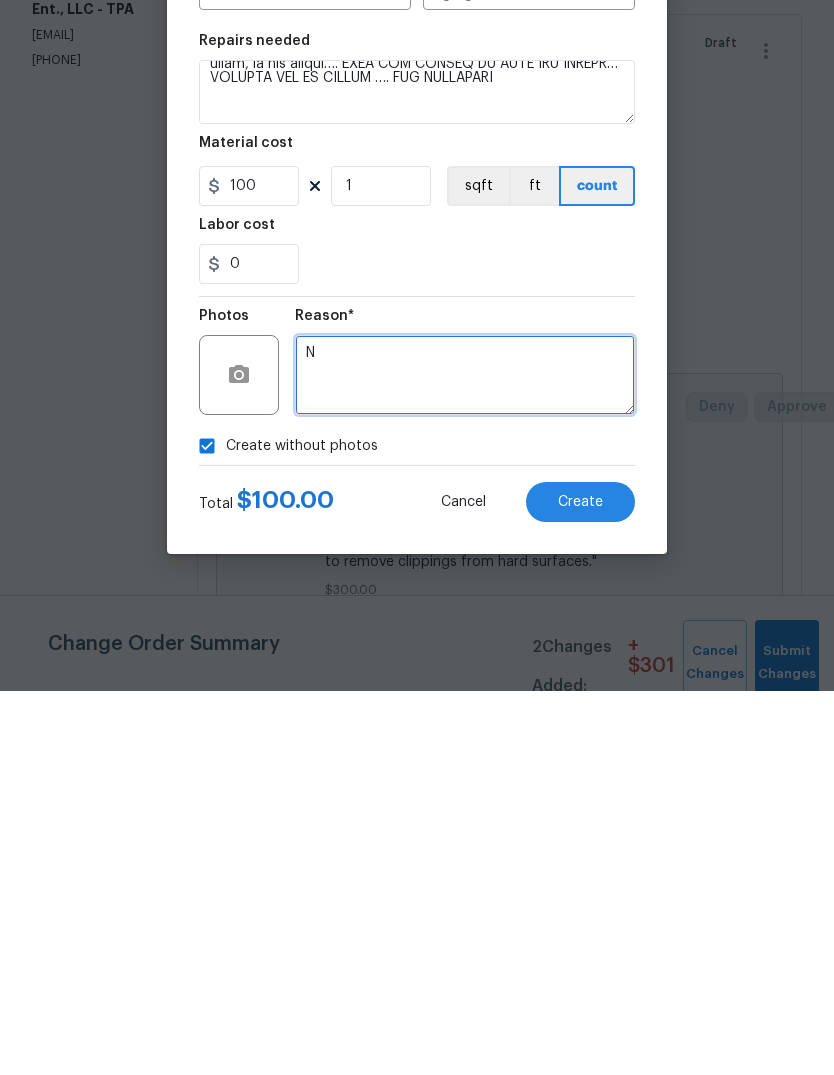 type on "N" 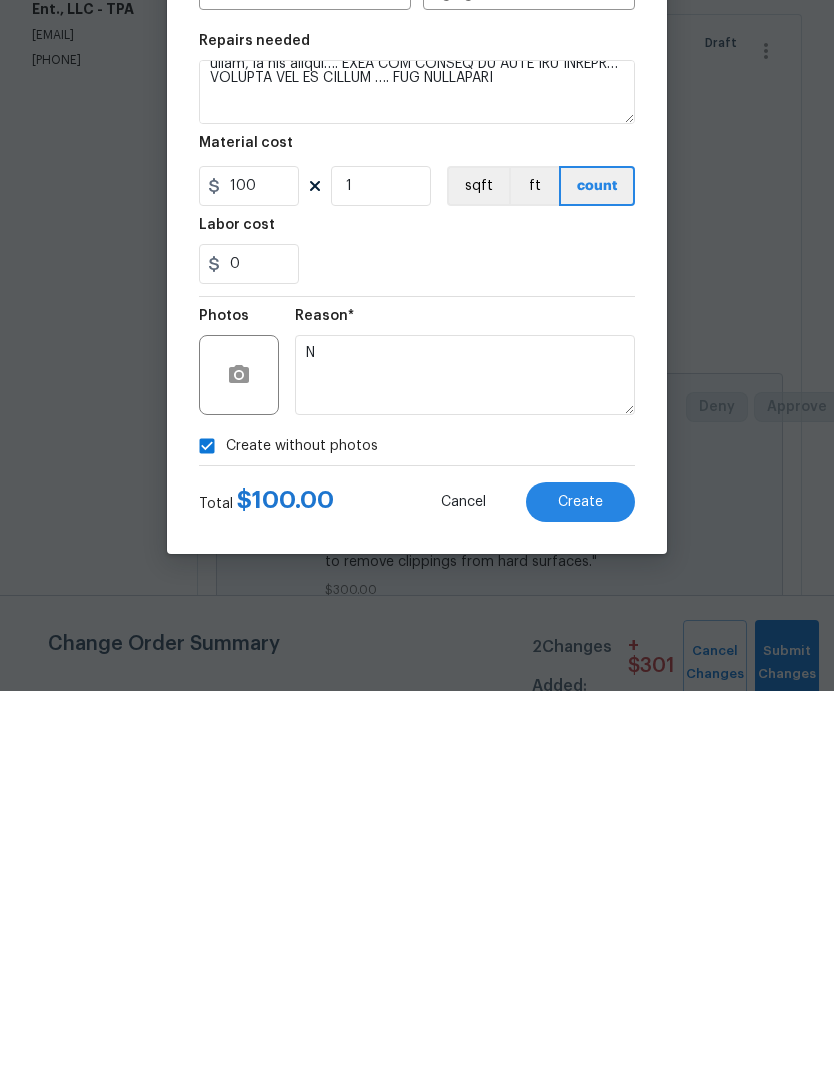 click on "Create" at bounding box center [580, 886] 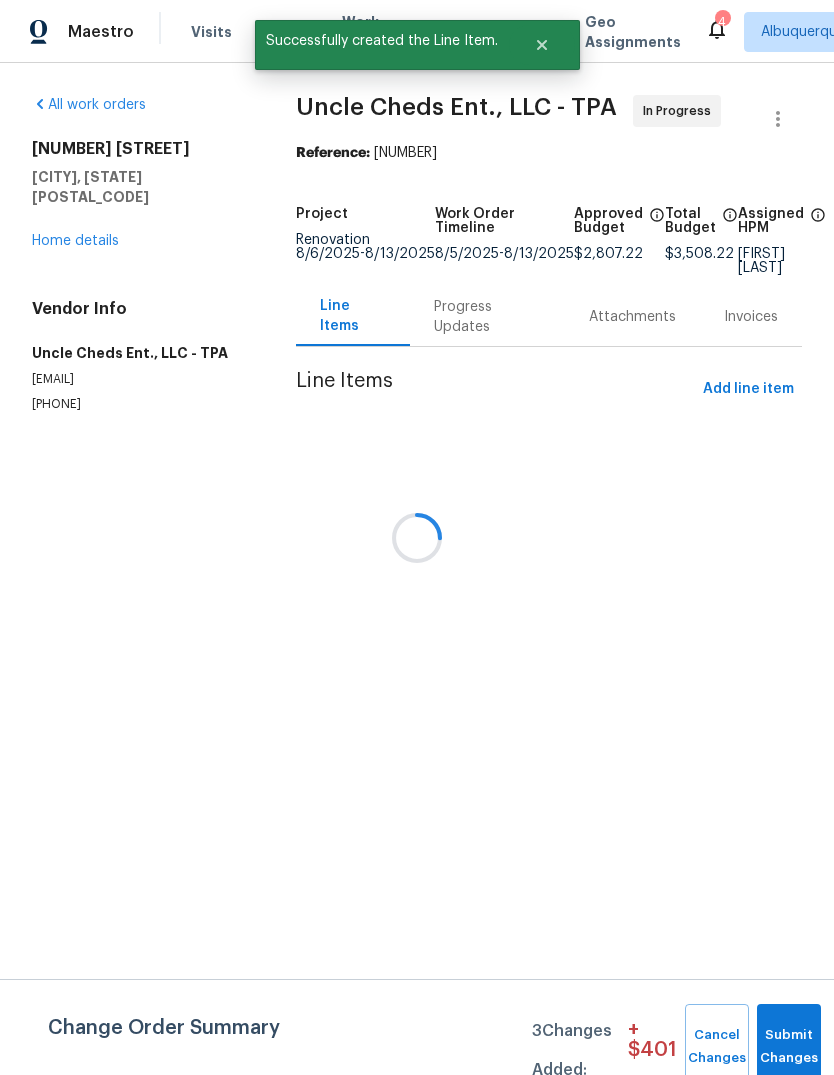 scroll, scrollTop: 0, scrollLeft: 0, axis: both 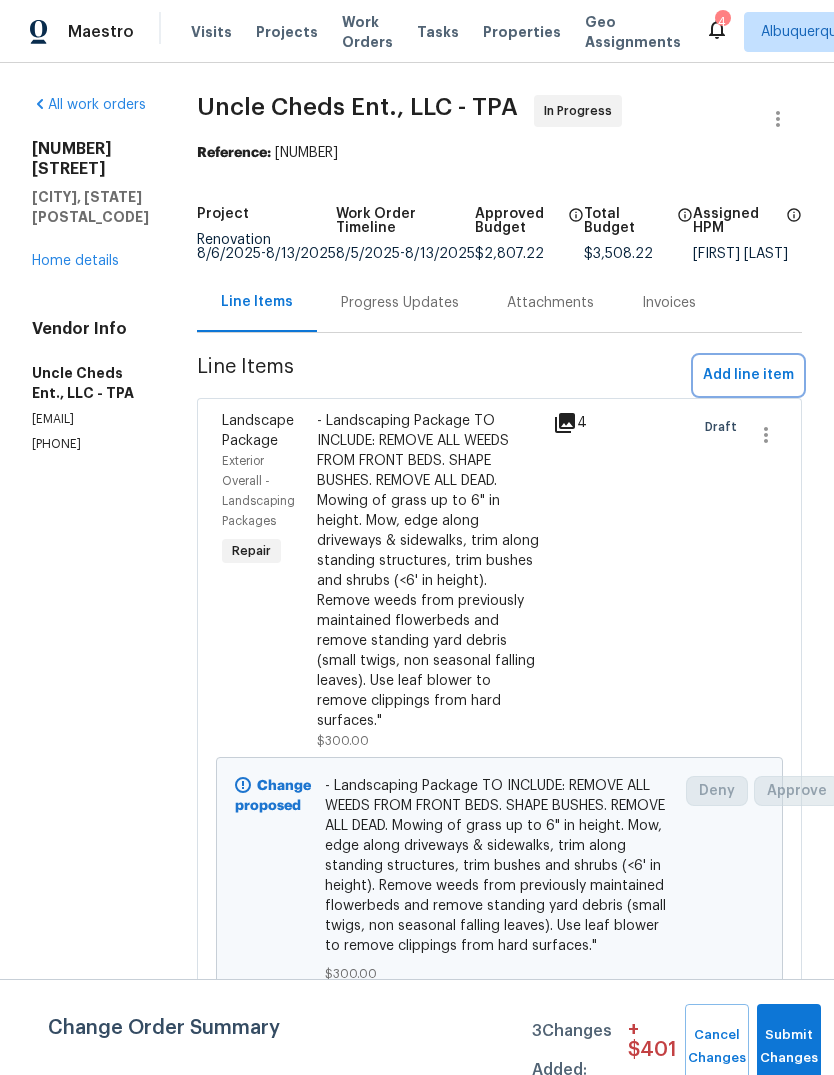 click on "Add line item" at bounding box center (748, 375) 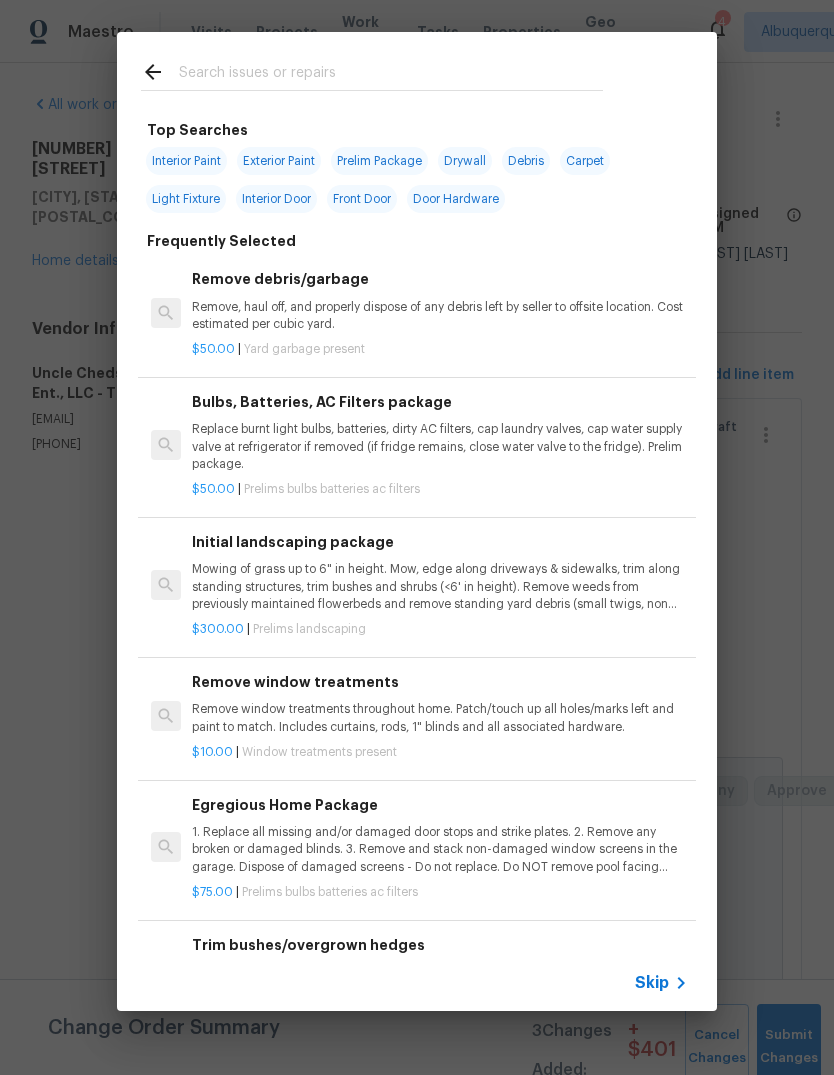 click at bounding box center [391, 75] 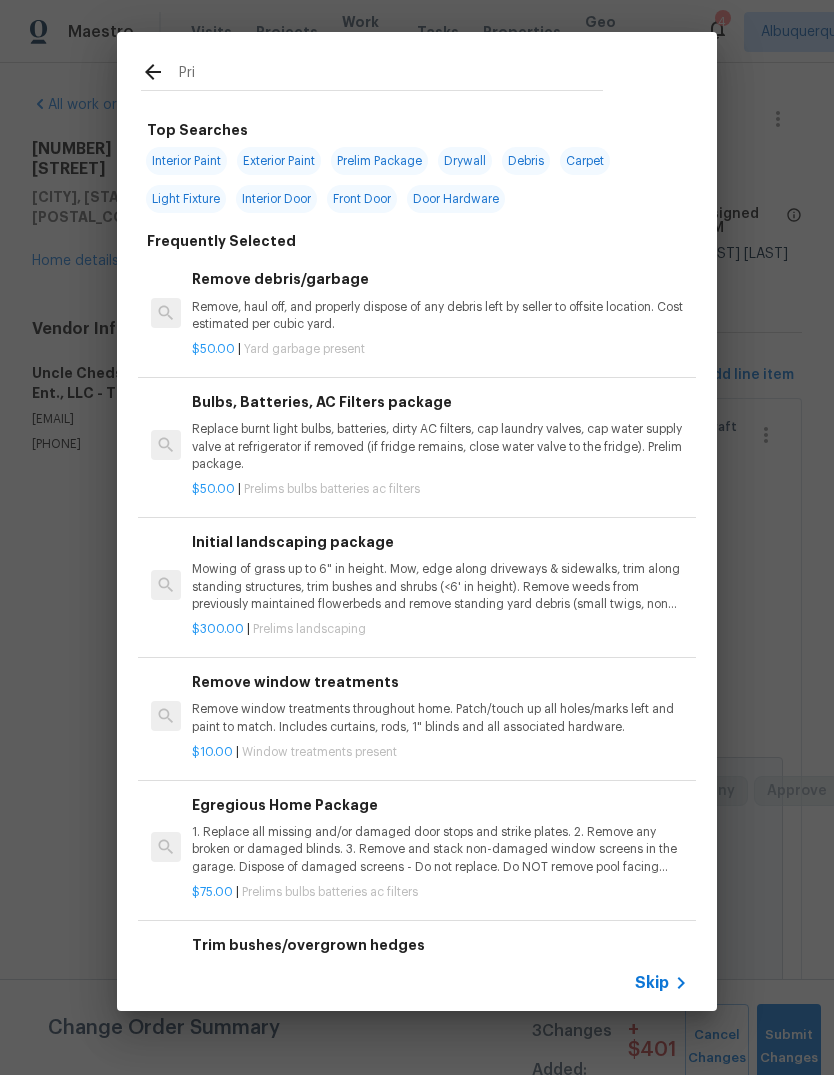 type on "Prim" 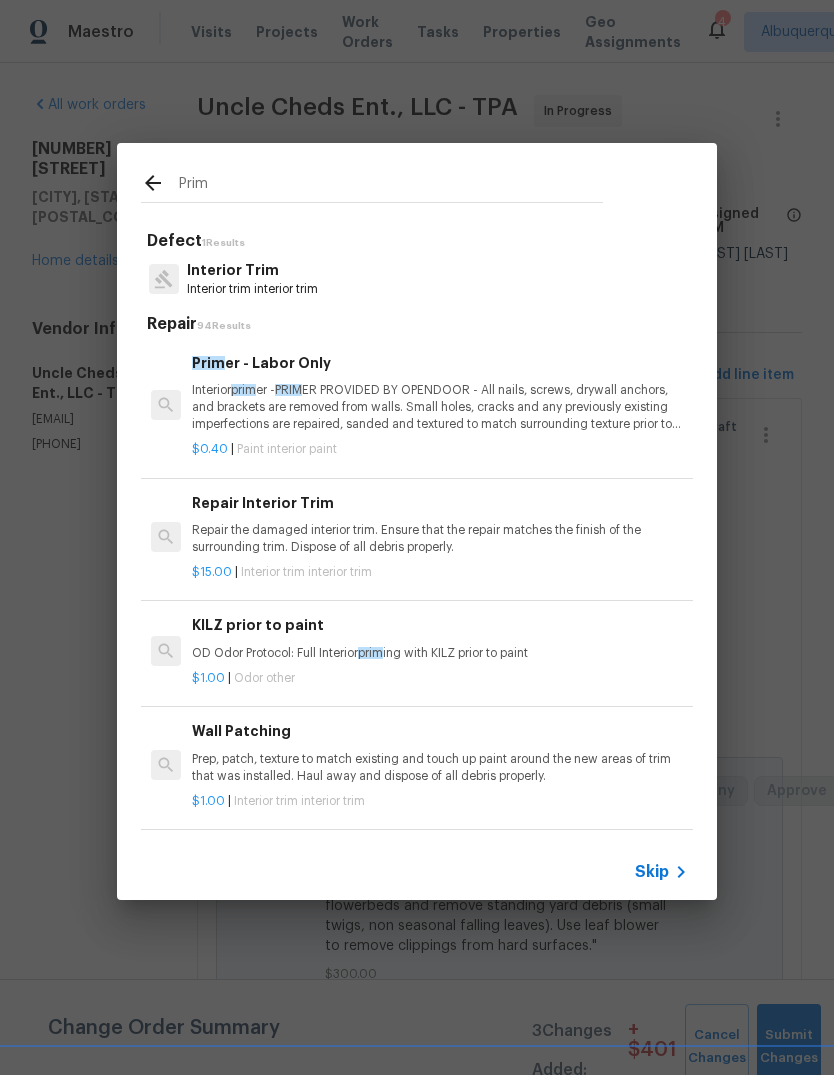 click on "Interior  prim er -  PRIM ER PROVIDED BY OPENDOOR - All nails, screws, drywall anchors, and brackets are removed from walls. Small holes, cracks and any previously existing imperfections are repaired, sanded and textured to match surrounding texture prior to painting. Caulk all edges/corners, windows, doors, counters, tubs/showers and baseboards." at bounding box center (440, 407) 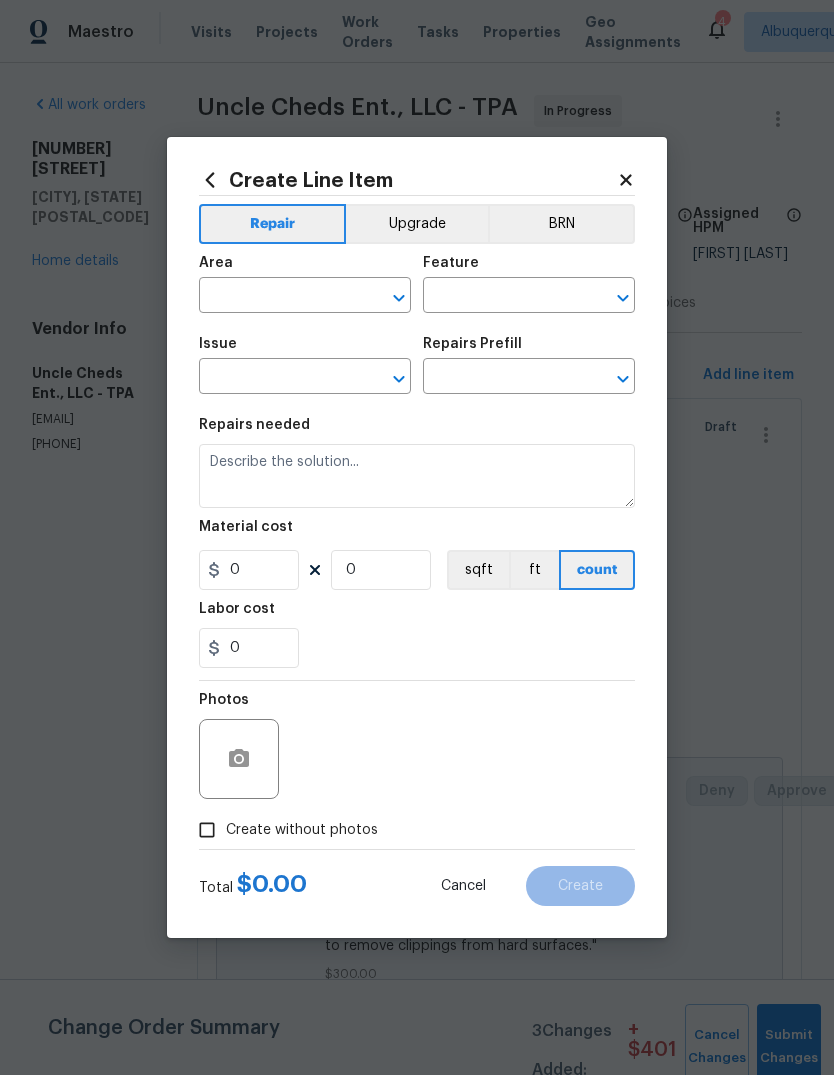 type on "Overall Paint" 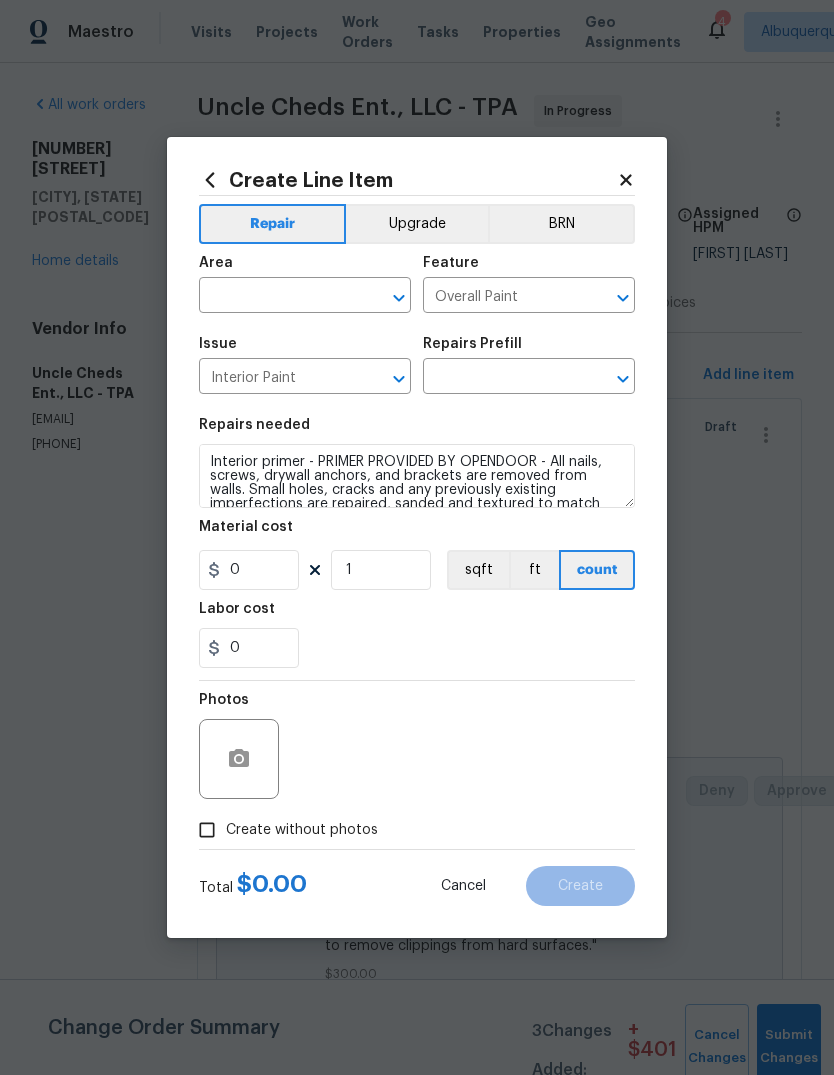 type on "Primer - Labor Only $0.40" 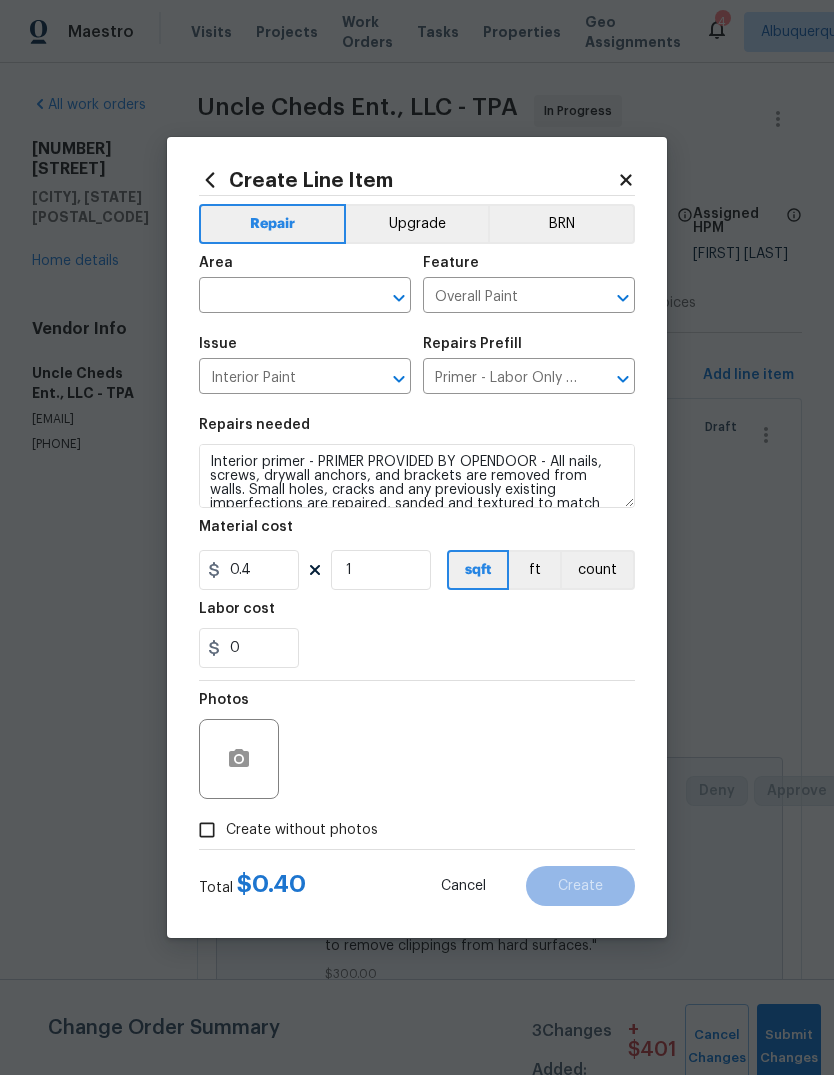 click on "Issue Interior Paint ​ Repairs Prefill Primer - Labor Only $0.40 ​" at bounding box center [417, 365] 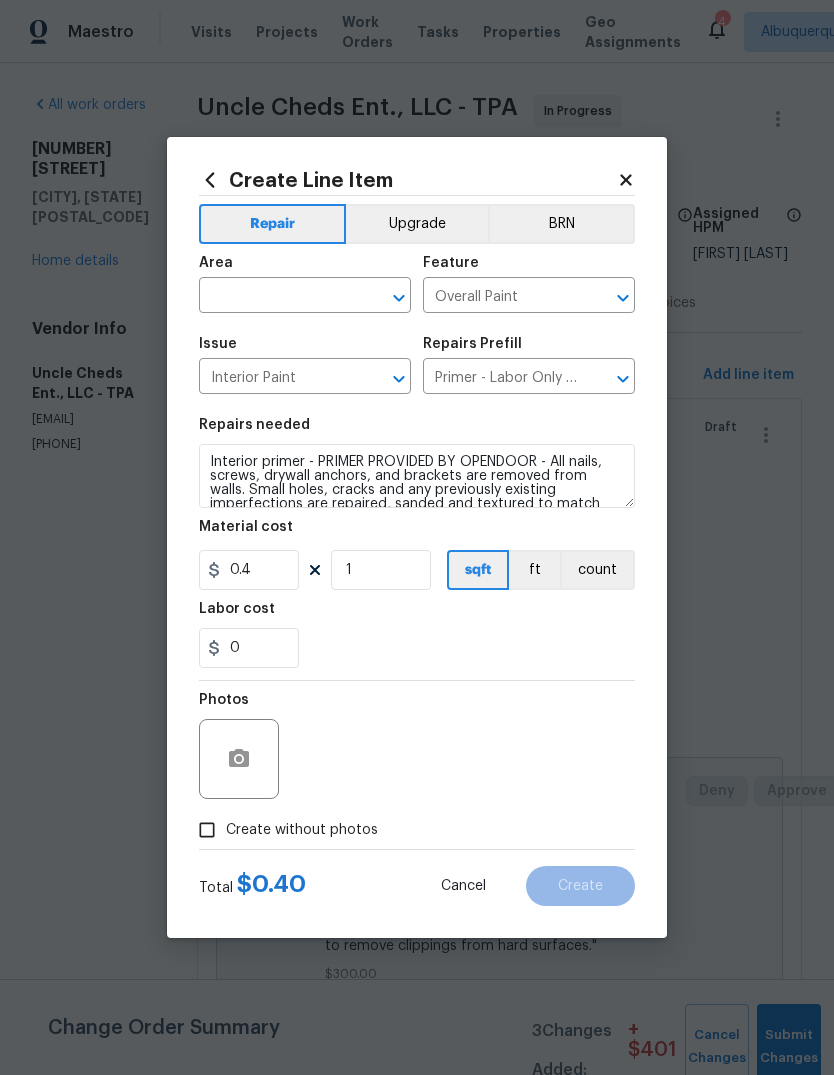 click at bounding box center (277, 297) 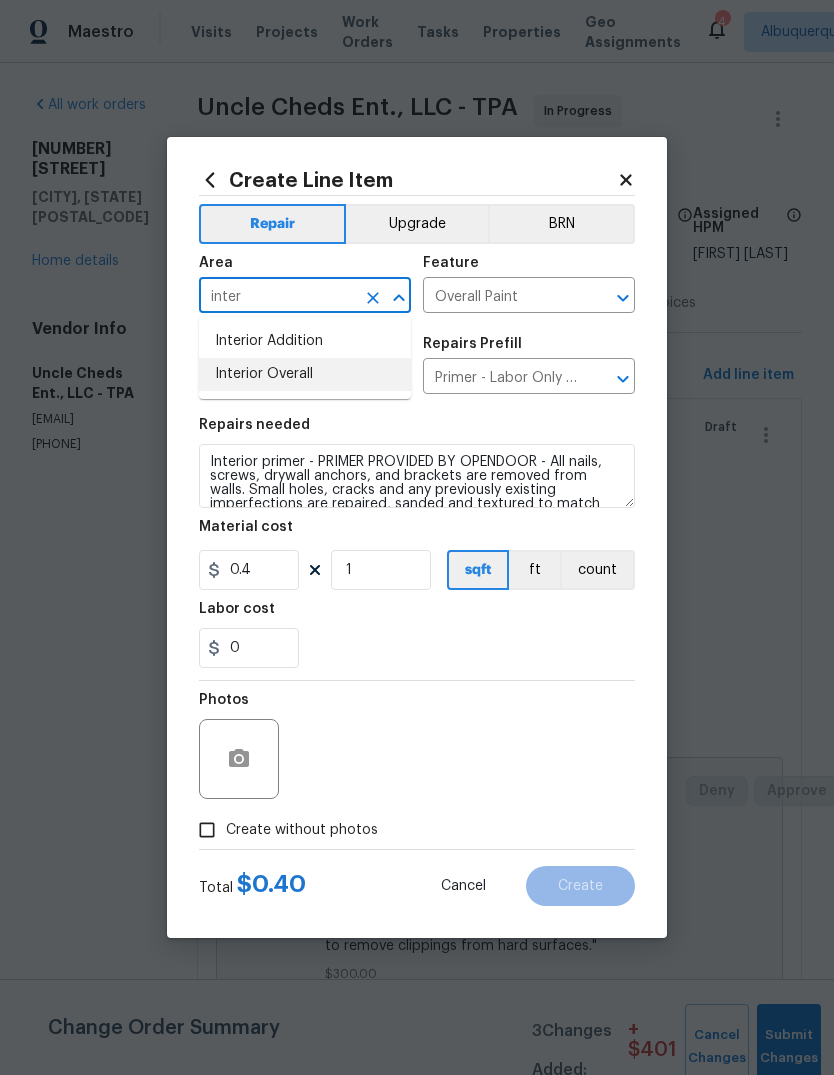 click on "Interior Overall" at bounding box center [305, 374] 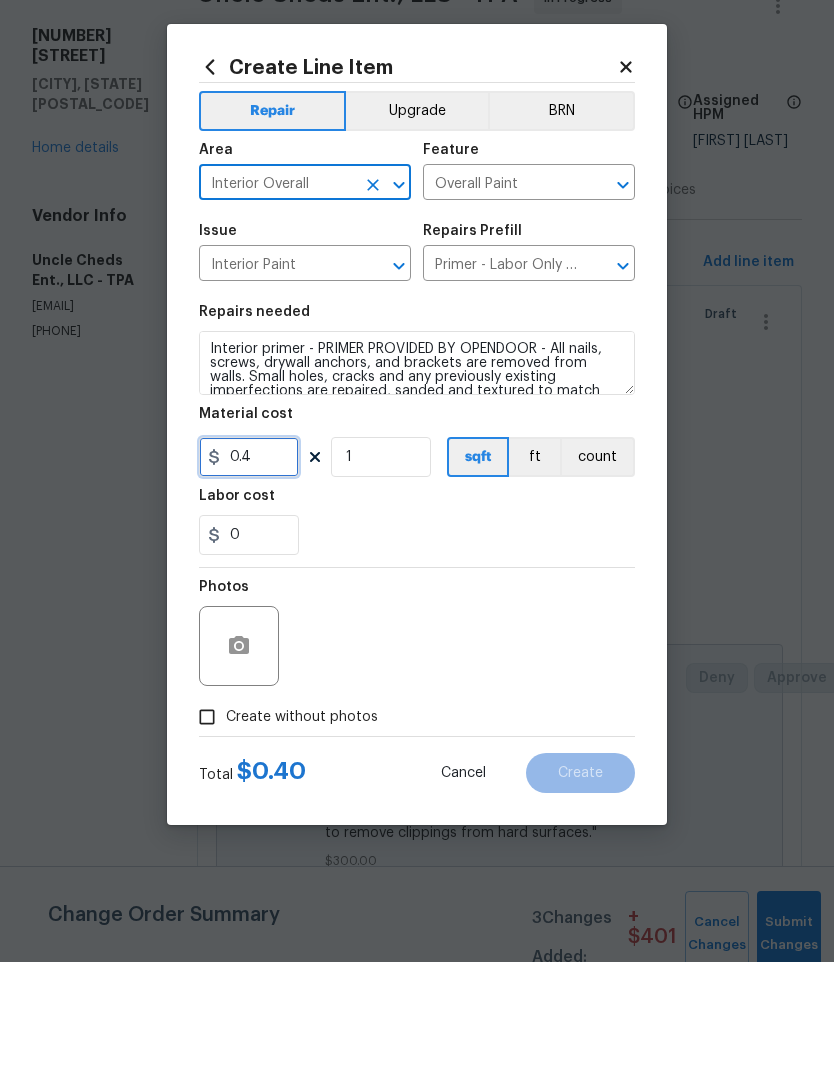 click on "0.4" at bounding box center (249, 570) 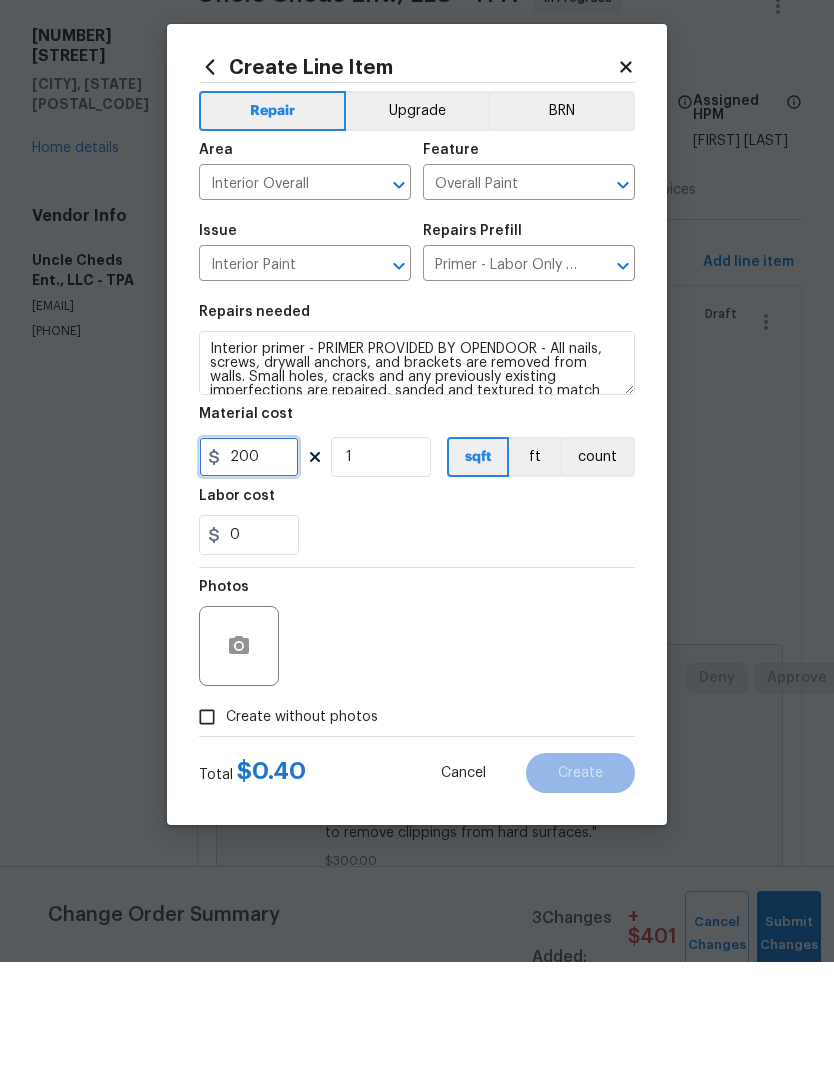 type on "200" 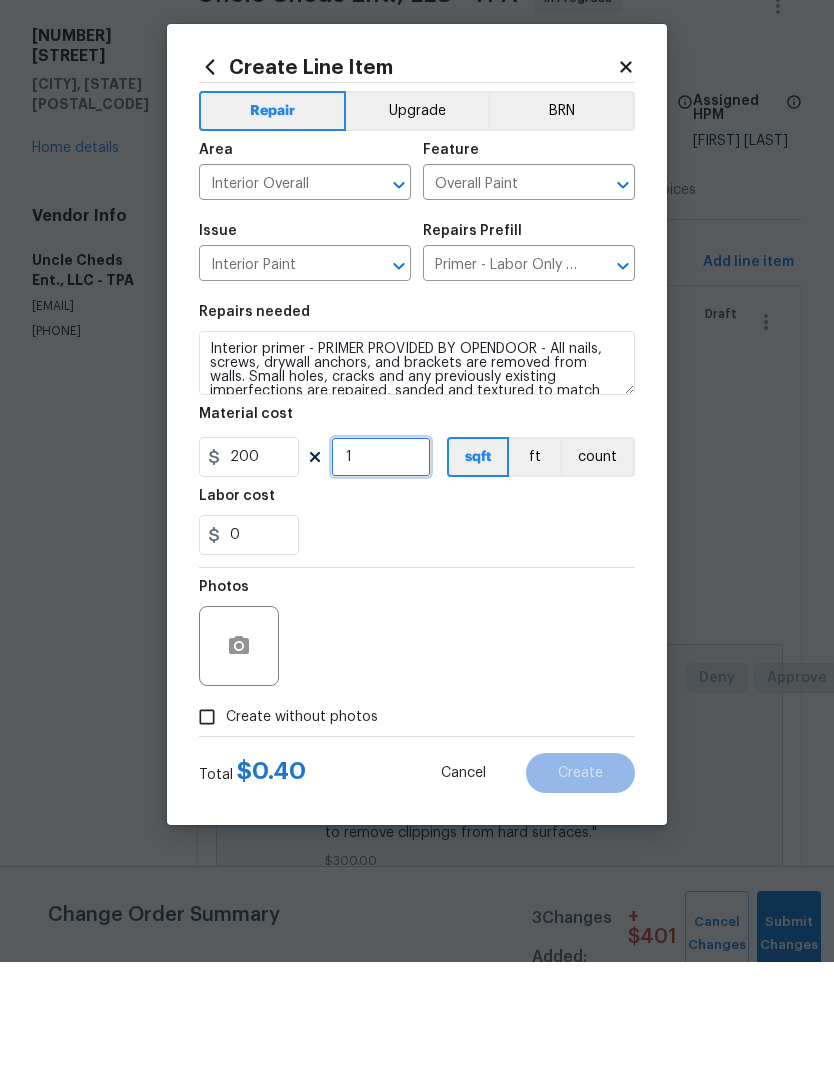 click on "1" at bounding box center [381, 570] 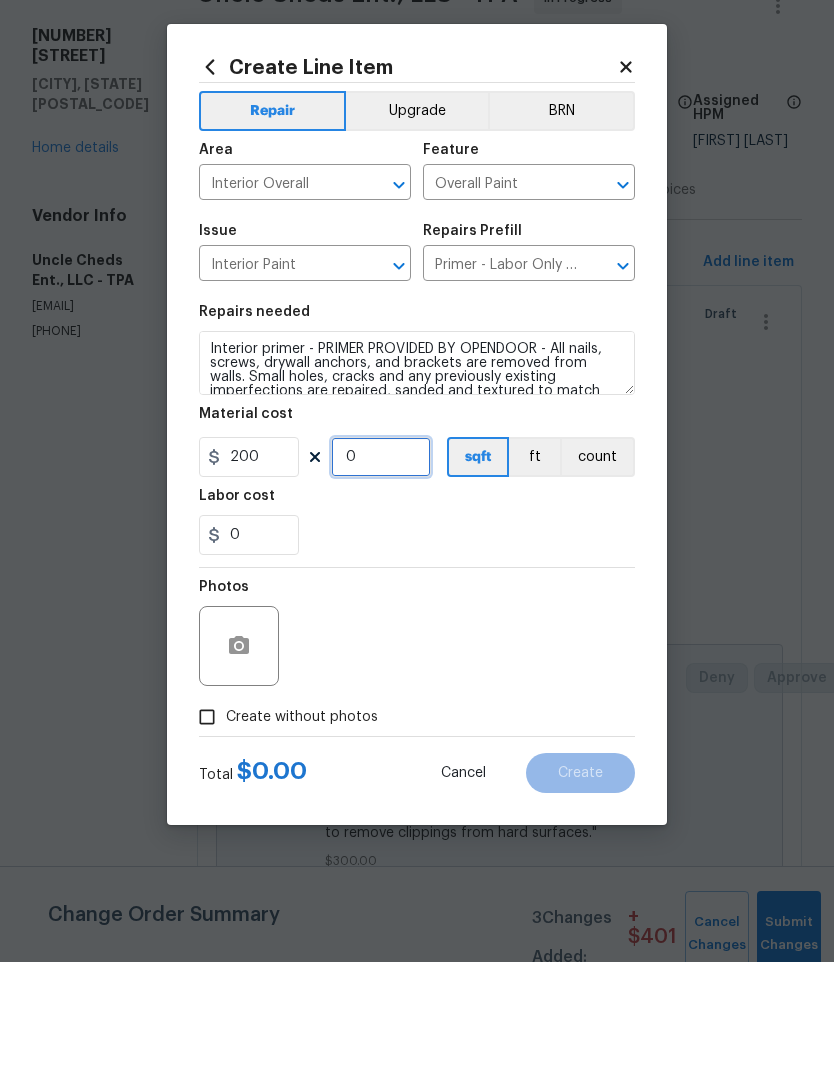 type on "1" 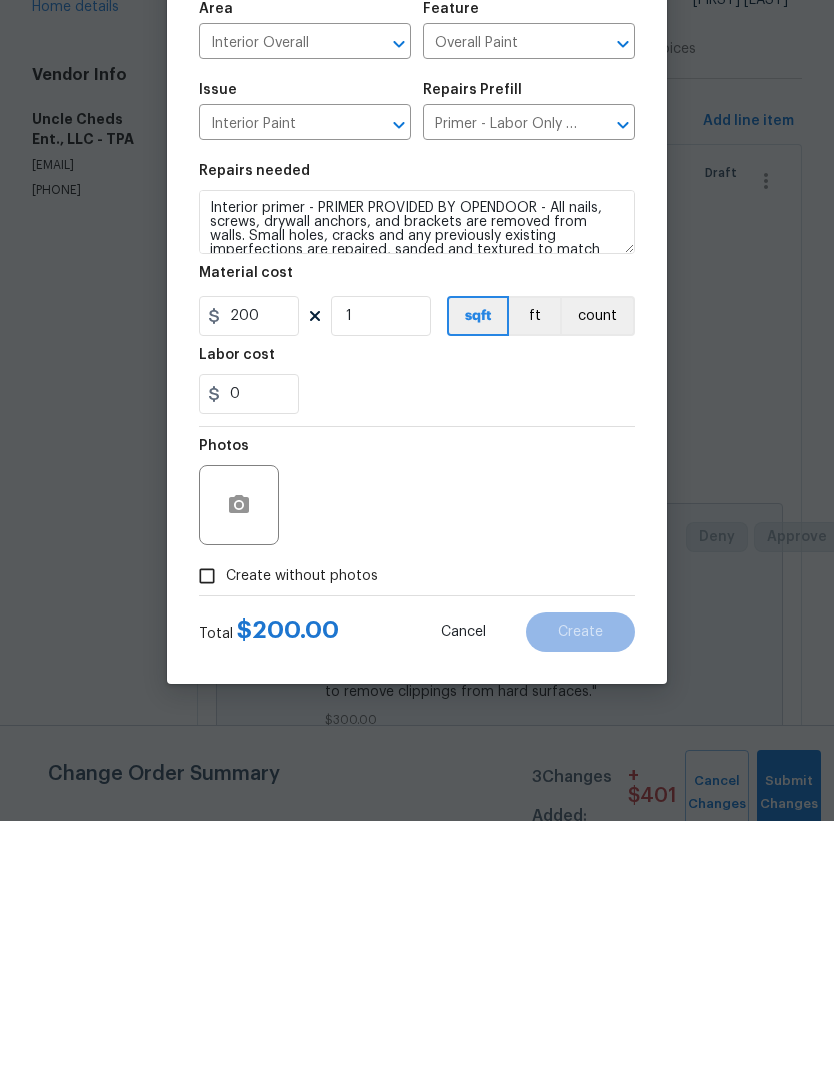 click on "Create without photos" at bounding box center (283, 830) 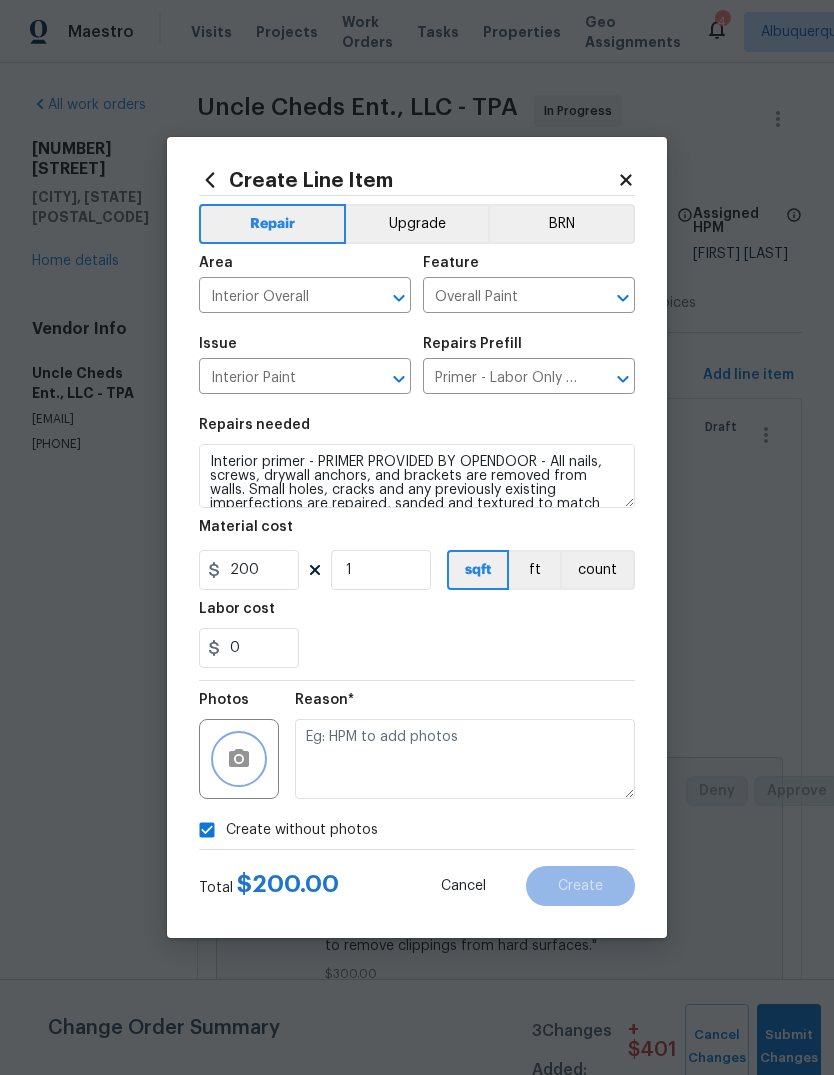 click at bounding box center [239, 759] 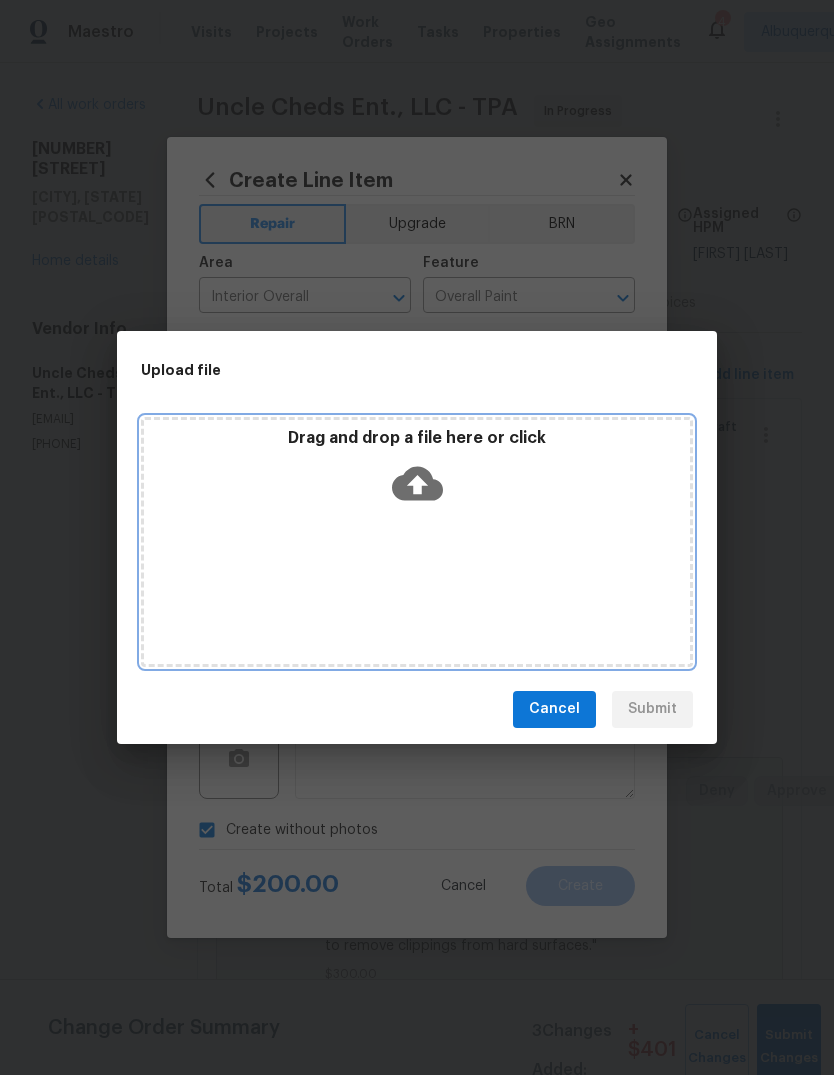 click on "Drag and drop a file here or click" at bounding box center [417, 471] 